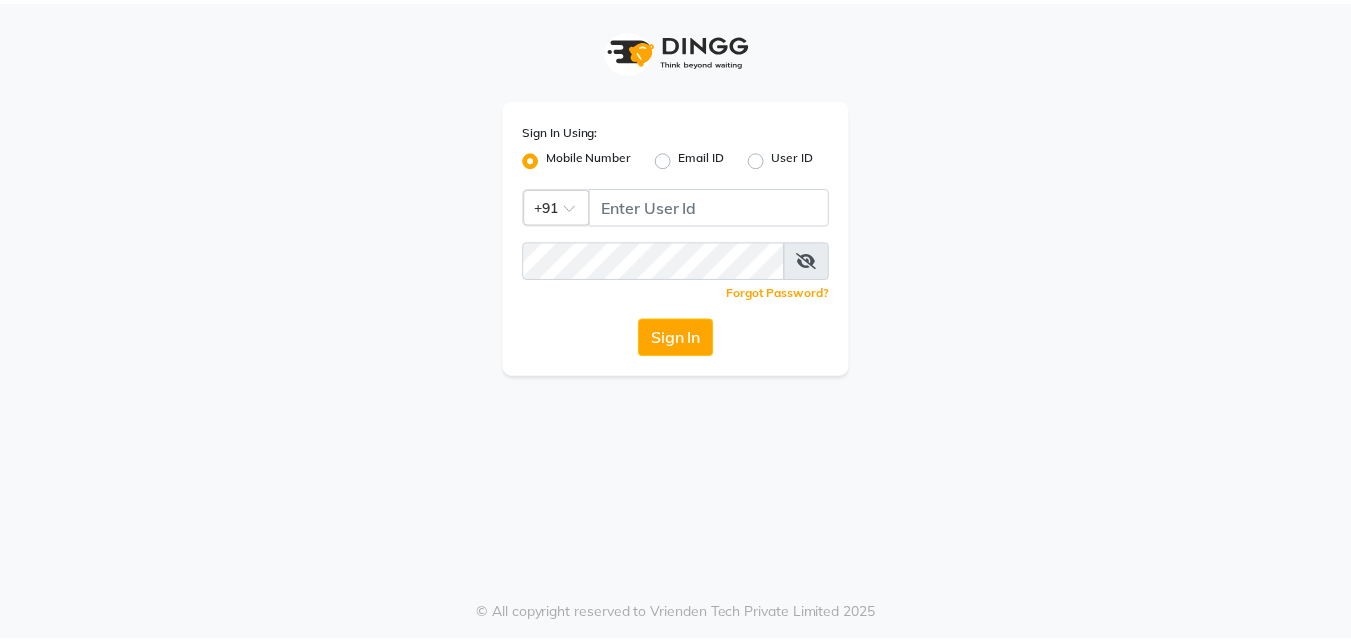 scroll, scrollTop: 0, scrollLeft: 0, axis: both 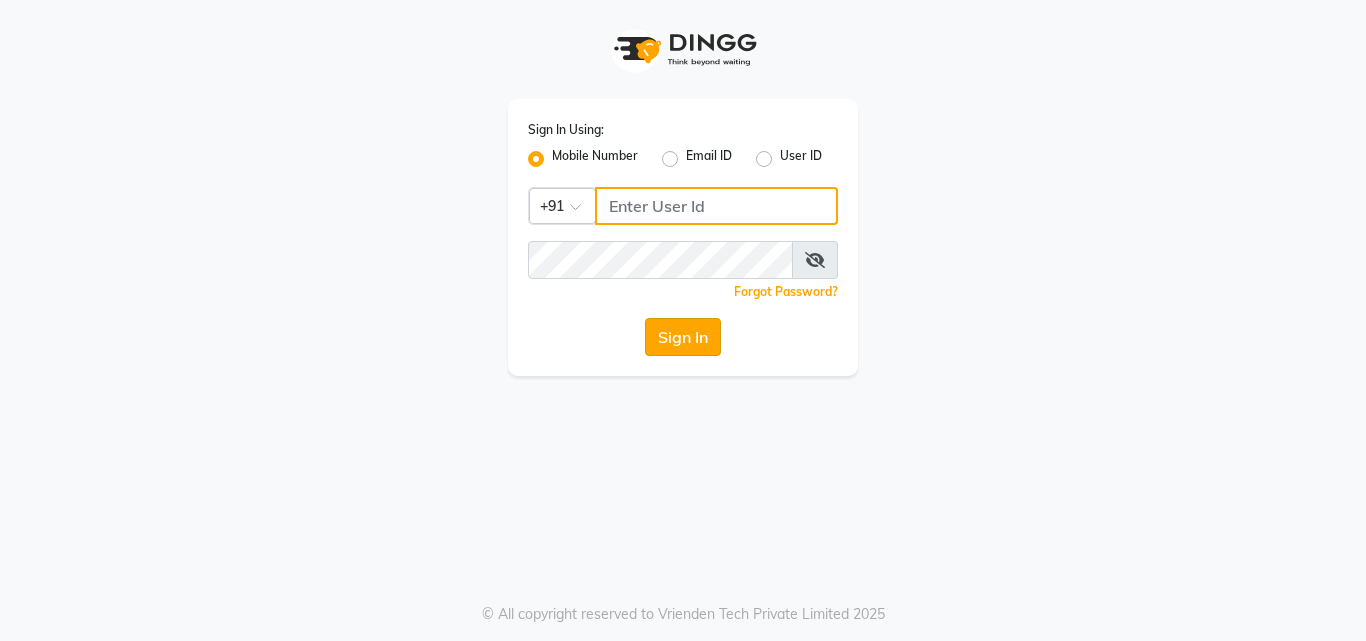 type on "9005719946" 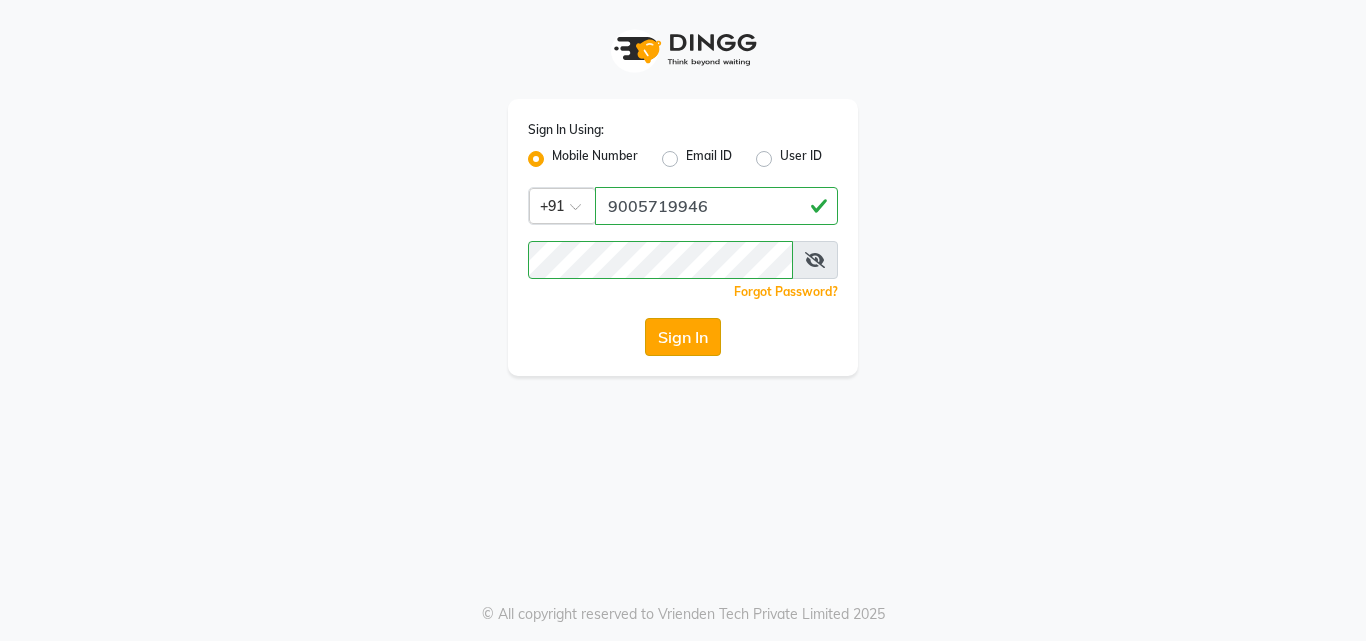 click on "Sign In" 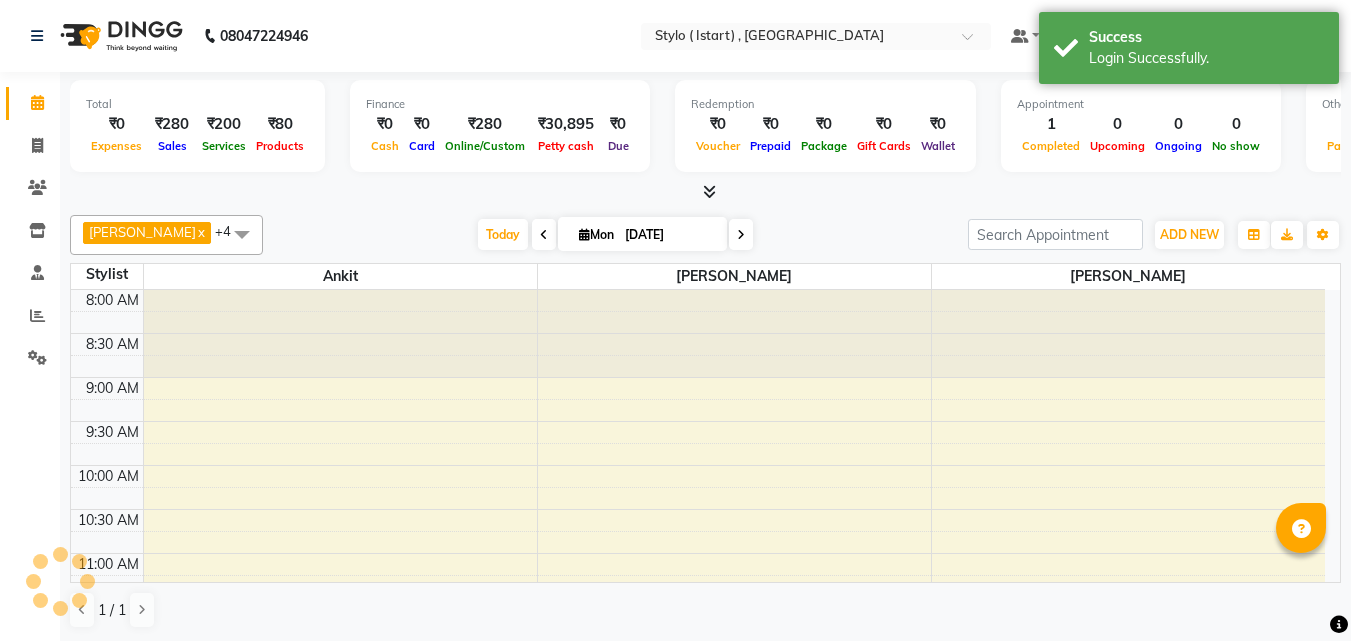 scroll, scrollTop: 0, scrollLeft: 0, axis: both 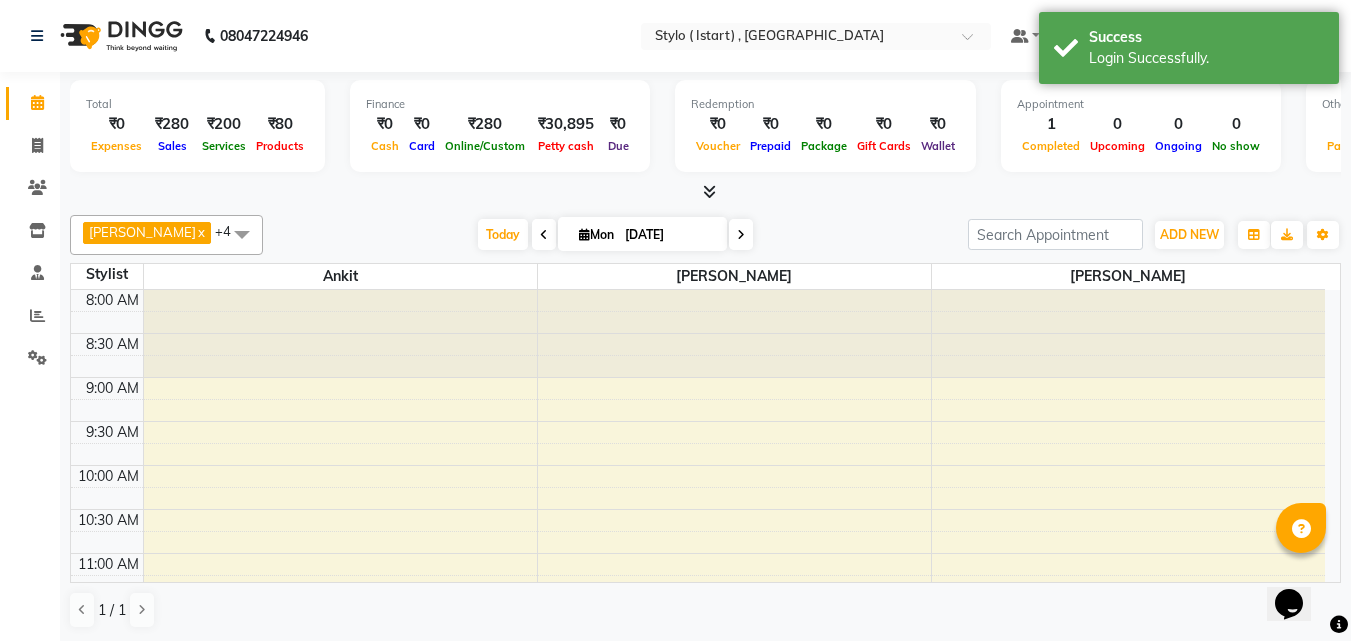 click on "[DATE]  [DATE]" at bounding box center [615, 235] 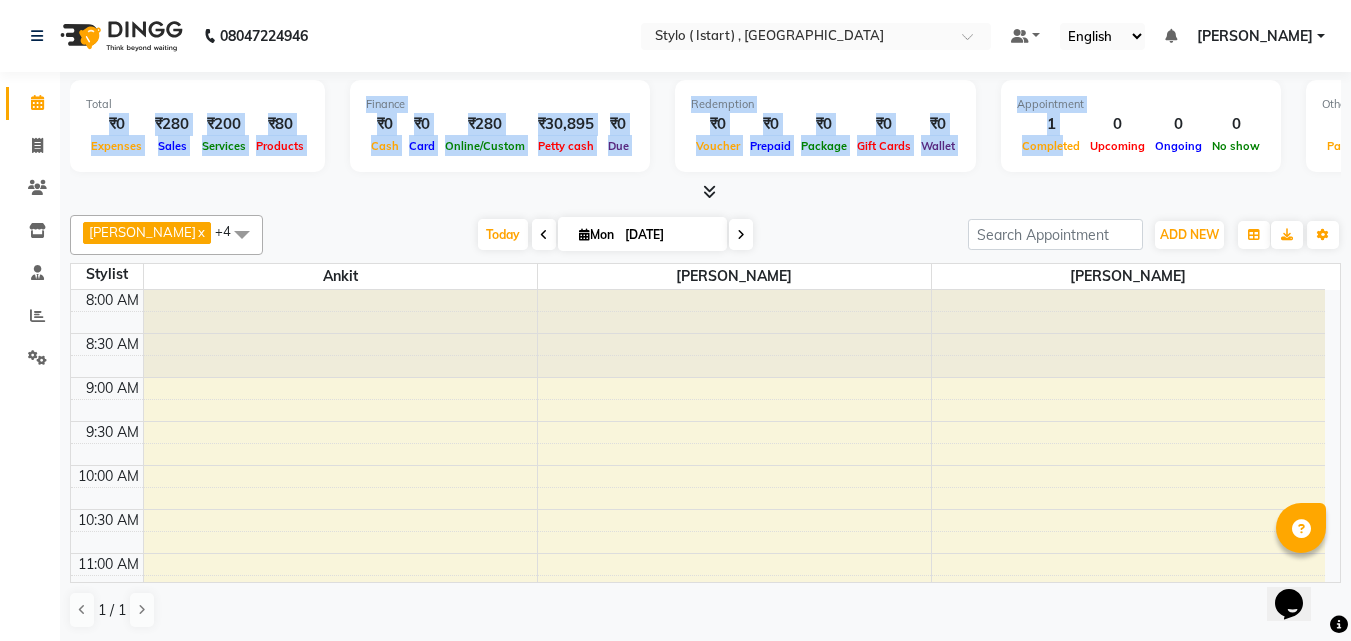 drag, startPoint x: 88, startPoint y: 126, endPoint x: 1056, endPoint y: 137, distance: 968.0625 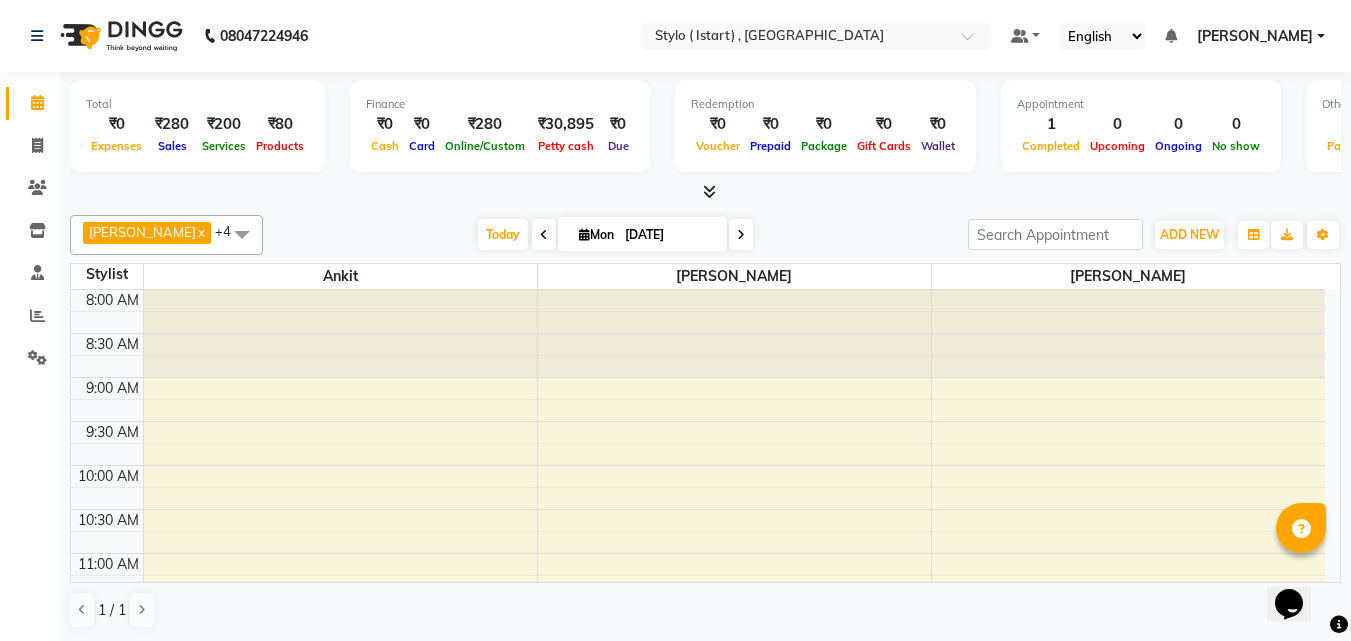click at bounding box center (705, 192) 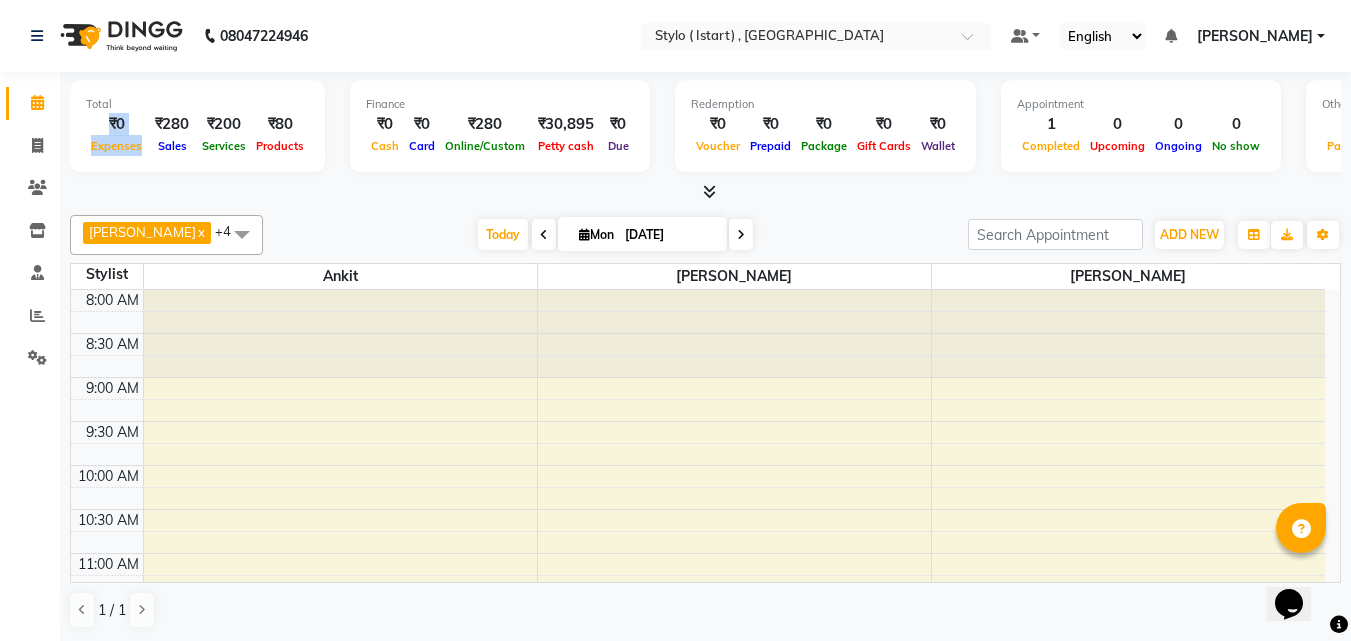 drag, startPoint x: 138, startPoint y: 142, endPoint x: 103, endPoint y: 126, distance: 38.483765 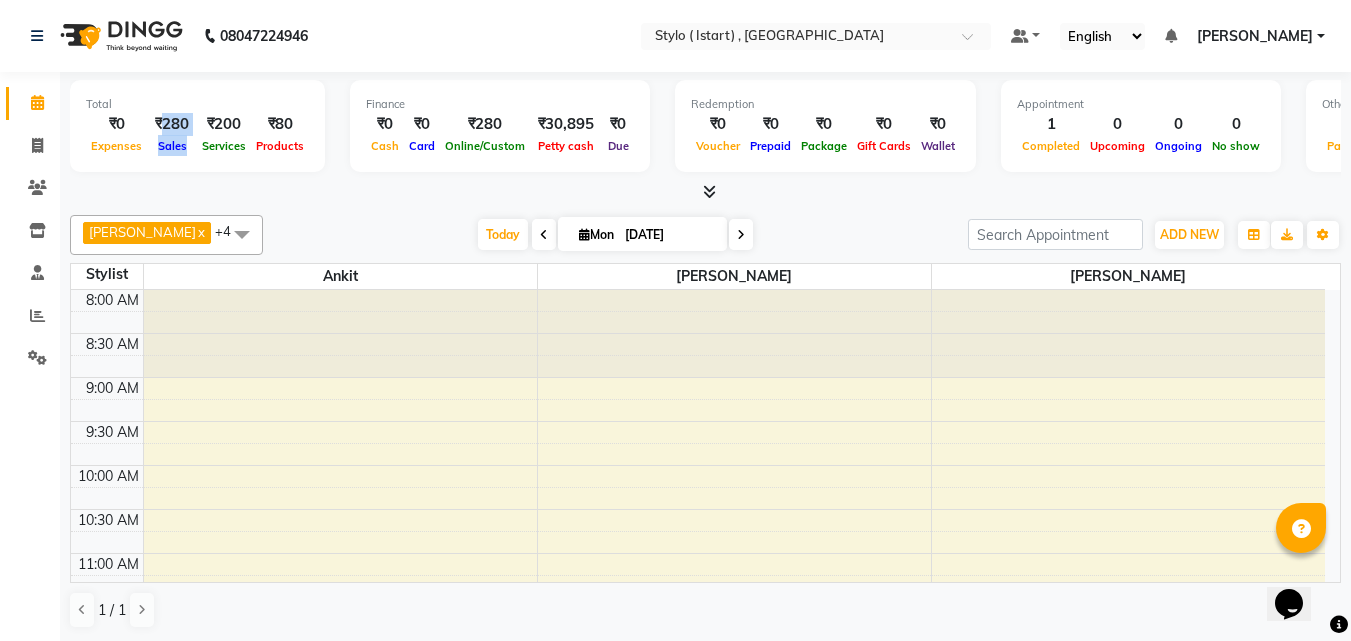 drag, startPoint x: 187, startPoint y: 152, endPoint x: 162, endPoint y: 123, distance: 38.28838 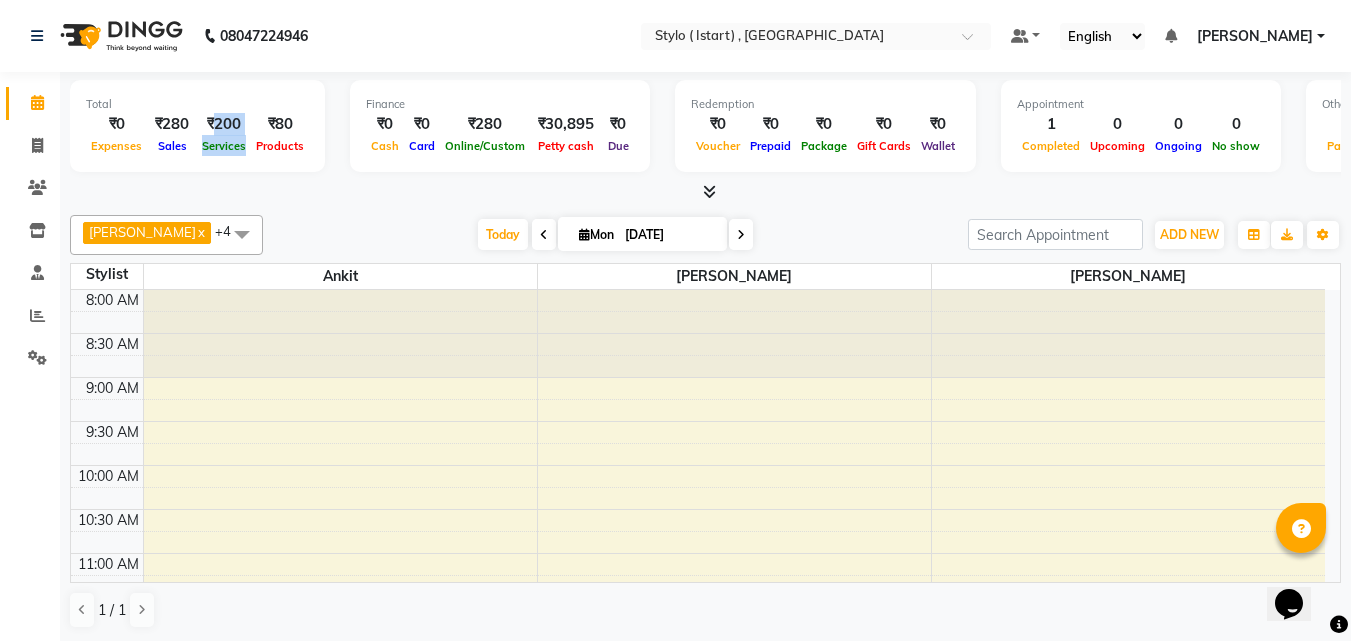 drag, startPoint x: 245, startPoint y: 153, endPoint x: 211, endPoint y: 125, distance: 44.04543 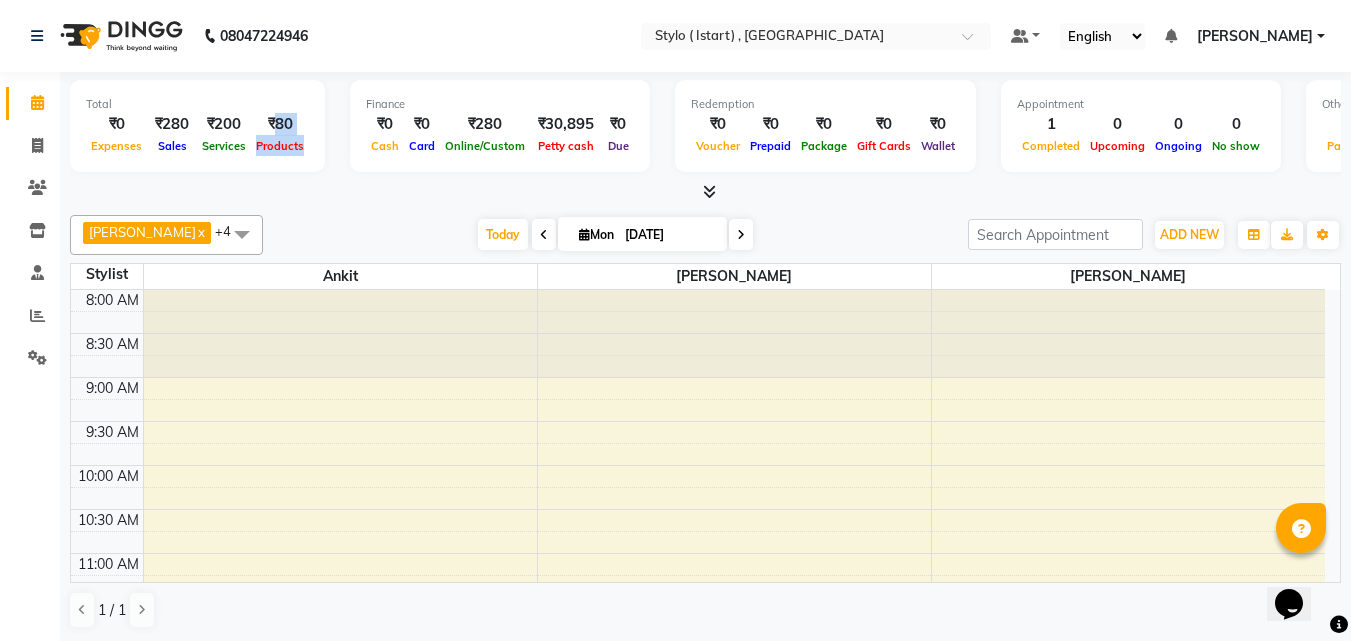 drag, startPoint x: 305, startPoint y: 150, endPoint x: 278, endPoint y: 131, distance: 33.01515 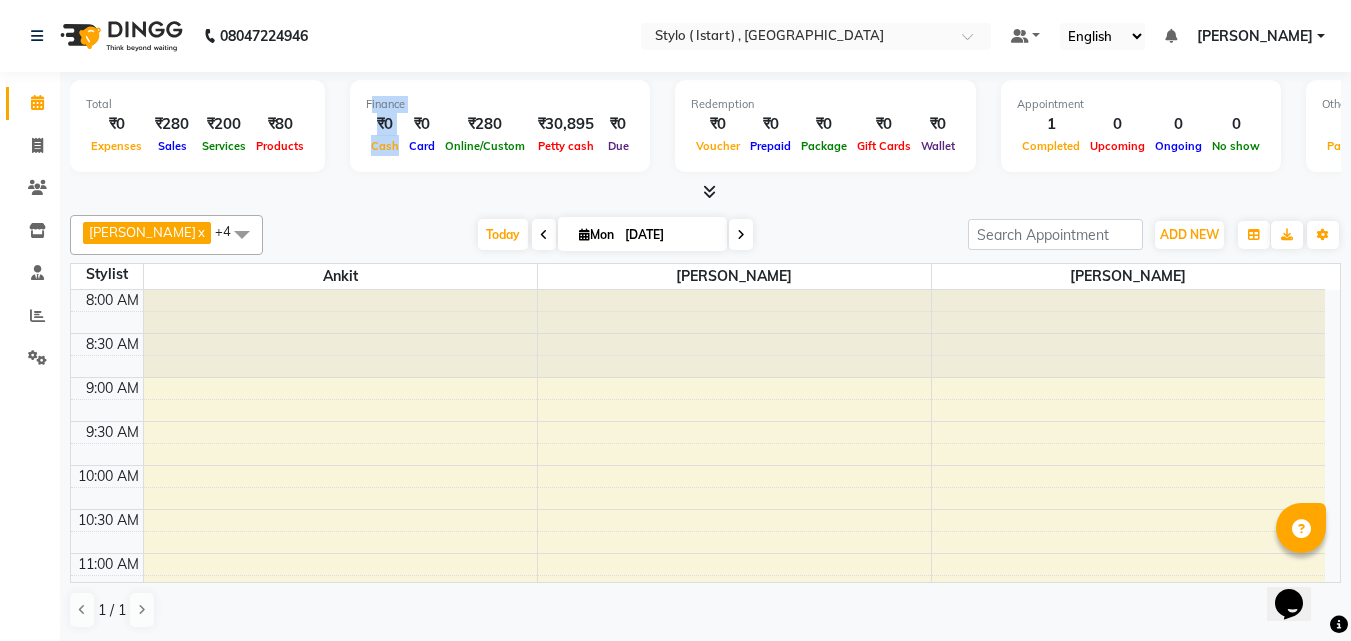 drag, startPoint x: 397, startPoint y: 149, endPoint x: 371, endPoint y: 107, distance: 49.396355 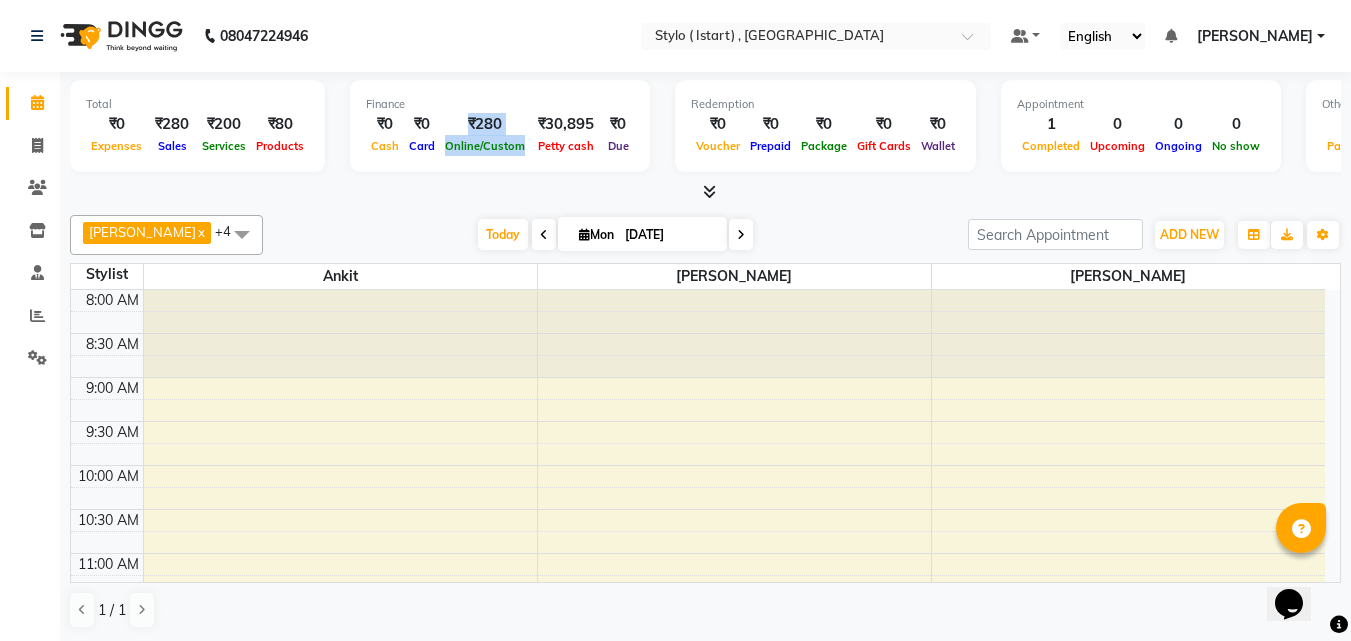 drag, startPoint x: 516, startPoint y: 137, endPoint x: 462, endPoint y: 125, distance: 55.31727 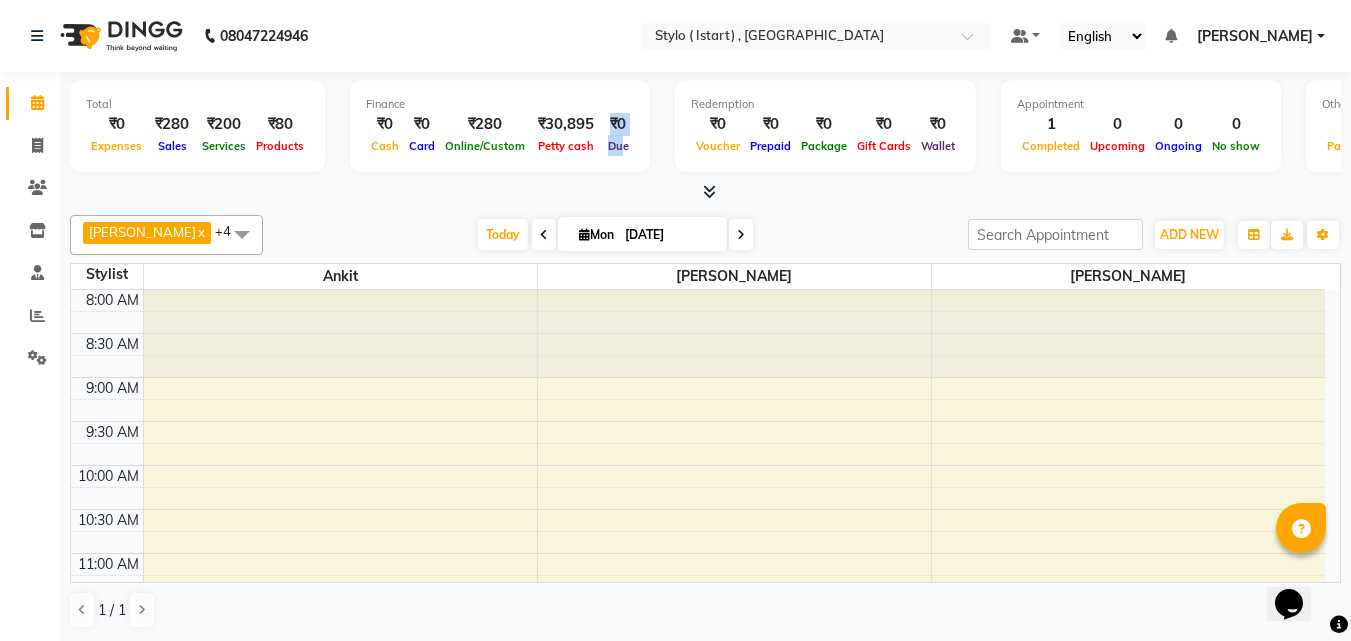drag, startPoint x: 621, startPoint y: 151, endPoint x: 598, endPoint y: 119, distance: 39.40812 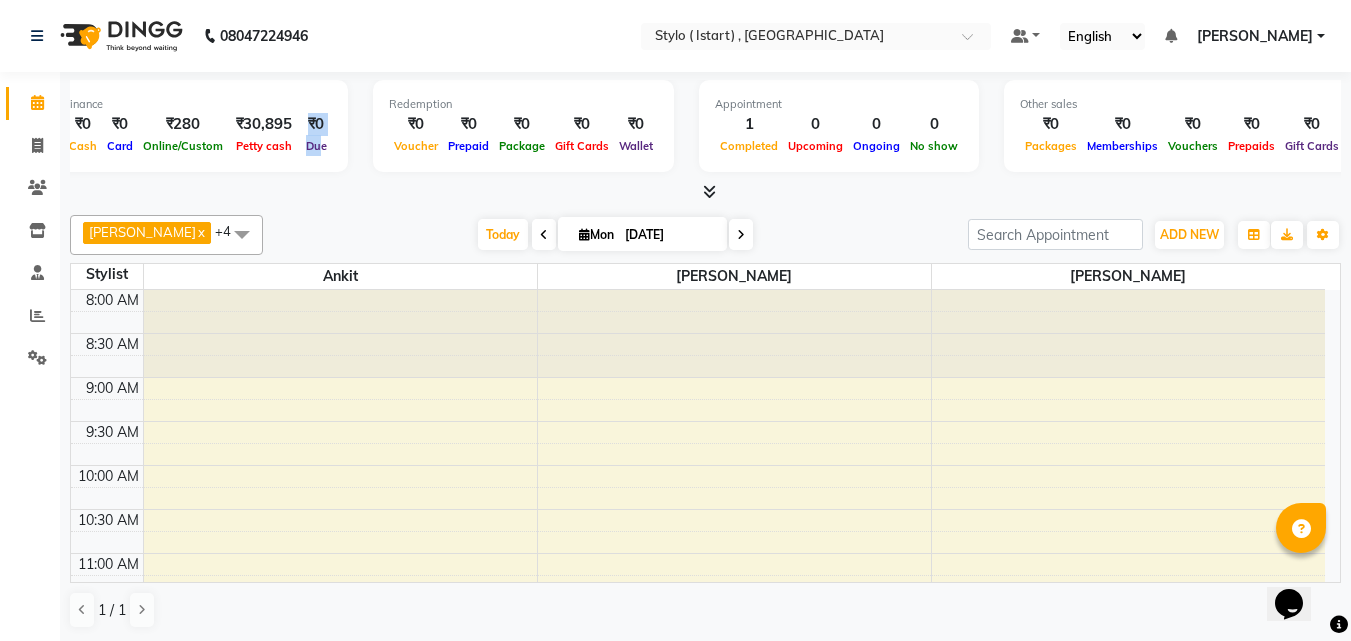 scroll, scrollTop: 0, scrollLeft: 308, axis: horizontal 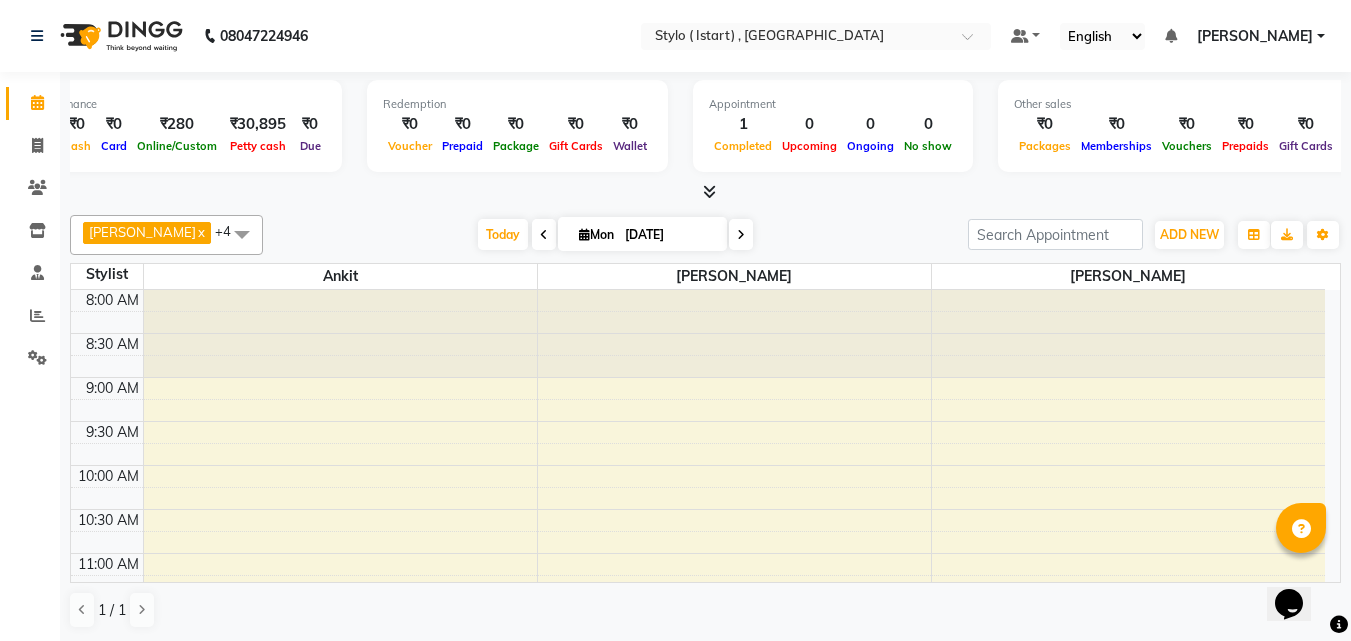 click on "Completed" at bounding box center (743, 146) 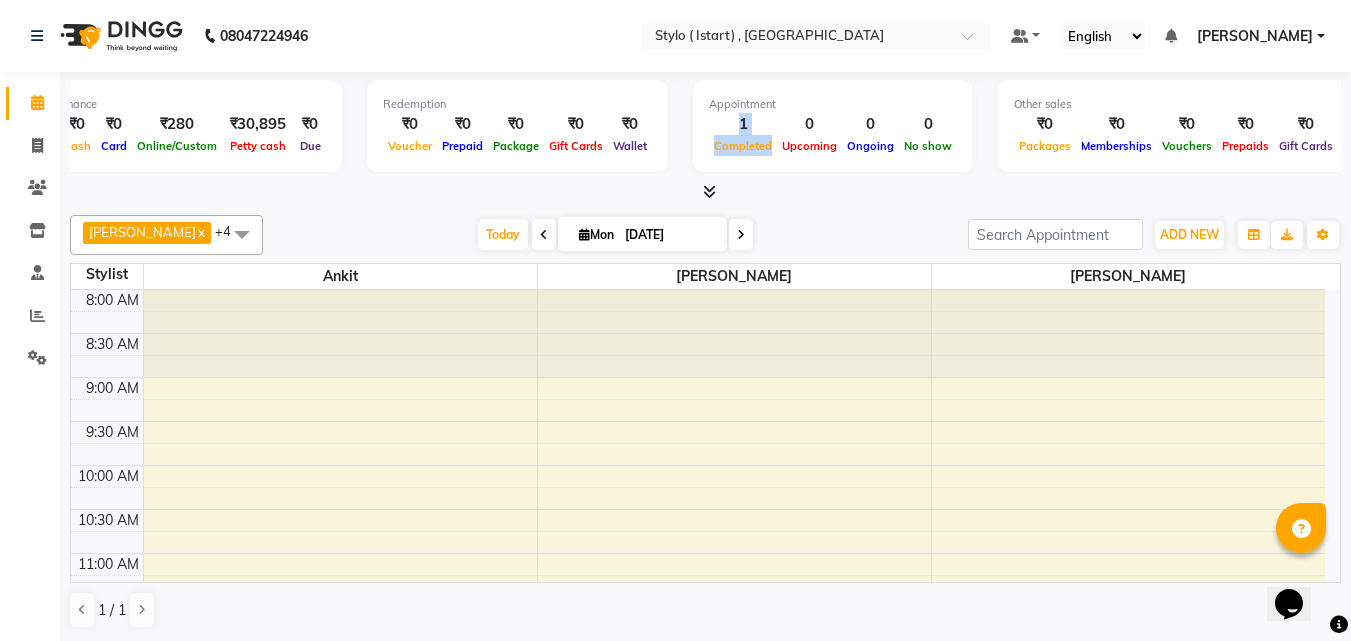 drag, startPoint x: 763, startPoint y: 152, endPoint x: 722, endPoint y: 120, distance: 52.009613 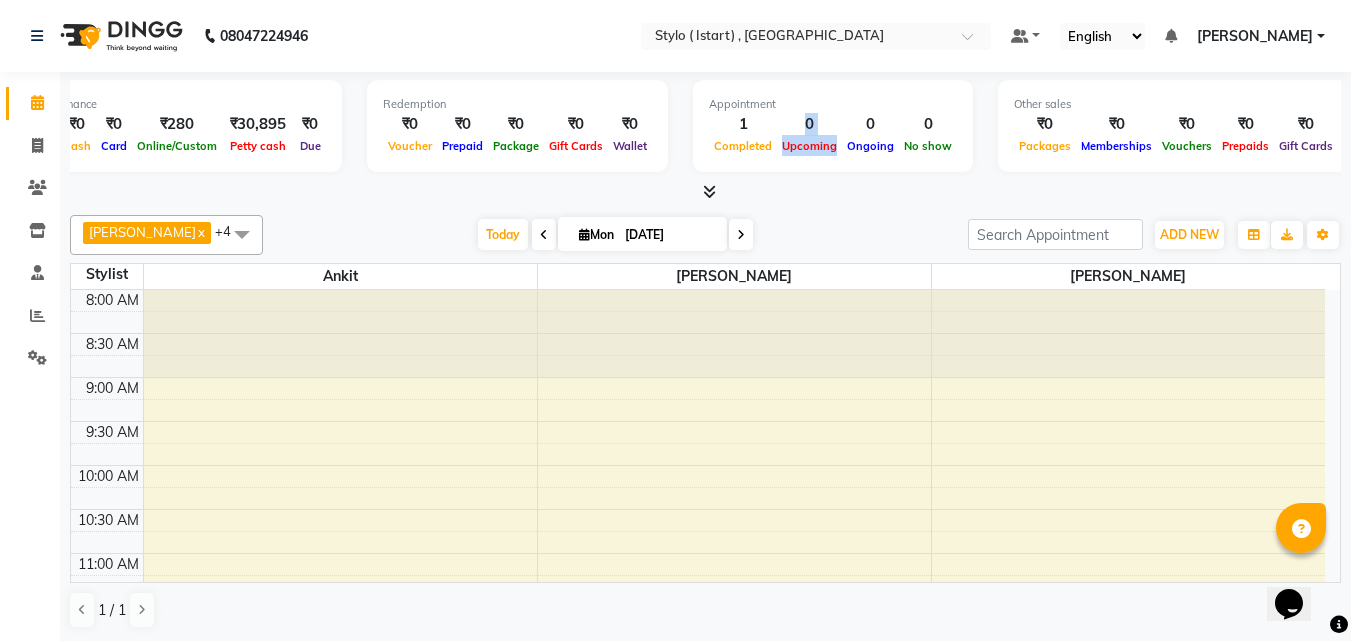 drag, startPoint x: 827, startPoint y: 154, endPoint x: 789, endPoint y: 117, distance: 53.037724 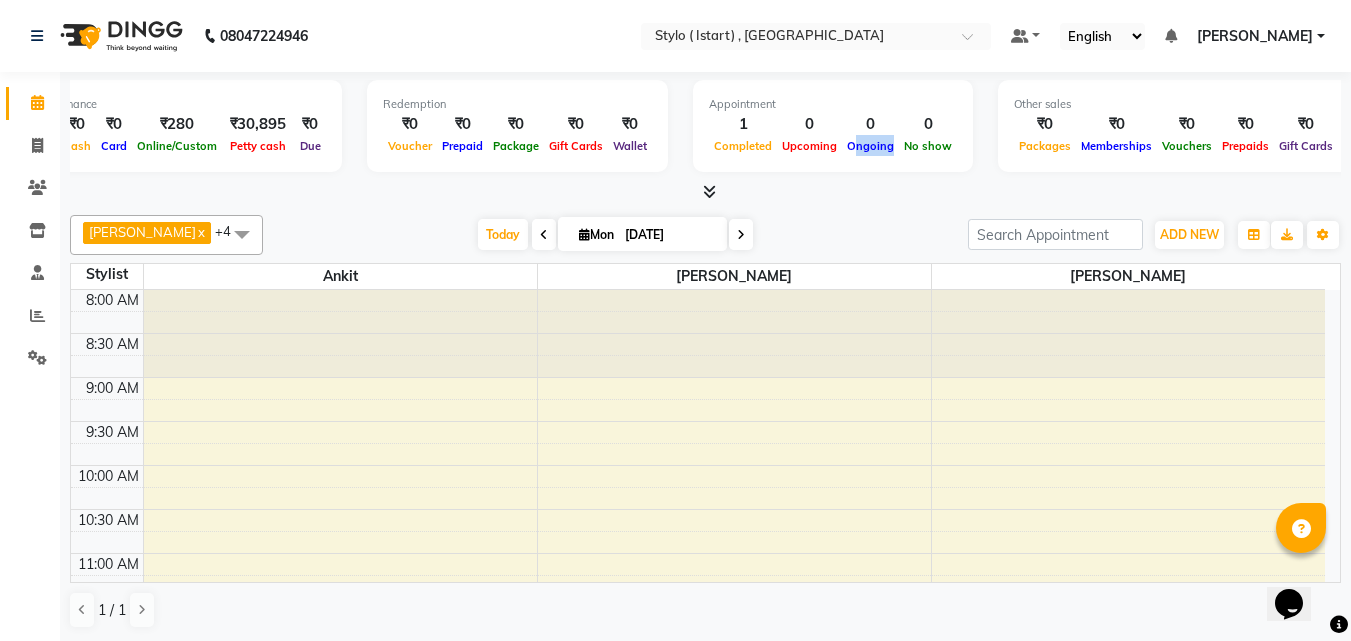 drag, startPoint x: 881, startPoint y: 150, endPoint x: 843, endPoint y: 135, distance: 40.853397 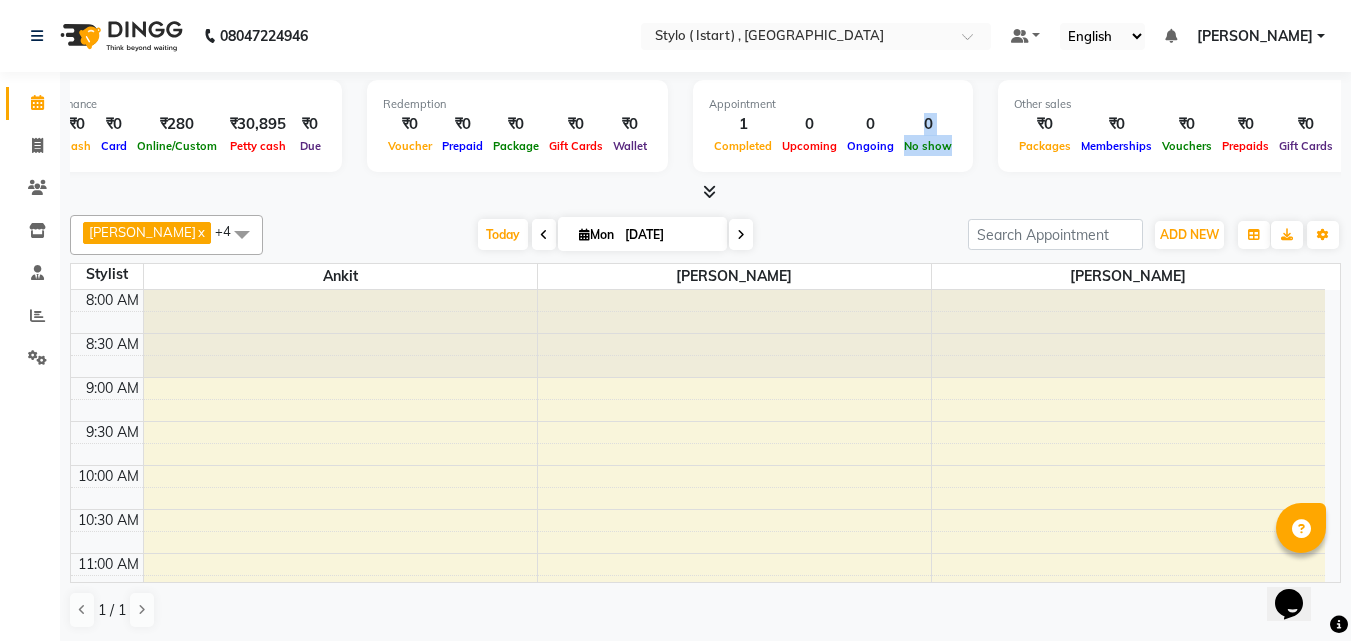 drag, startPoint x: 944, startPoint y: 147, endPoint x: 900, endPoint y: 115, distance: 54.405884 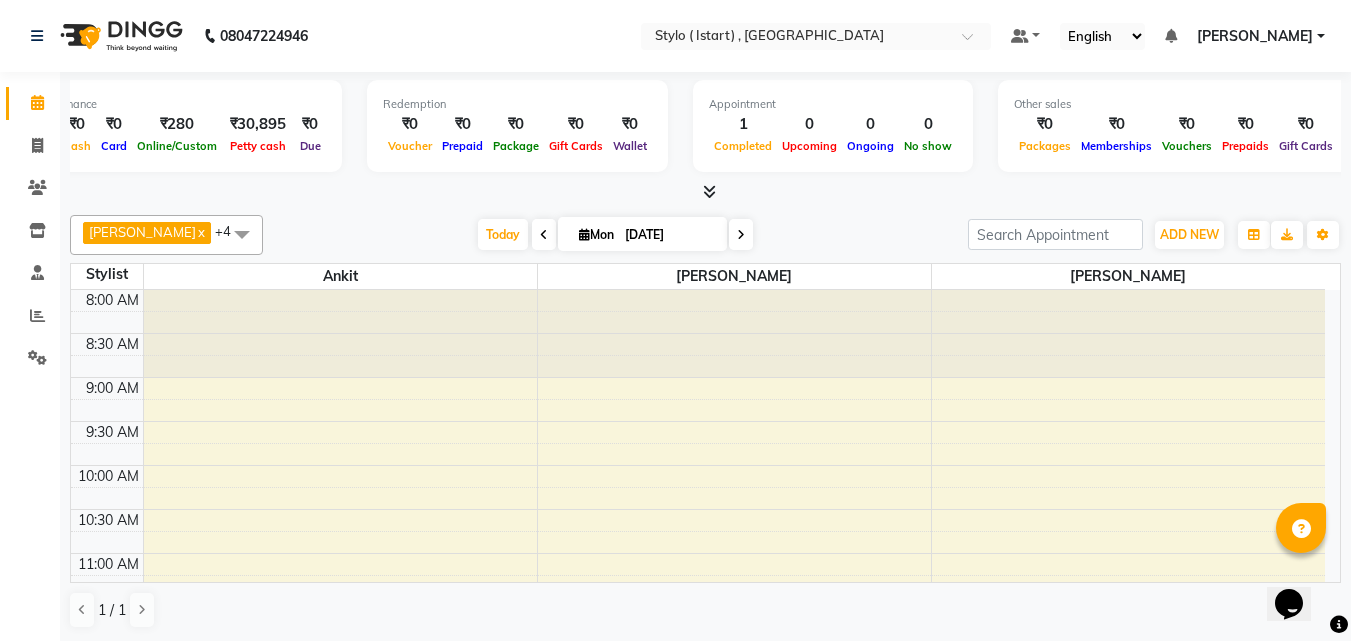 click on "Packages" at bounding box center [1045, 145] 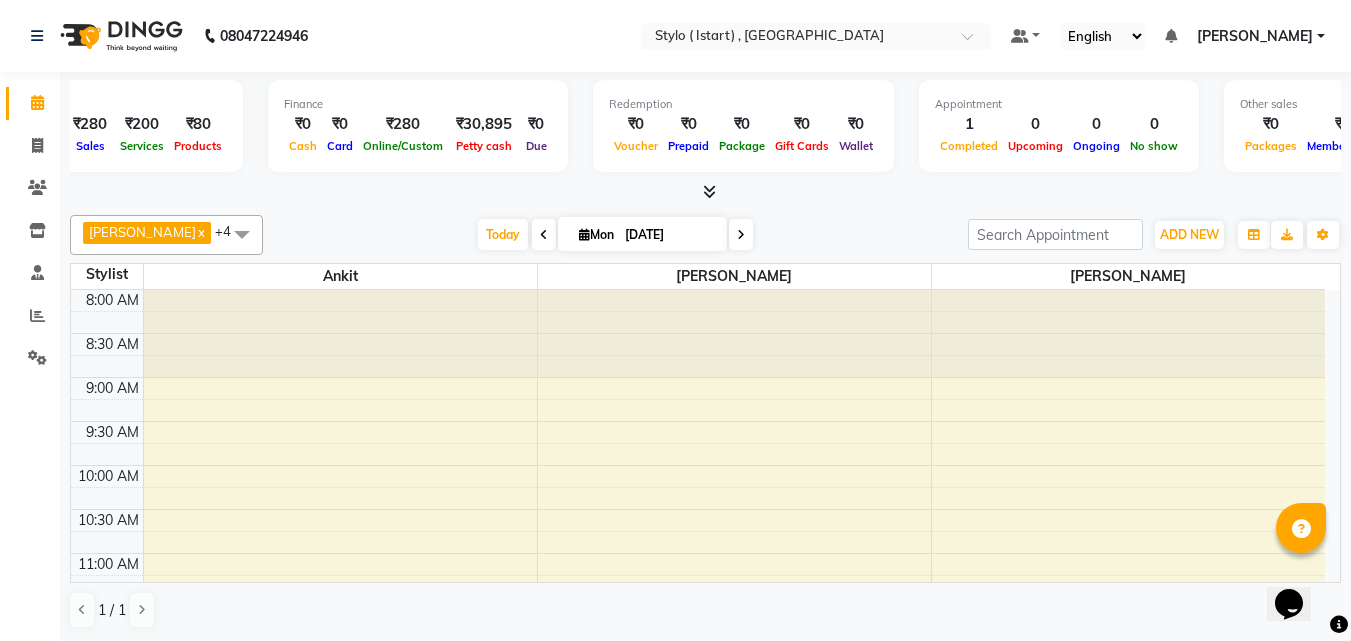 scroll, scrollTop: 0, scrollLeft: 0, axis: both 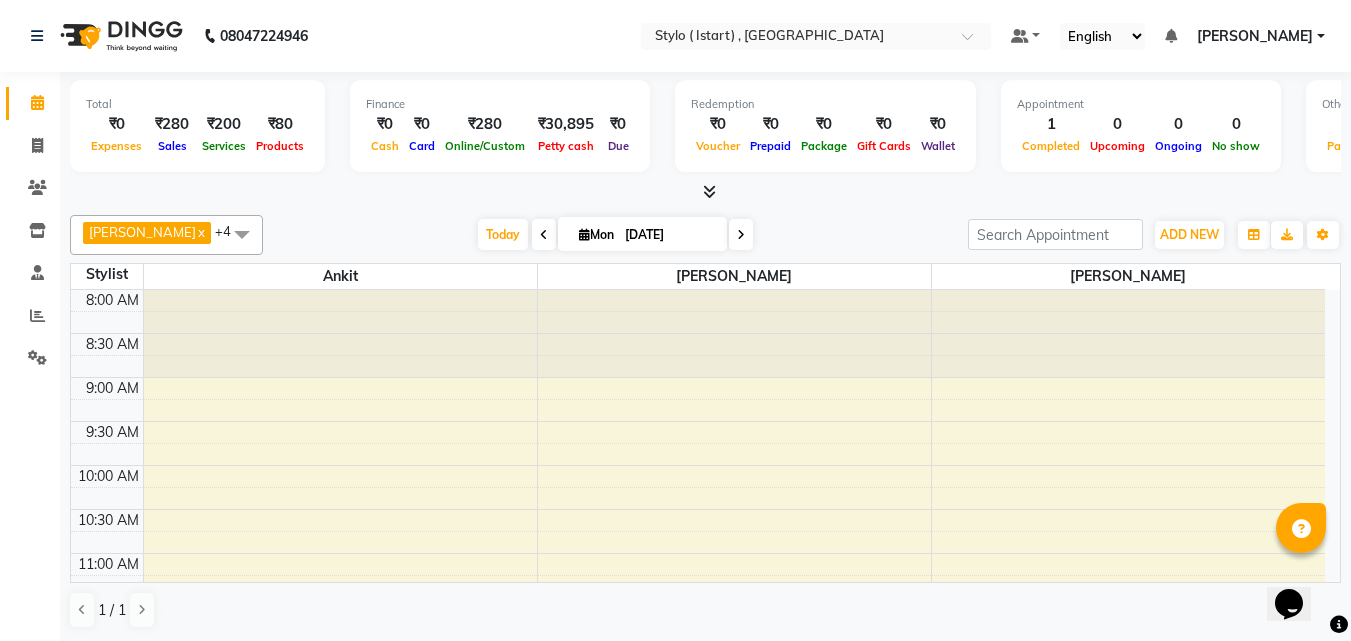 drag, startPoint x: 112, startPoint y: 118, endPoint x: 769, endPoint y: 102, distance: 657.1948 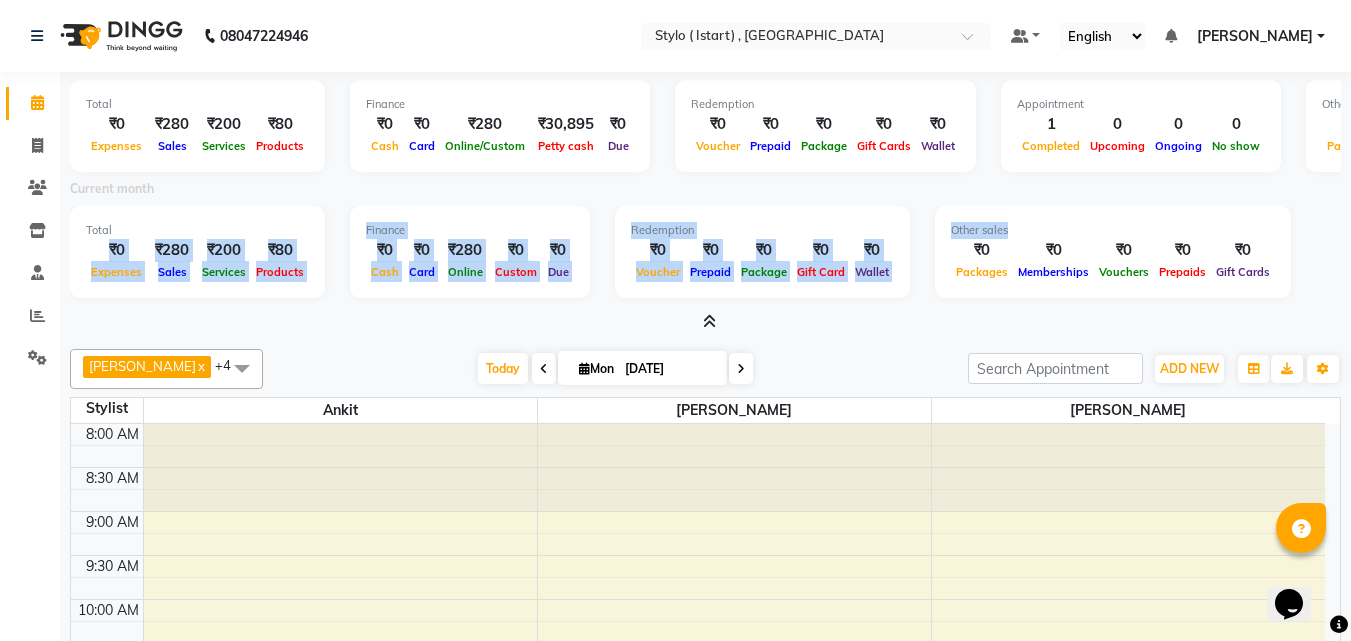drag, startPoint x: 102, startPoint y: 247, endPoint x: 1013, endPoint y: 218, distance: 911.4615 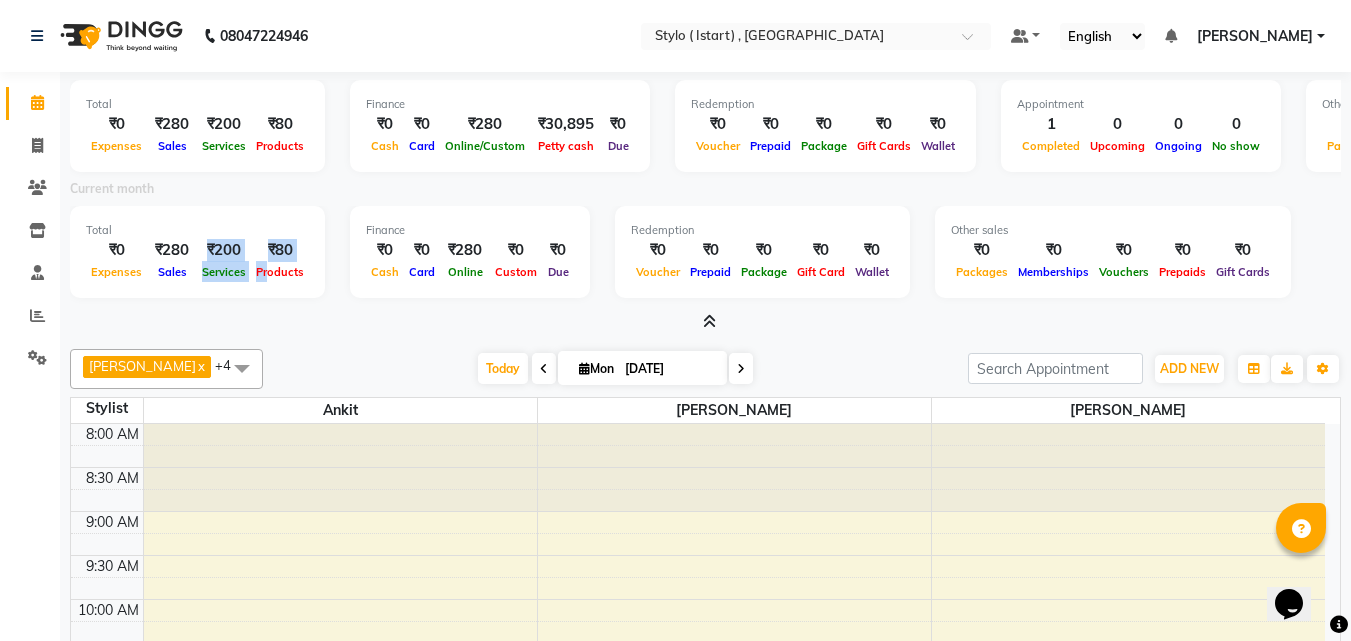 drag, startPoint x: 266, startPoint y: 269, endPoint x: 185, endPoint y: 263, distance: 81.22192 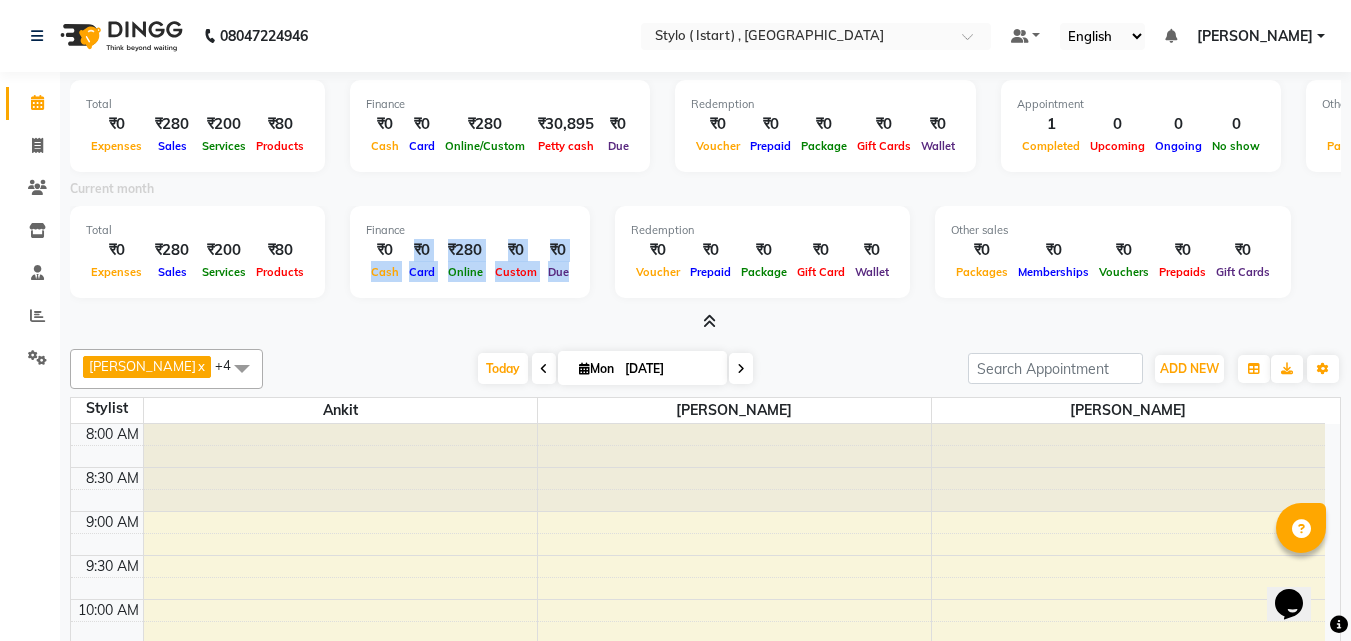 drag, startPoint x: 567, startPoint y: 271, endPoint x: 368, endPoint y: 261, distance: 199.2511 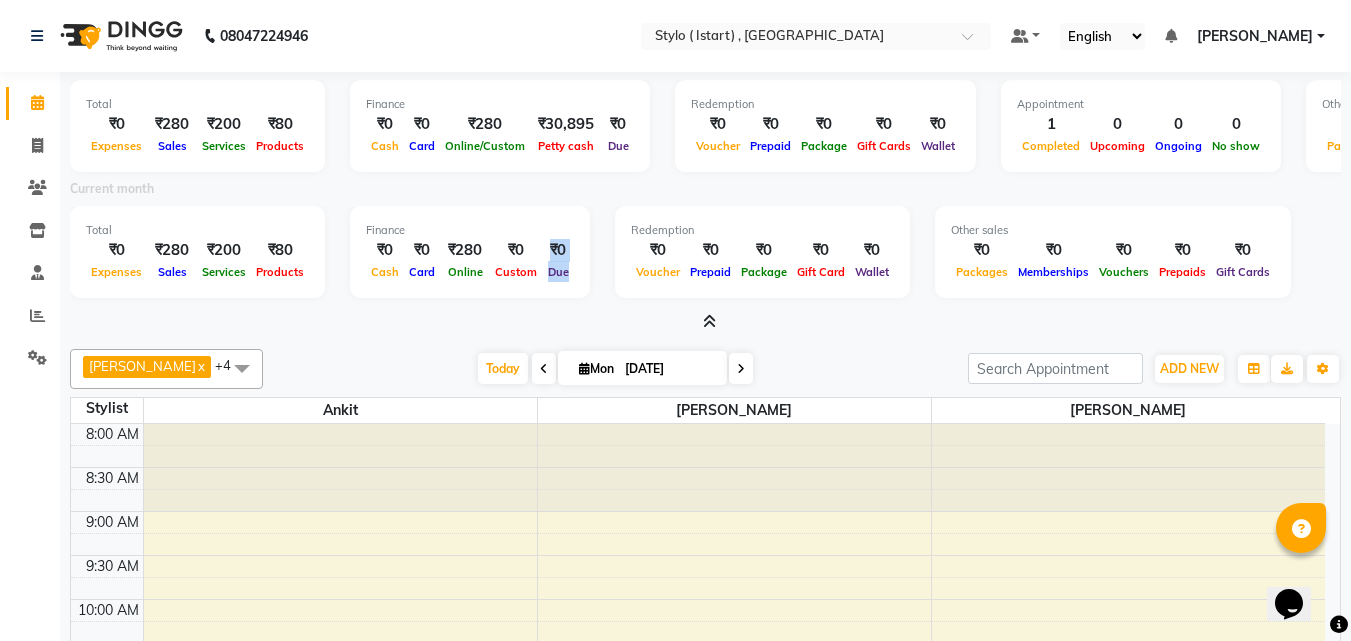 drag, startPoint x: 565, startPoint y: 285, endPoint x: 548, endPoint y: 255, distance: 34.48188 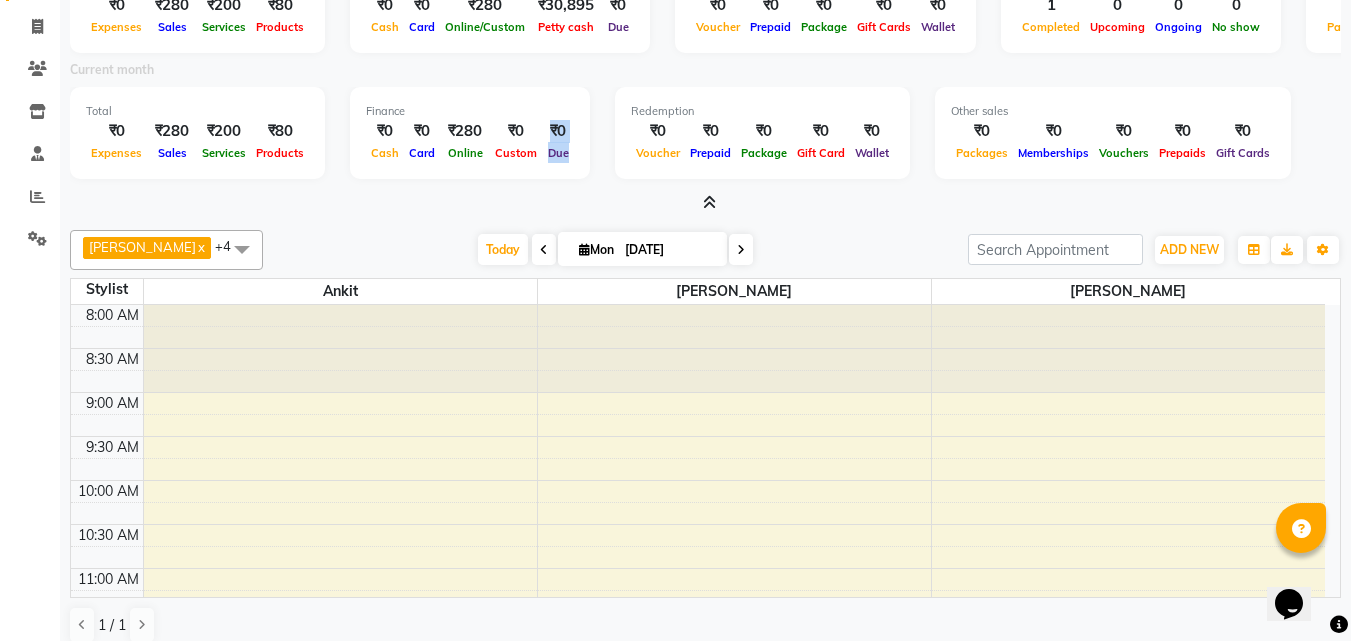 scroll, scrollTop: 135, scrollLeft: 0, axis: vertical 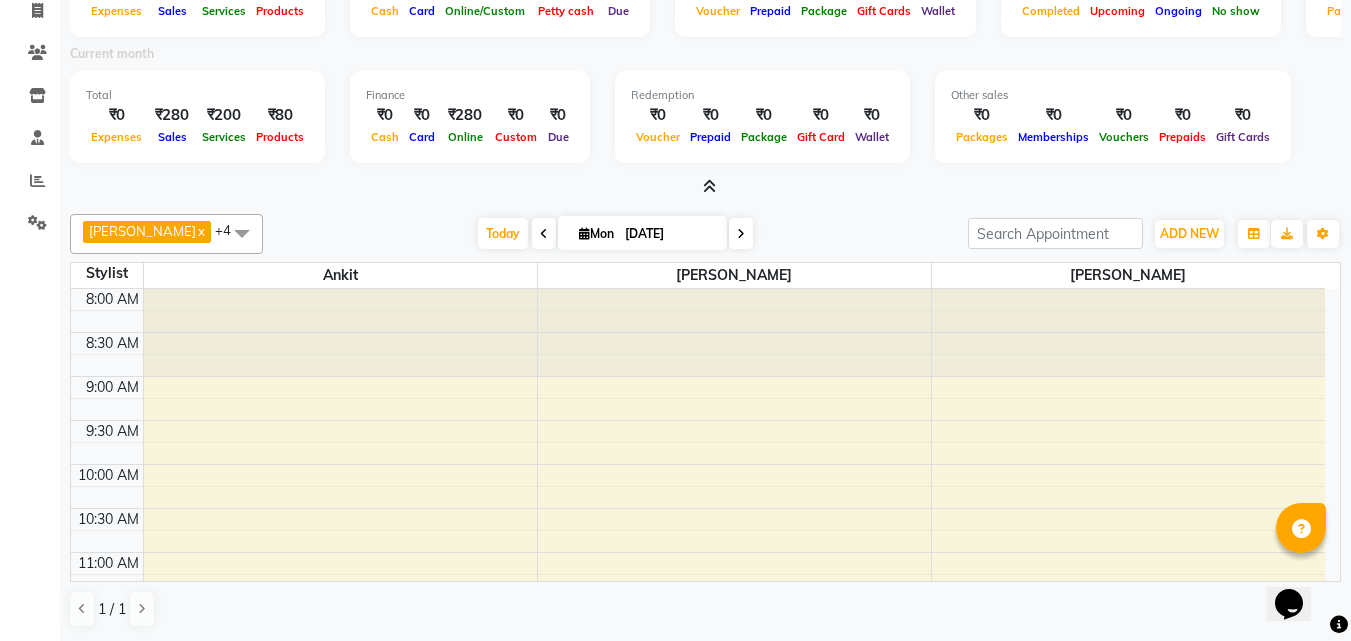 click at bounding box center (709, 186) 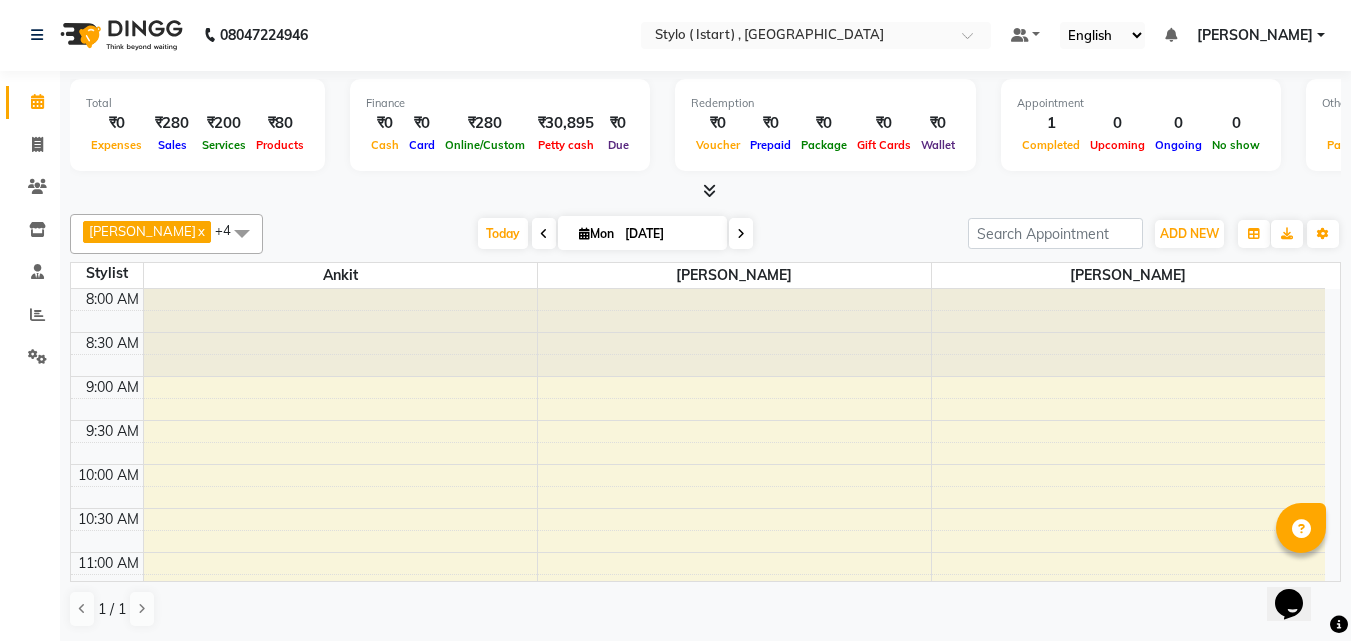 click at bounding box center [242, 233] 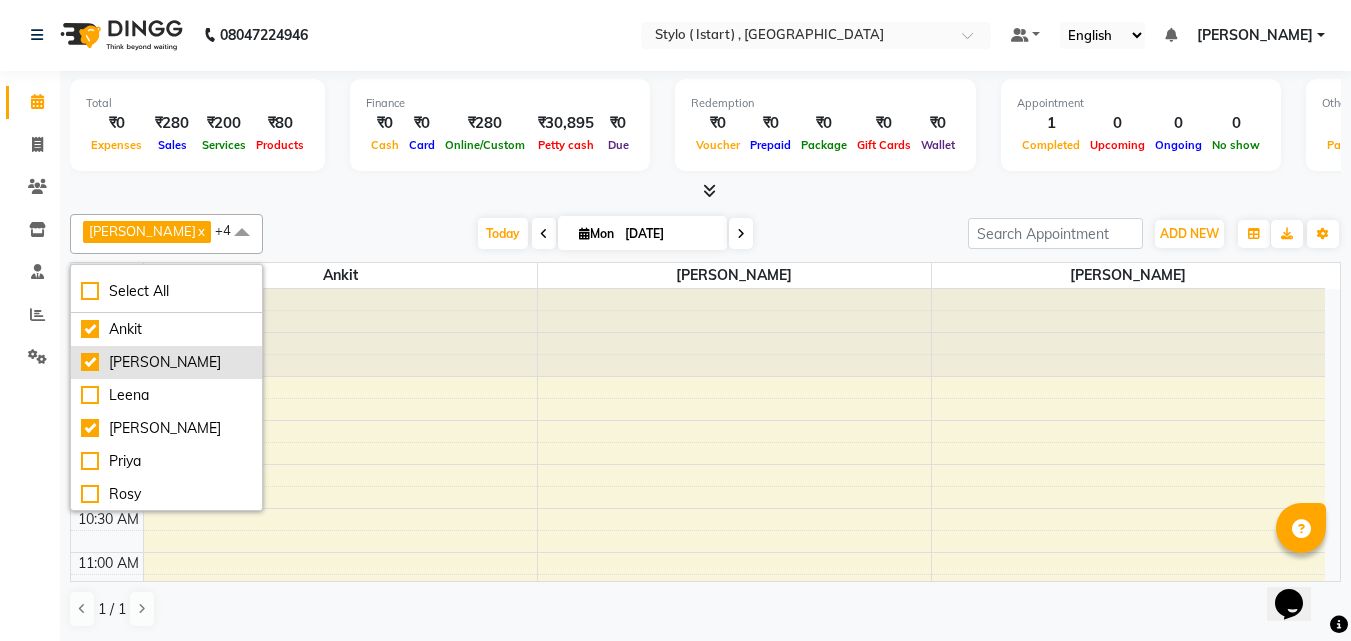 click on "[PERSON_NAME]" at bounding box center [166, 362] 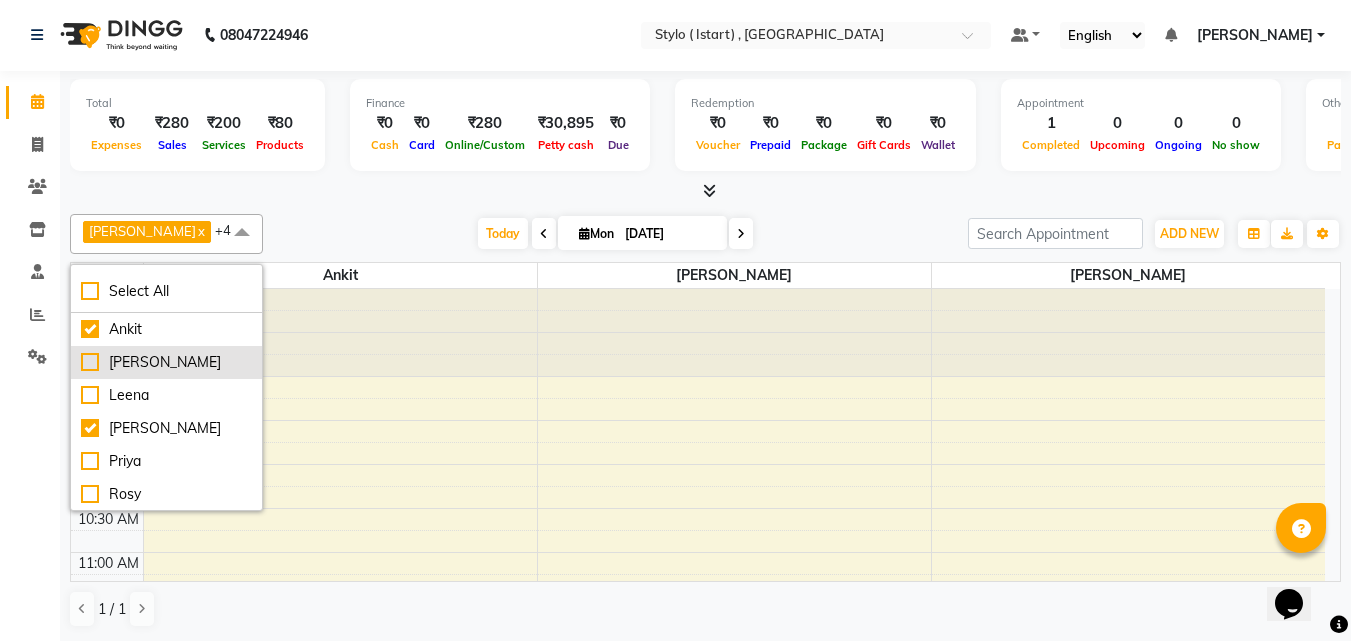 checkbox on "false" 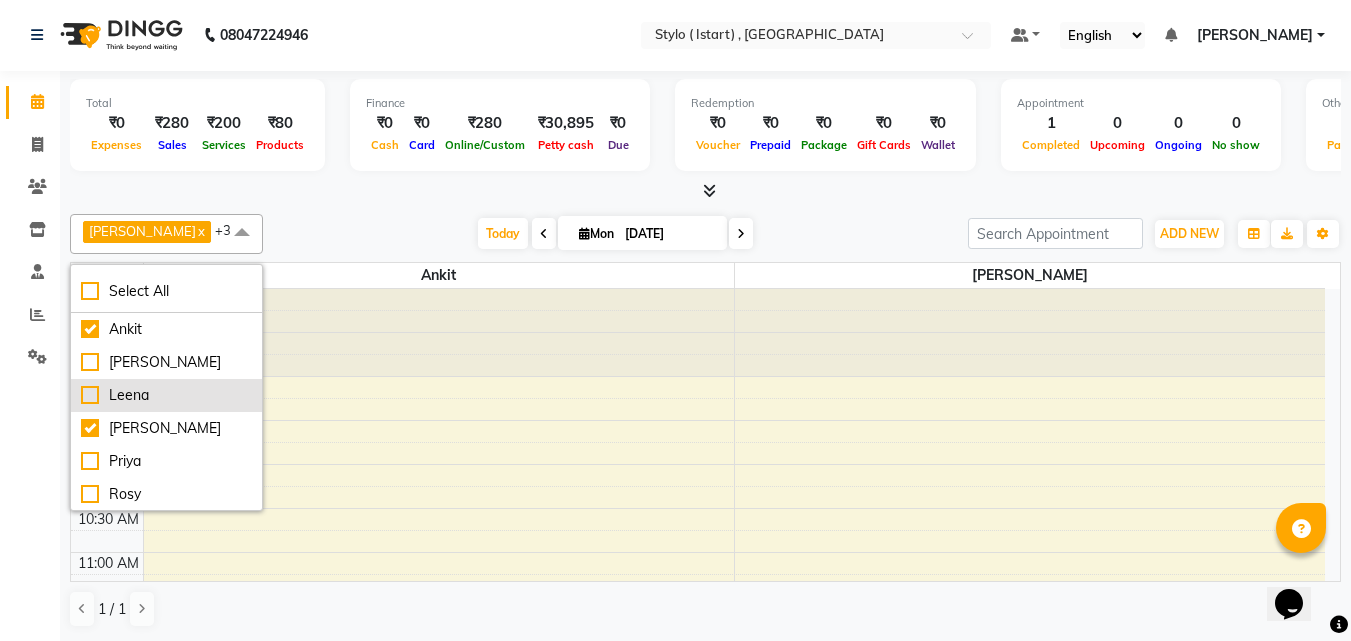 click on "Leena" at bounding box center (166, 395) 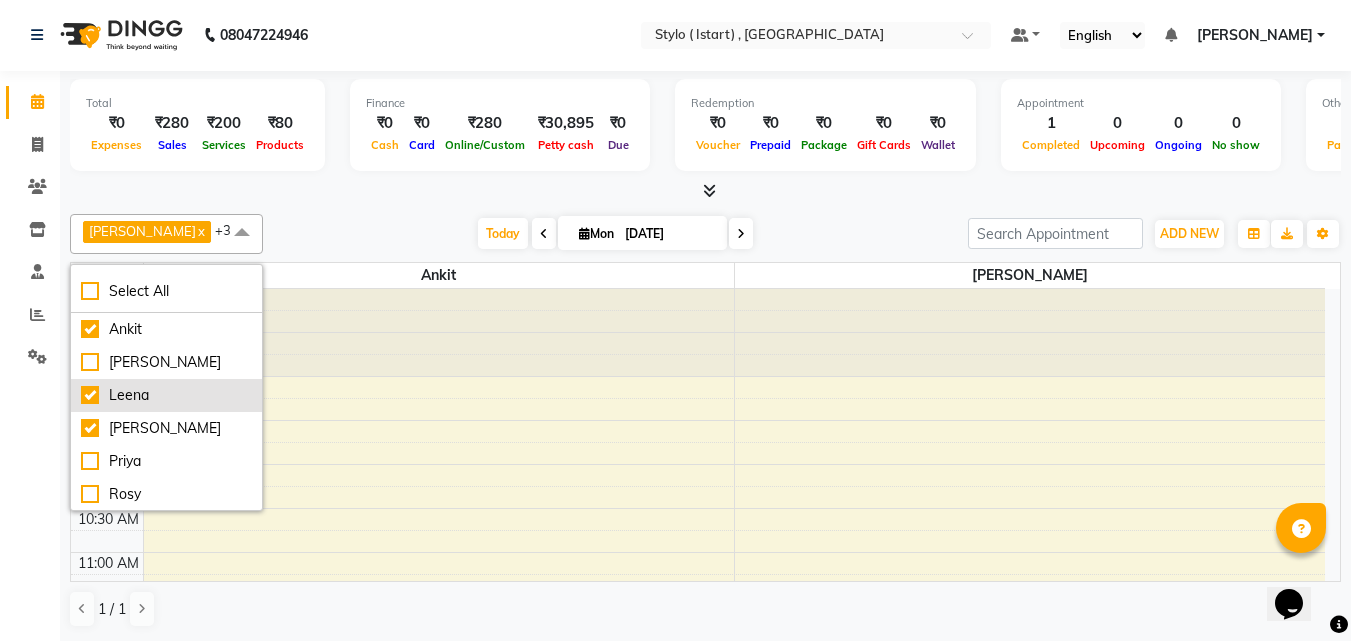checkbox on "true" 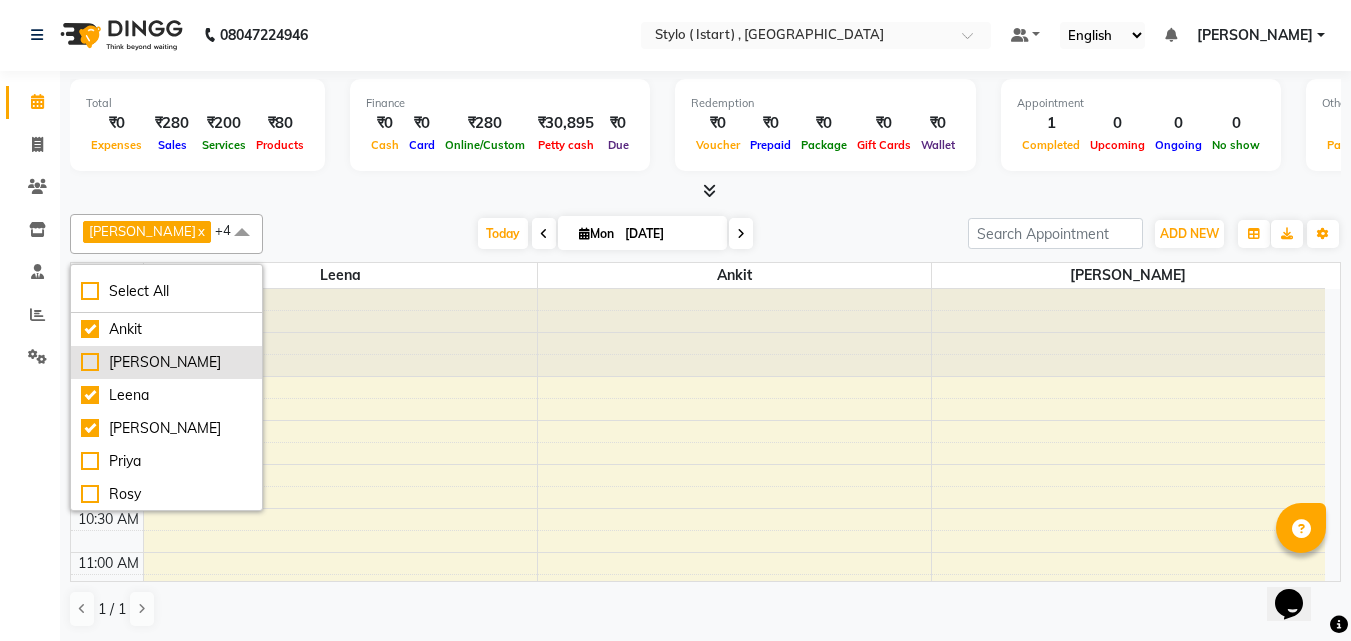 click on "[PERSON_NAME]" at bounding box center [166, 362] 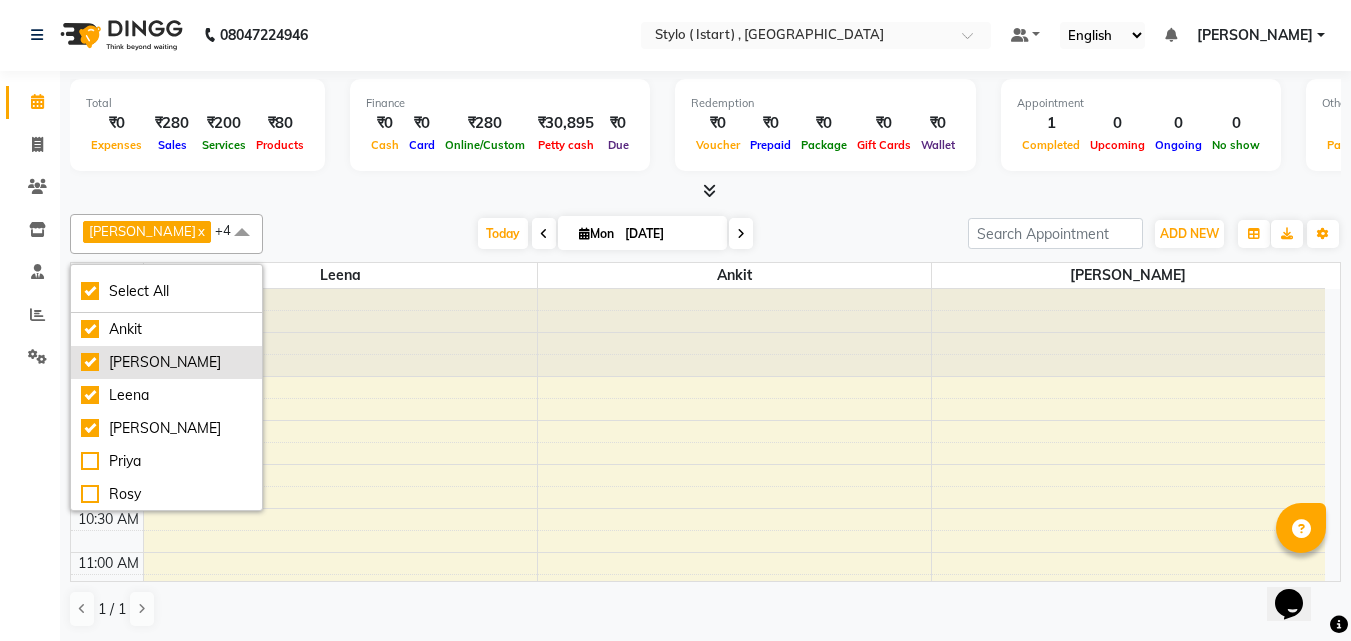 checkbox on "true" 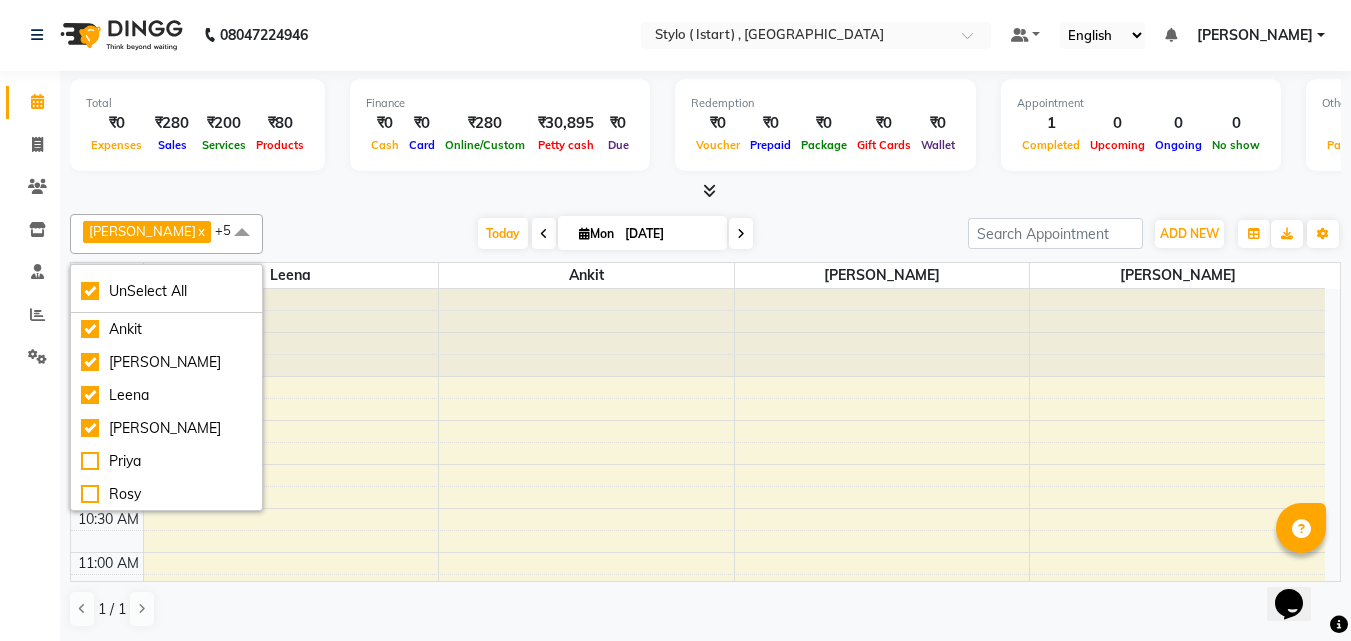 click at bounding box center (242, 233) 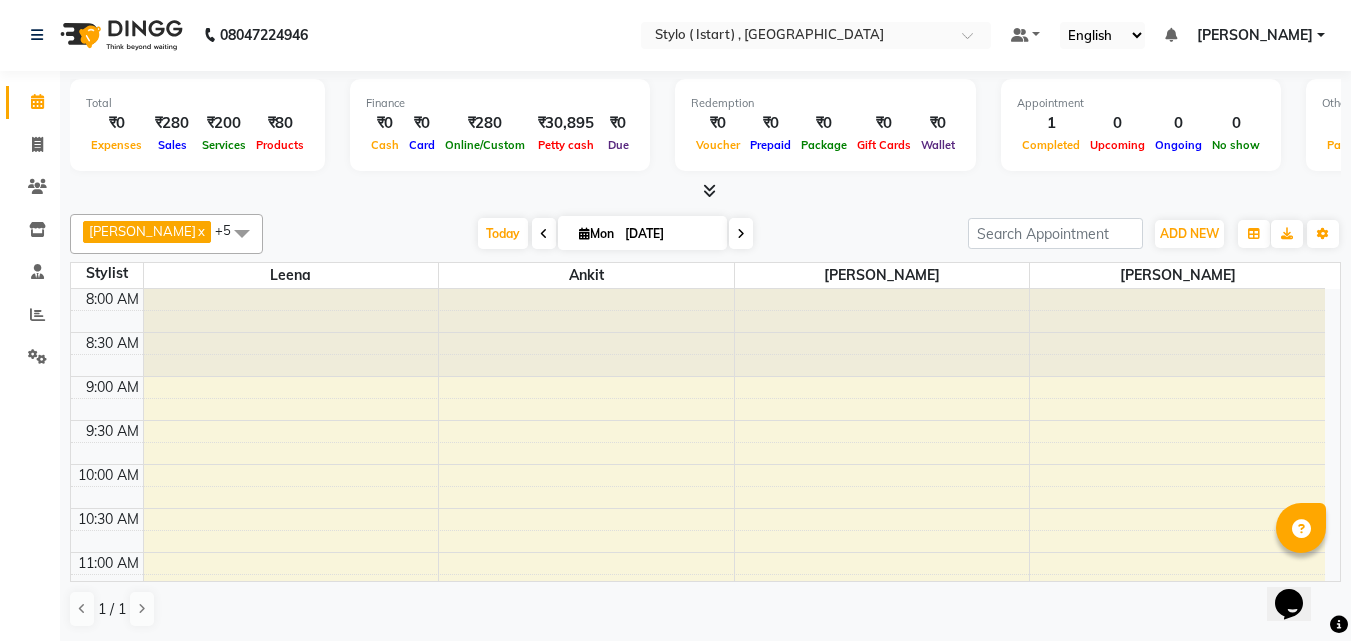 click on "Total  ₹0  Expenses ₹280  Sales ₹200  Services ₹80  Products Finance  ₹0  Cash ₹0  Card ₹280  Online/Custom ₹30,895 [PERSON_NAME] cash ₹0 Due  Redemption  ₹0 Voucher ₹0 Prepaid ₹0 Package ₹0  Gift Cards ₹0  Wallet  Appointment  1 Completed 0 Upcoming 0 Ongoing 0 No show  Other sales  ₹0  Packages ₹0  Memberships ₹0  Vouchers ₹0  Prepaids ₹0  Gift Cards [PERSON_NAME]  x Ankit  x [DATE]  x Admin  x Leena  x [PERSON_NAME]  x +5 UnSelect All Ankit [PERSON_NAME] [PERSON_NAME] [PERSON_NAME] [DATE]  [DATE] Toggle Dropdown Add Appointment Add Invoice Add Attendance Add Client Add Transaction Toggle Dropdown Add Appointment Add Invoice Add Attendance Add Client ADD NEW Toggle Dropdown Add Appointment Add Invoice Add Attendance Add Client Add Transaction [PERSON_NAME]  x Ankit  x [DATE]  x Admin  x Leena  x [PERSON_NAME]  x +5 UnSelect All Ankit [PERSON_NAME] [PERSON_NAME] [PERSON_NAME] Group By  Staff View   Room View  View as Vertical  Vertical - Week View  Horizontal  Horizontal - Week View  List  Toggle Dropdown Zoom 6" 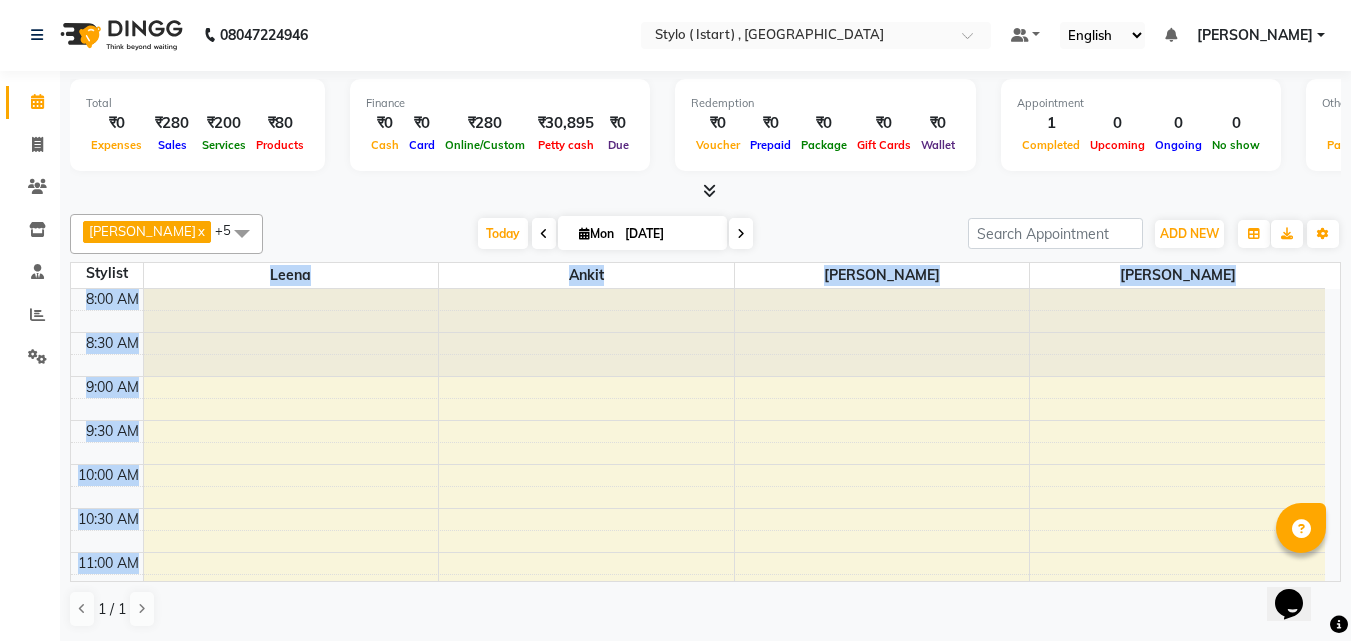 drag, startPoint x: 270, startPoint y: 279, endPoint x: 728, endPoint y: 289, distance: 458.10916 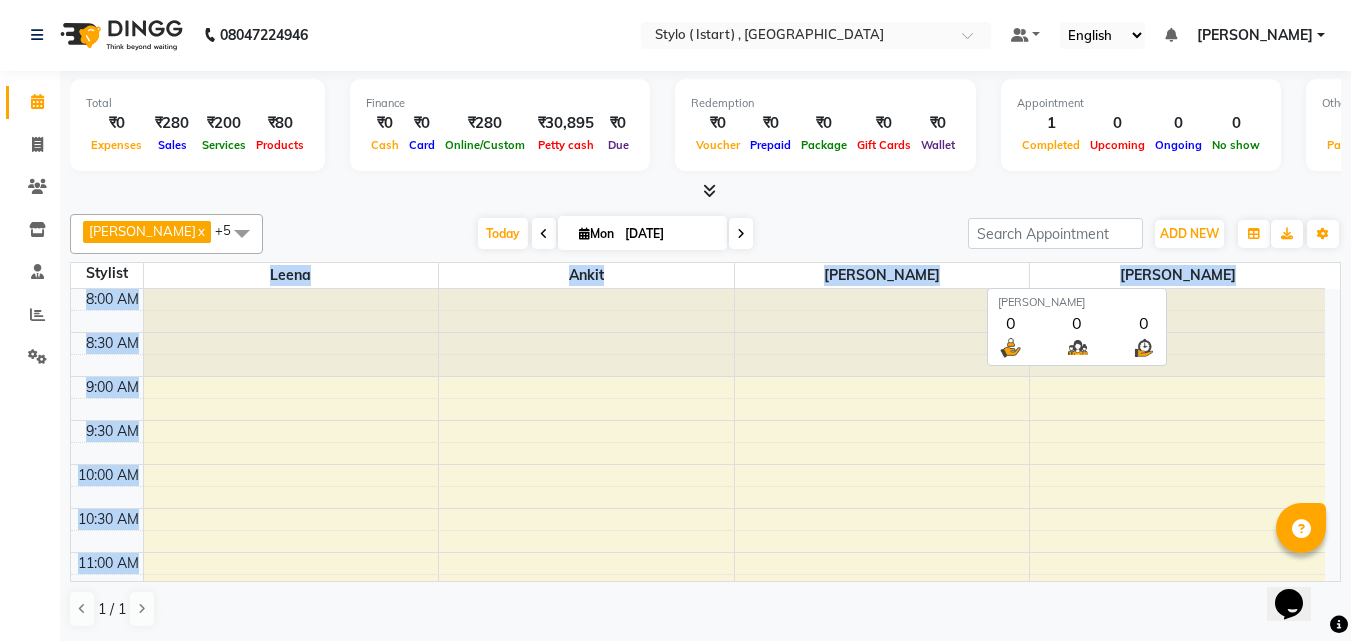click on "[PERSON_NAME]" at bounding box center [1177, 275] 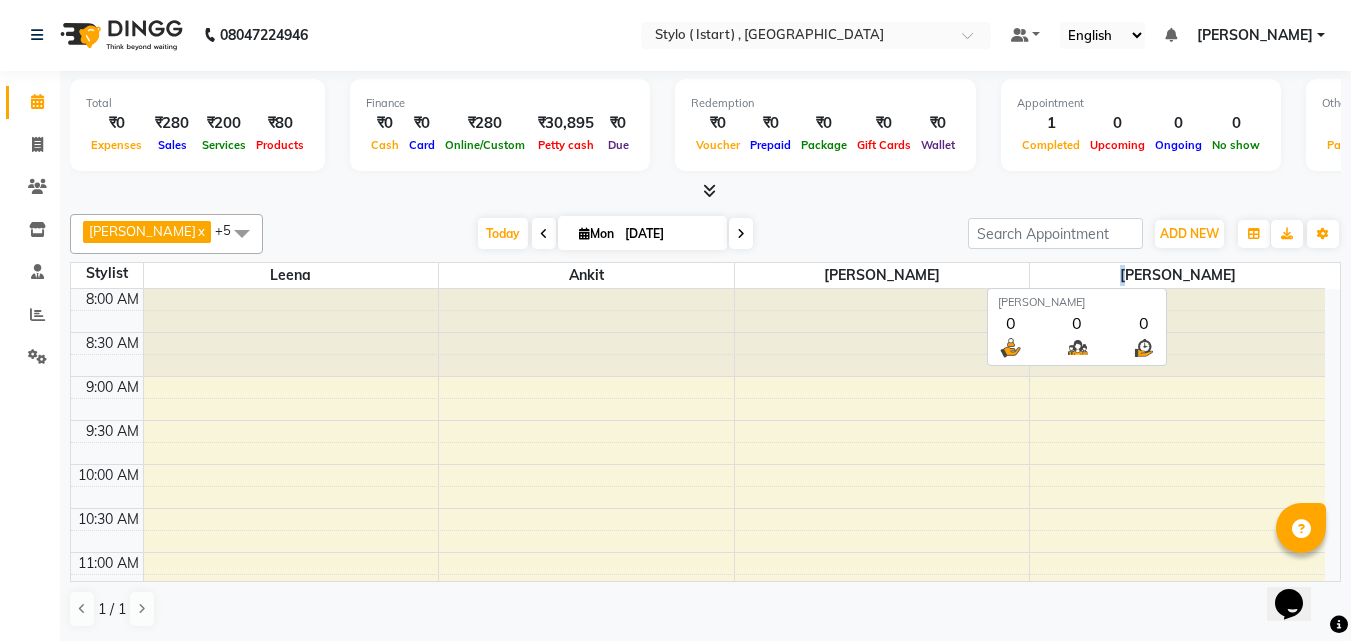 drag, startPoint x: 1206, startPoint y: 262, endPoint x: 1173, endPoint y: 276, distance: 35.846897 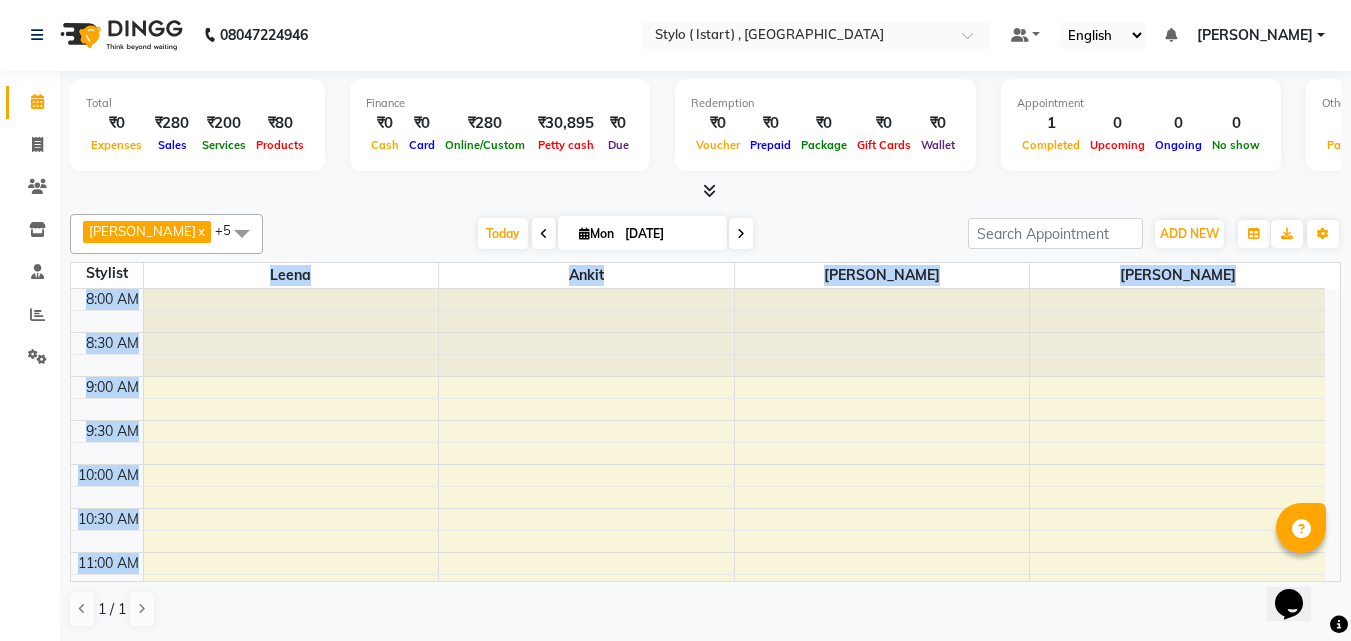 drag, startPoint x: 266, startPoint y: 280, endPoint x: 604, endPoint y: 308, distance: 339.15778 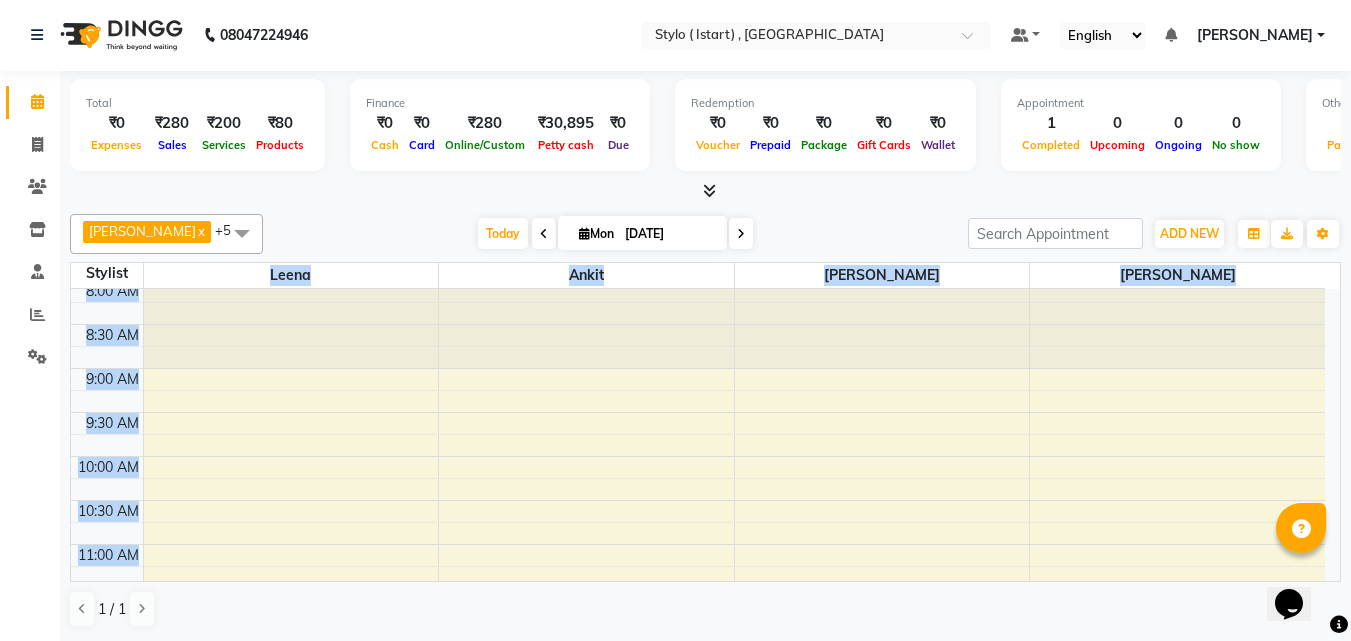 scroll, scrollTop: 0, scrollLeft: 0, axis: both 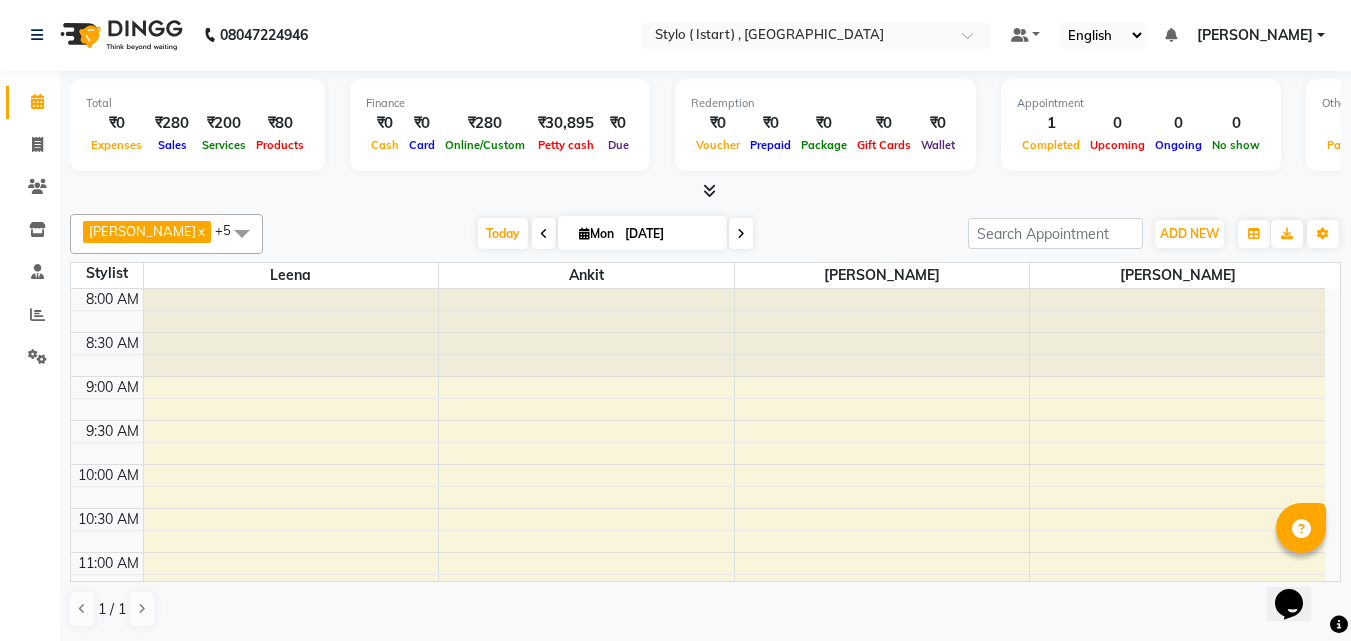 click on "Total  ₹0  Expenses ₹280  Sales ₹200  Services ₹80  Products Finance  ₹0  Cash ₹0  Card ₹280  Online/Custom ₹30,895 [PERSON_NAME] cash ₹0 Due  Redemption  ₹0 Voucher ₹0 Prepaid ₹0 Package ₹0  Gift Cards ₹0  Wallet  Appointment  1 Completed 0 Upcoming 0 Ongoing 0 No show  Other sales  ₹0  Packages ₹0  Memberships ₹0  Vouchers ₹0  Prepaids ₹0  Gift Cards" at bounding box center (705, 136) 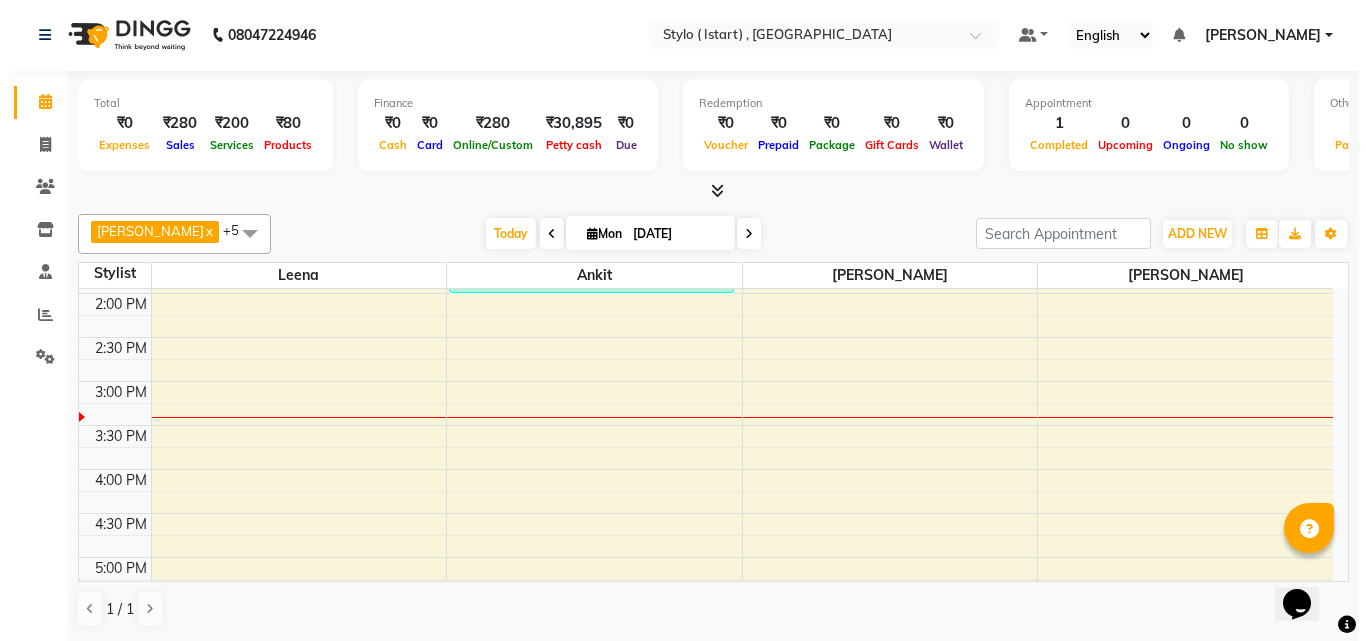 scroll, scrollTop: 542, scrollLeft: 0, axis: vertical 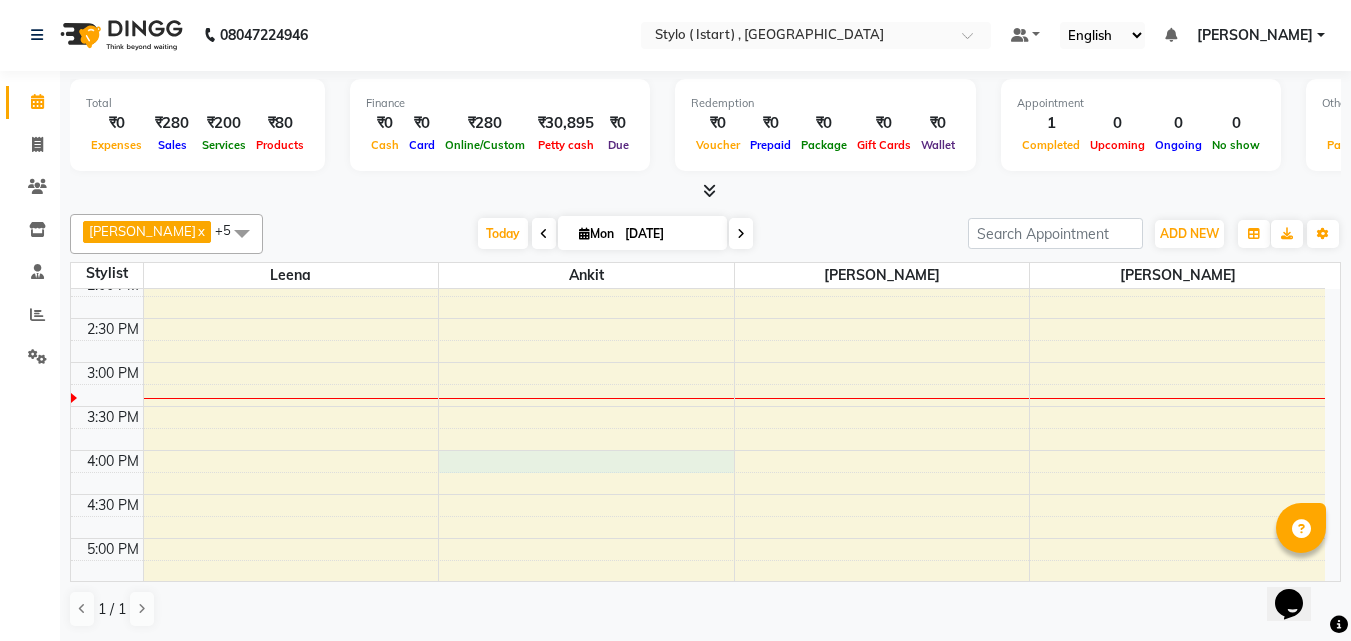 click on "8:00 AM 8:30 AM 9:00 AM 9:30 AM 10:00 AM 10:30 AM 11:00 AM 11:30 AM 12:00 PM 12:30 PM 1:00 PM 1:30 PM 2:00 PM 2:30 PM 3:00 PM 3:30 PM 4:00 PM 4:30 PM 5:00 PM 5:30 PM 6:00 PM 6:30 PM 7:00 PM 7:30 PM 8:00 PM 8:30 PM    [PERSON_NAME], TK01, 01:00 PM-02:00 PM, Hair Care -  Shine Booster" at bounding box center [698, 318] 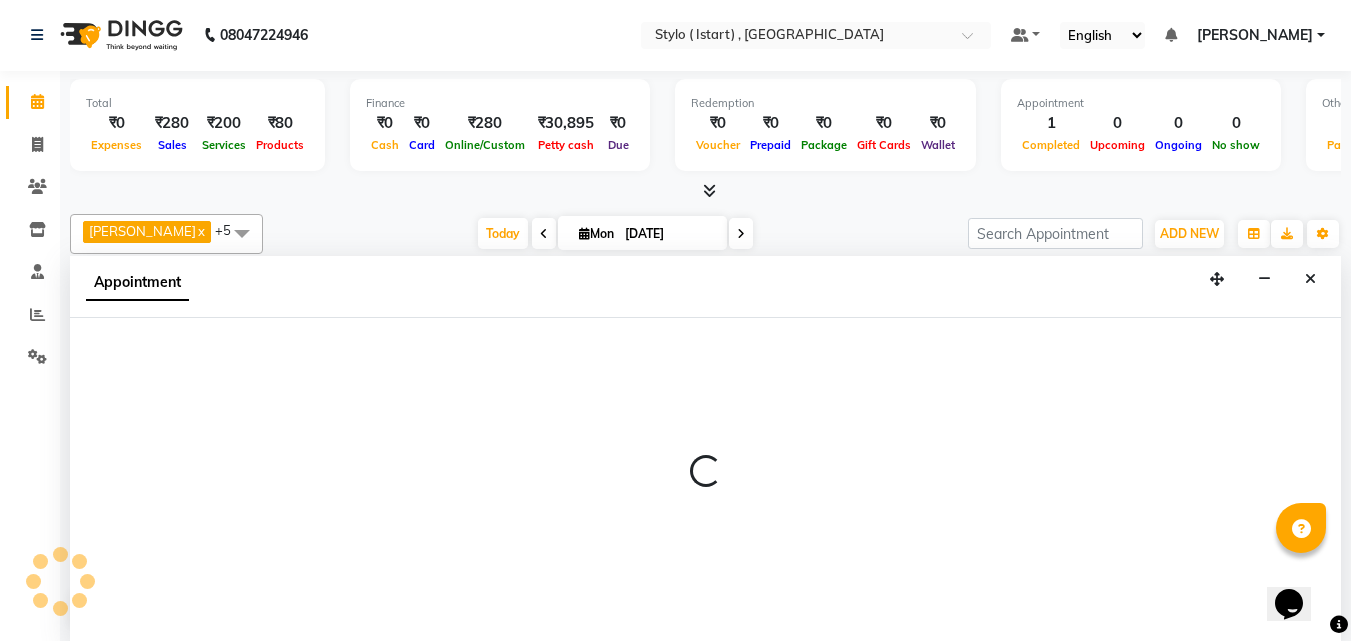 select on "63062" 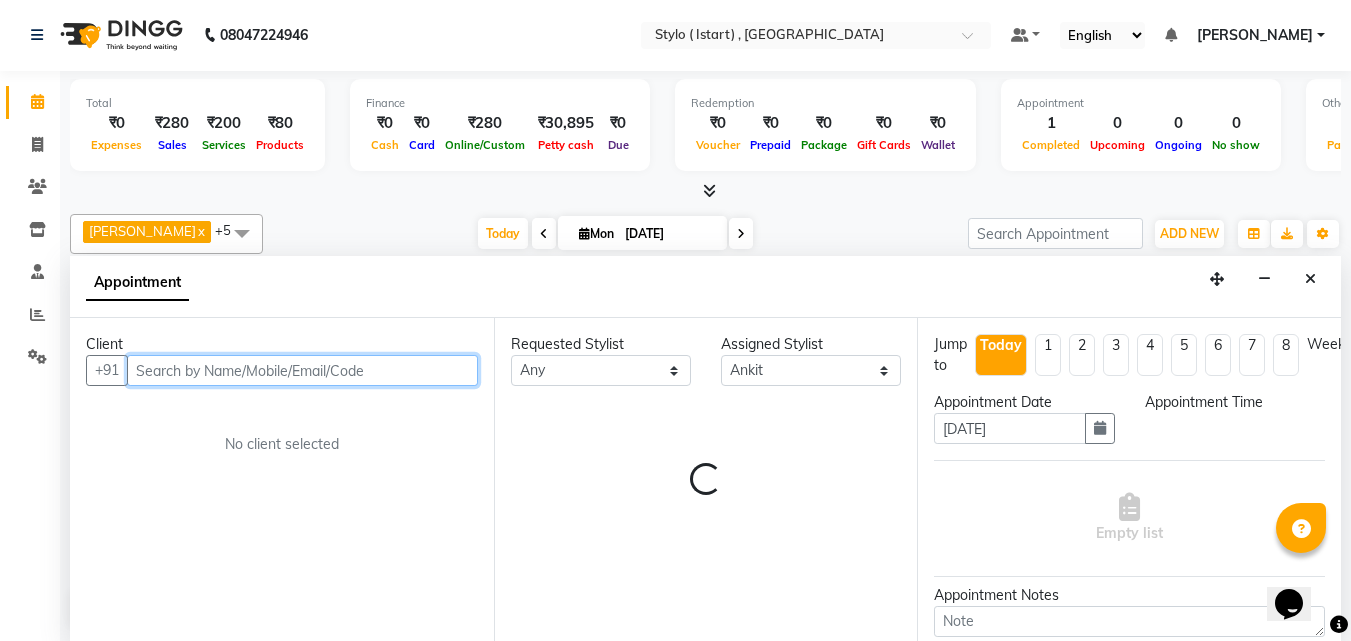 select on "960" 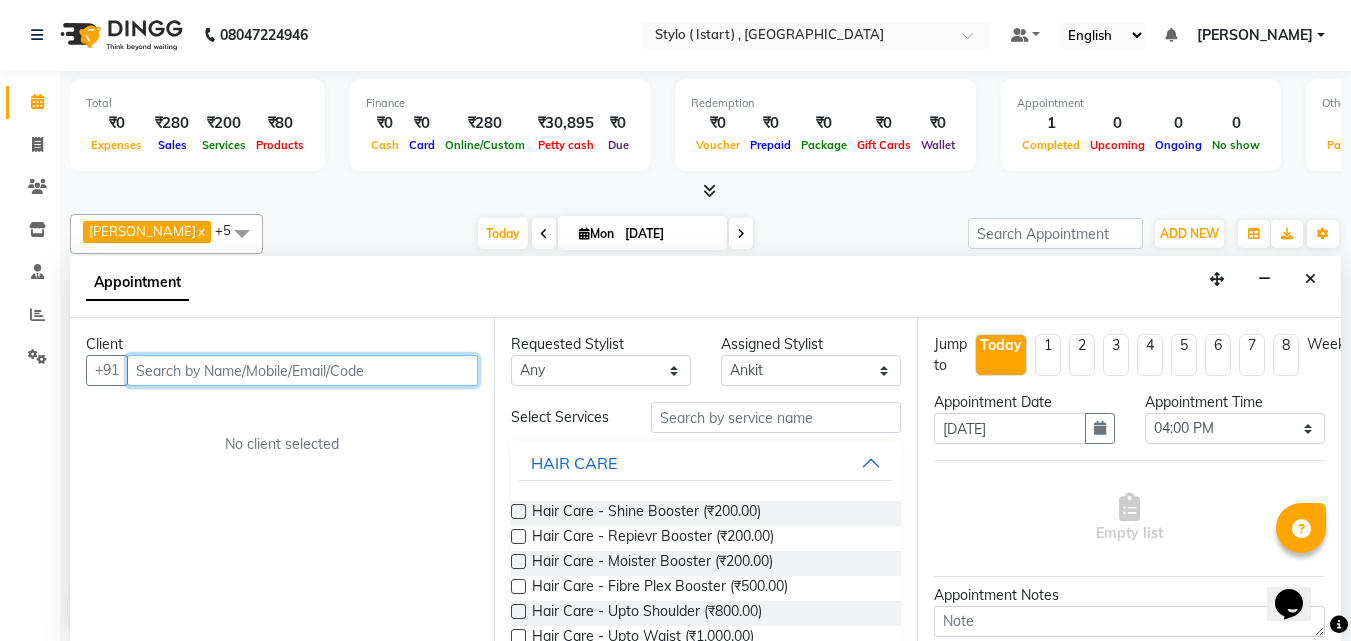 click at bounding box center (302, 370) 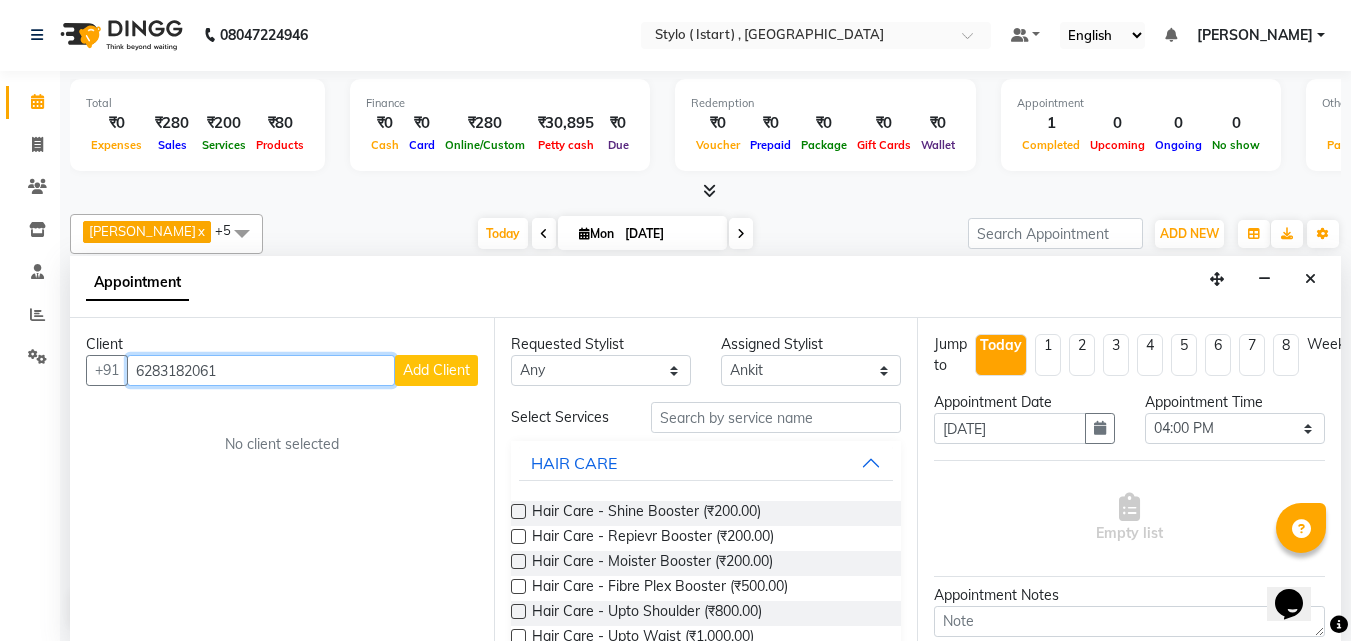 drag, startPoint x: 227, startPoint y: 374, endPoint x: 140, endPoint y: 365, distance: 87.46428 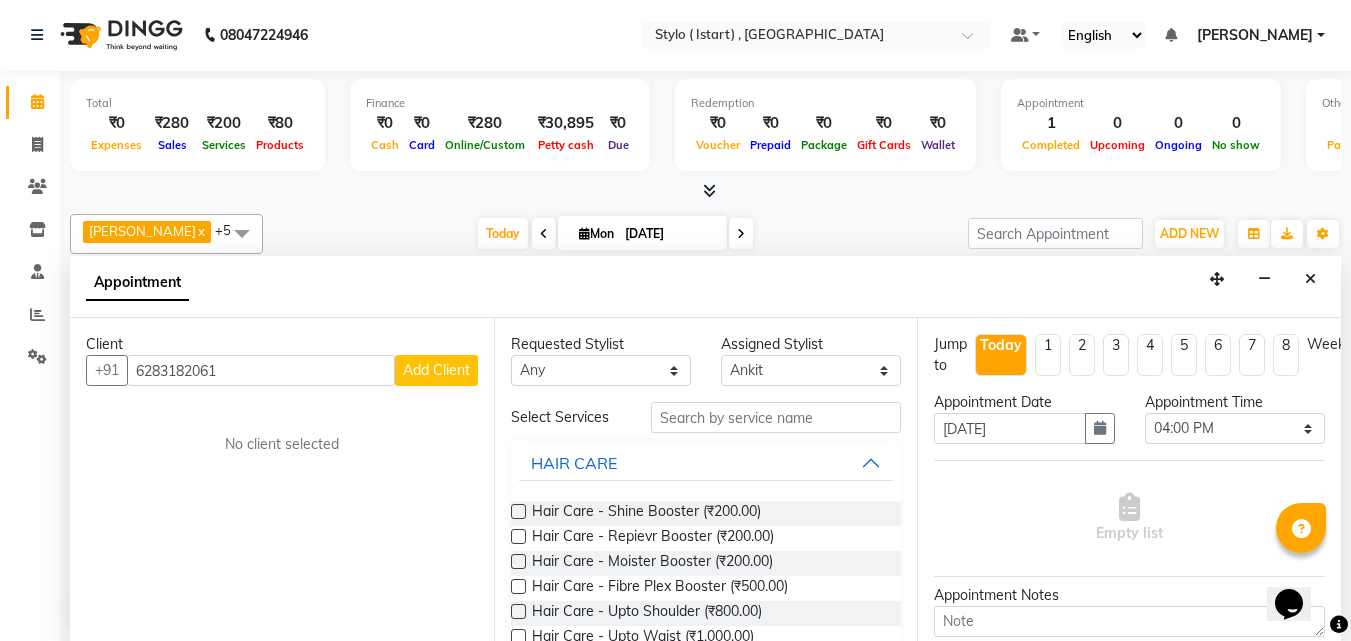 drag, startPoint x: 343, startPoint y: 451, endPoint x: 215, endPoint y: 453, distance: 128.01562 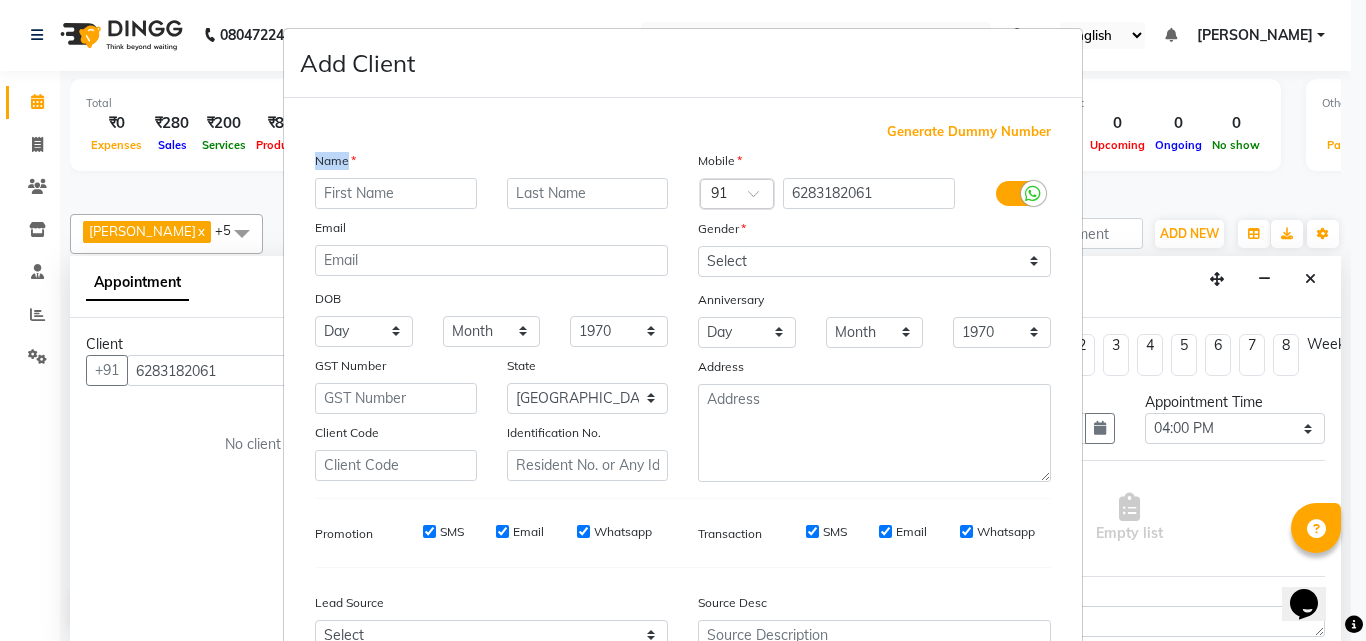 drag, startPoint x: 342, startPoint y: 158, endPoint x: 308, endPoint y: 158, distance: 34 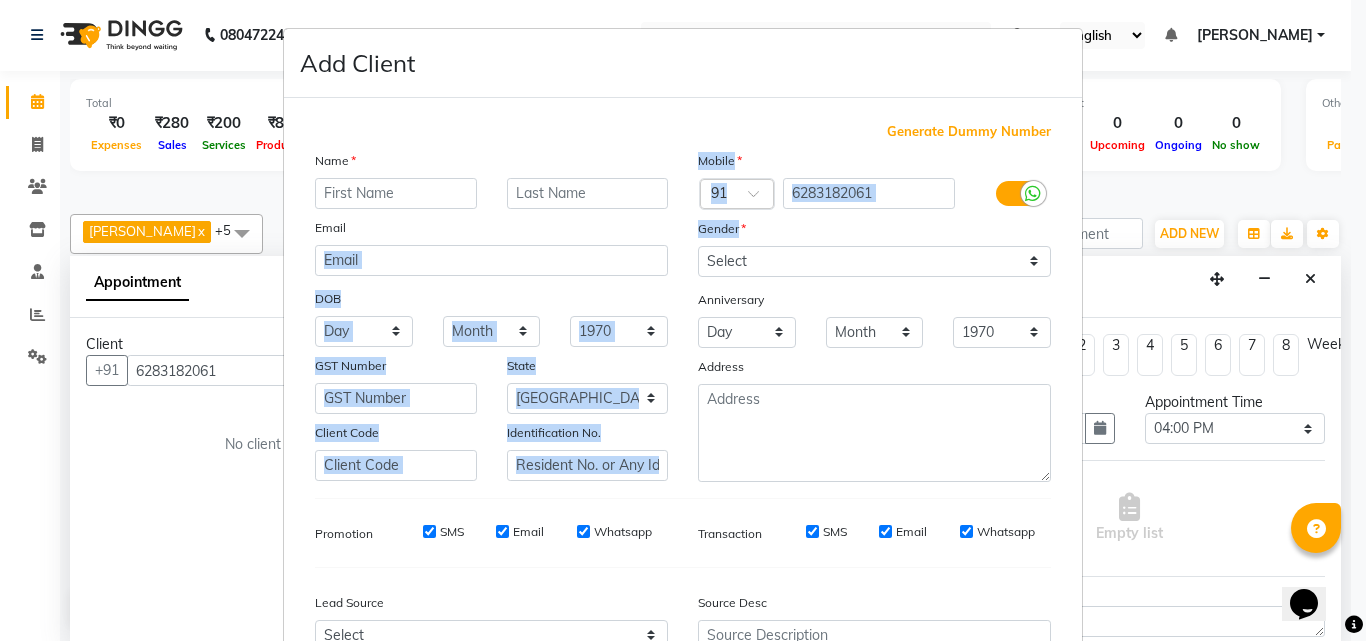 drag, startPoint x: 732, startPoint y: 233, endPoint x: 669, endPoint y: 224, distance: 63.63961 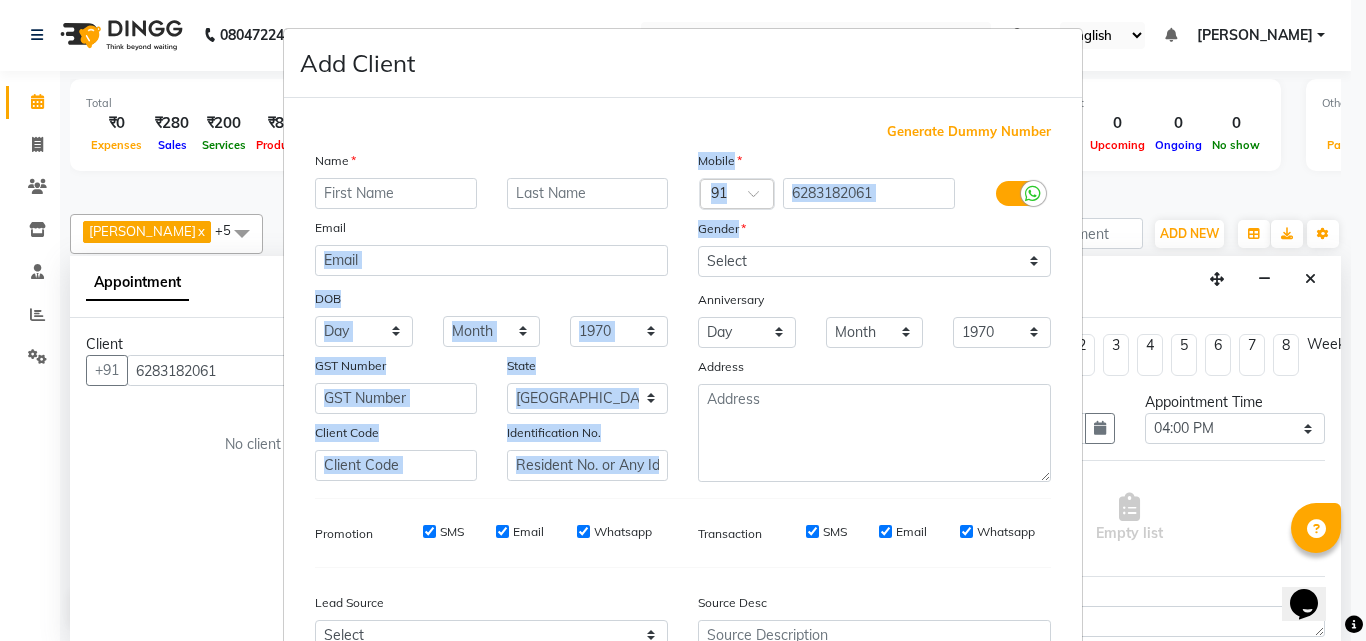 click on "DOB" at bounding box center (491, 300) 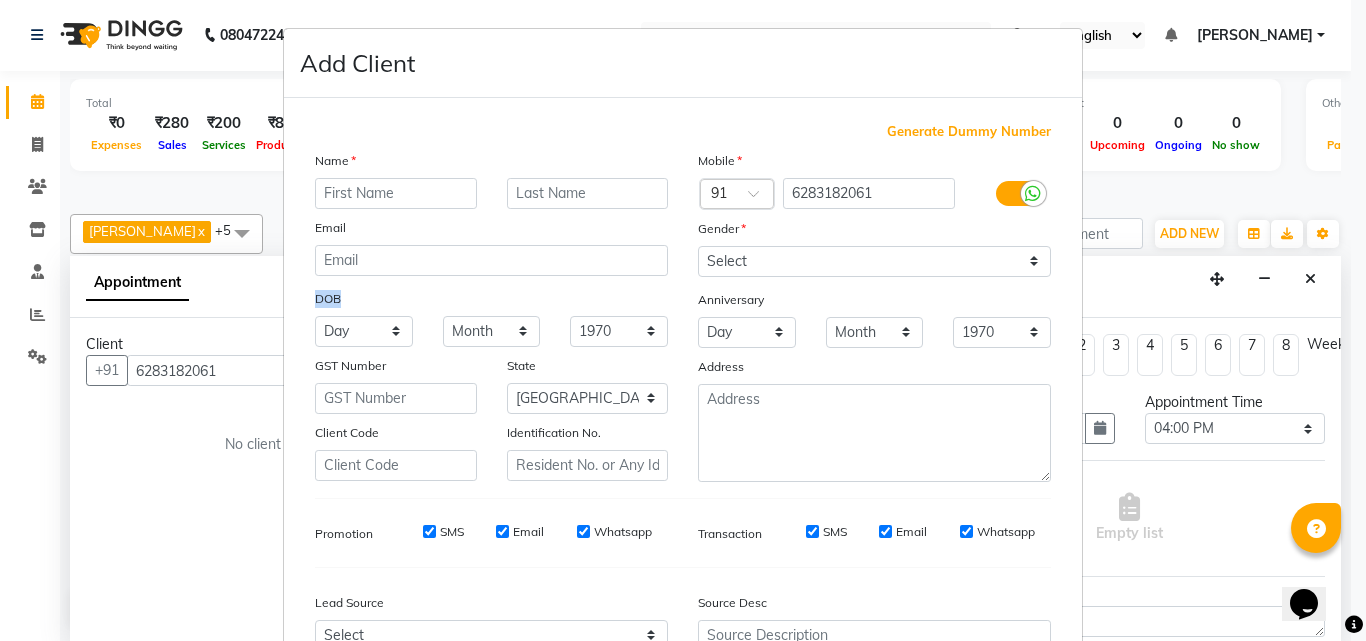 drag, startPoint x: 339, startPoint y: 299, endPoint x: 308, endPoint y: 299, distance: 31 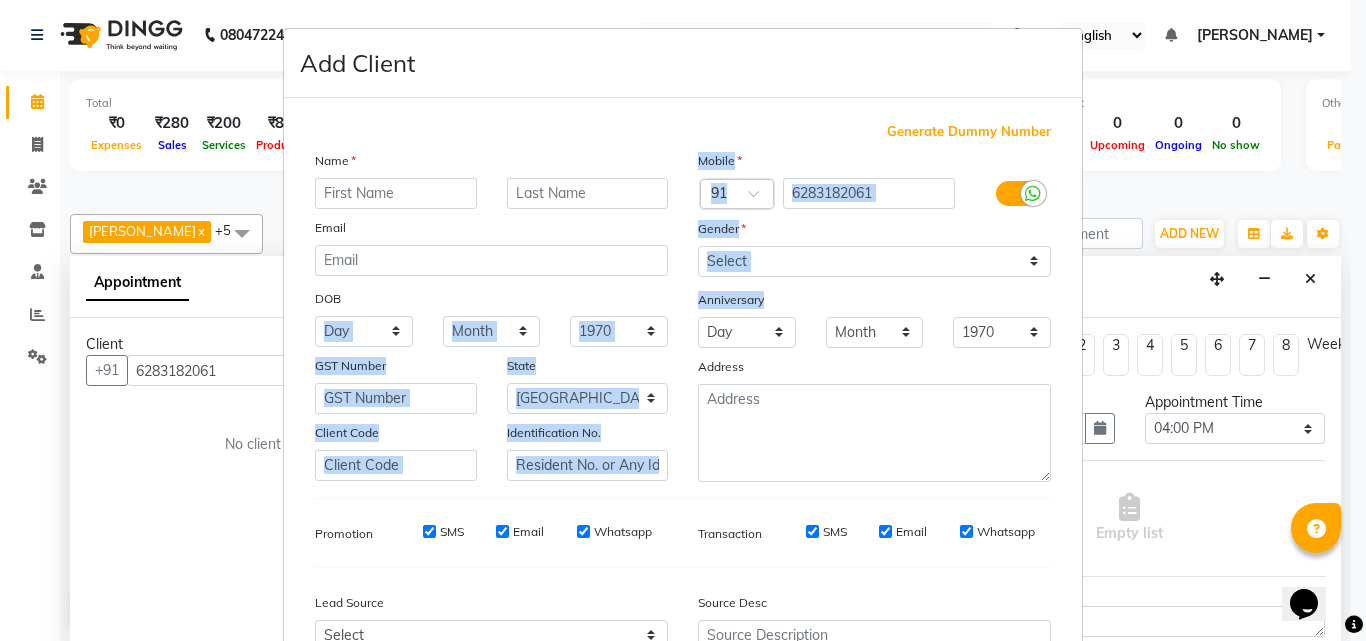 drag, startPoint x: 755, startPoint y: 301, endPoint x: 674, endPoint y: 307, distance: 81.22192 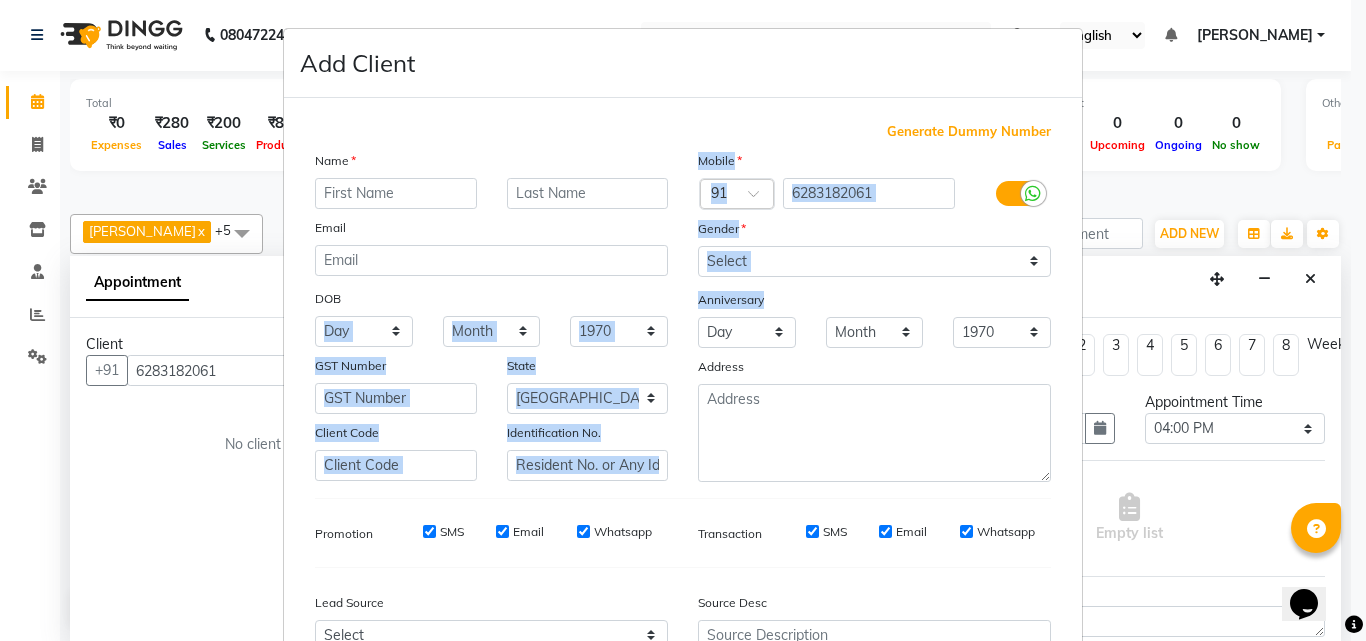 click on "DOB" at bounding box center [491, 300] 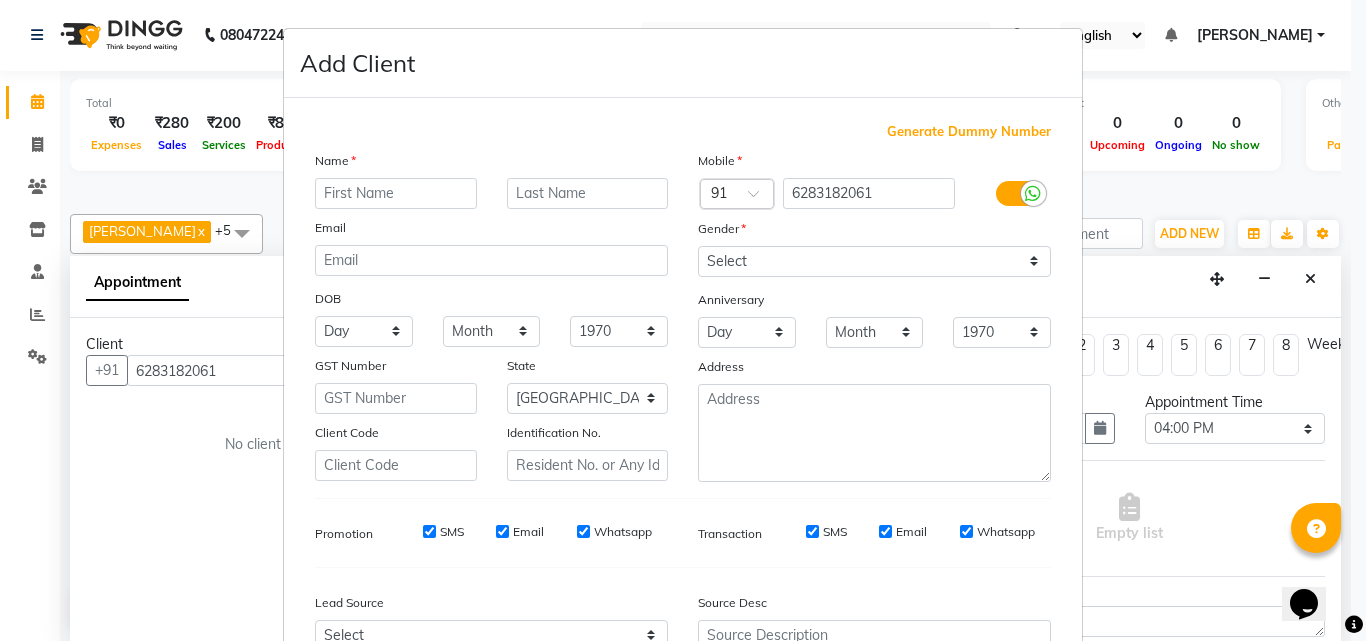 click on "DOB" at bounding box center [491, 300] 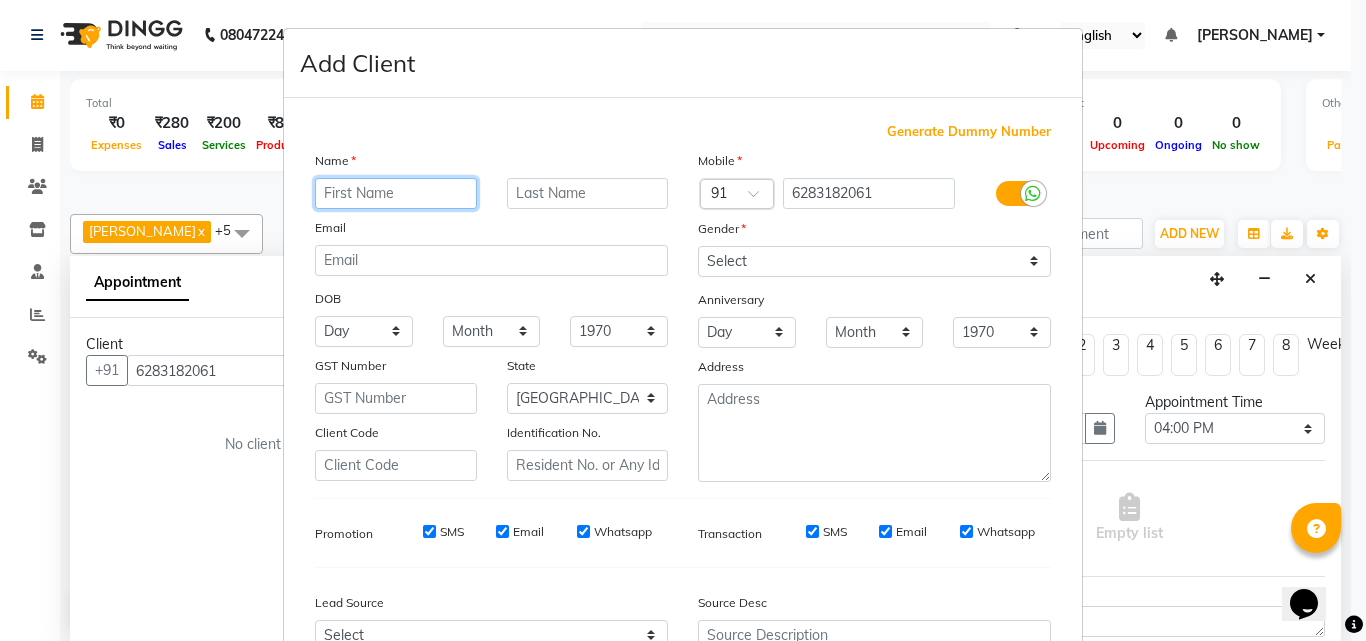 click at bounding box center (396, 193) 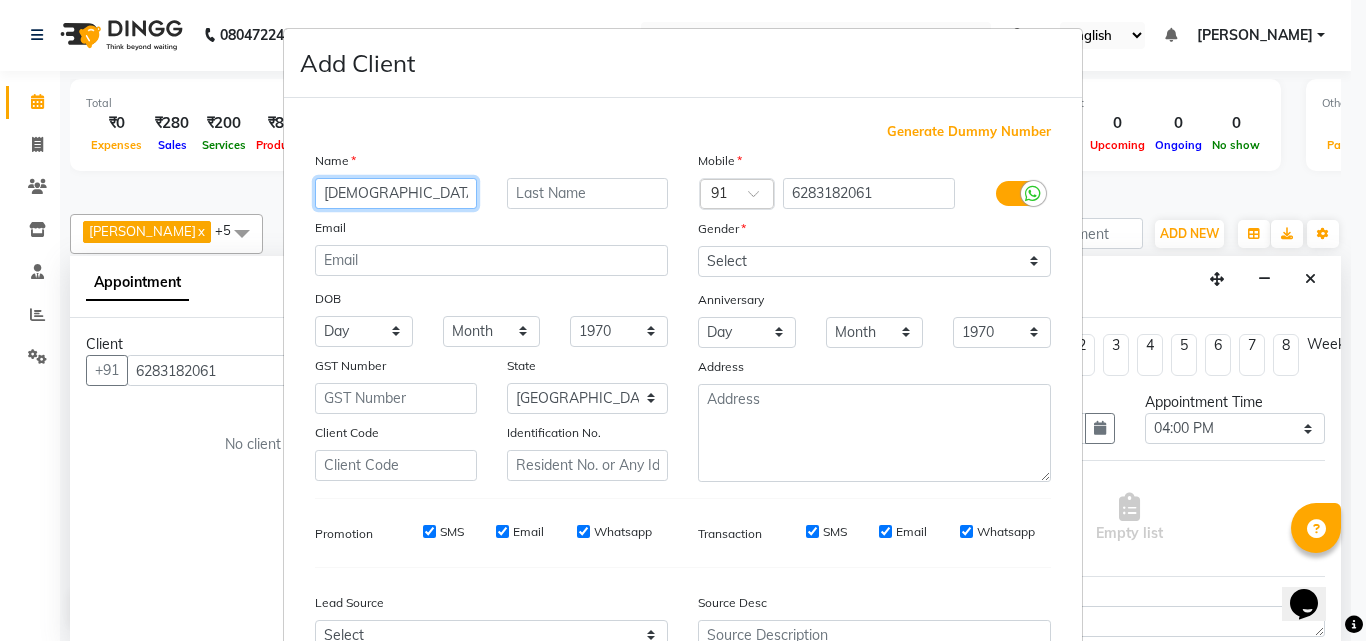 type on "[DEMOGRAPHIC_DATA]" 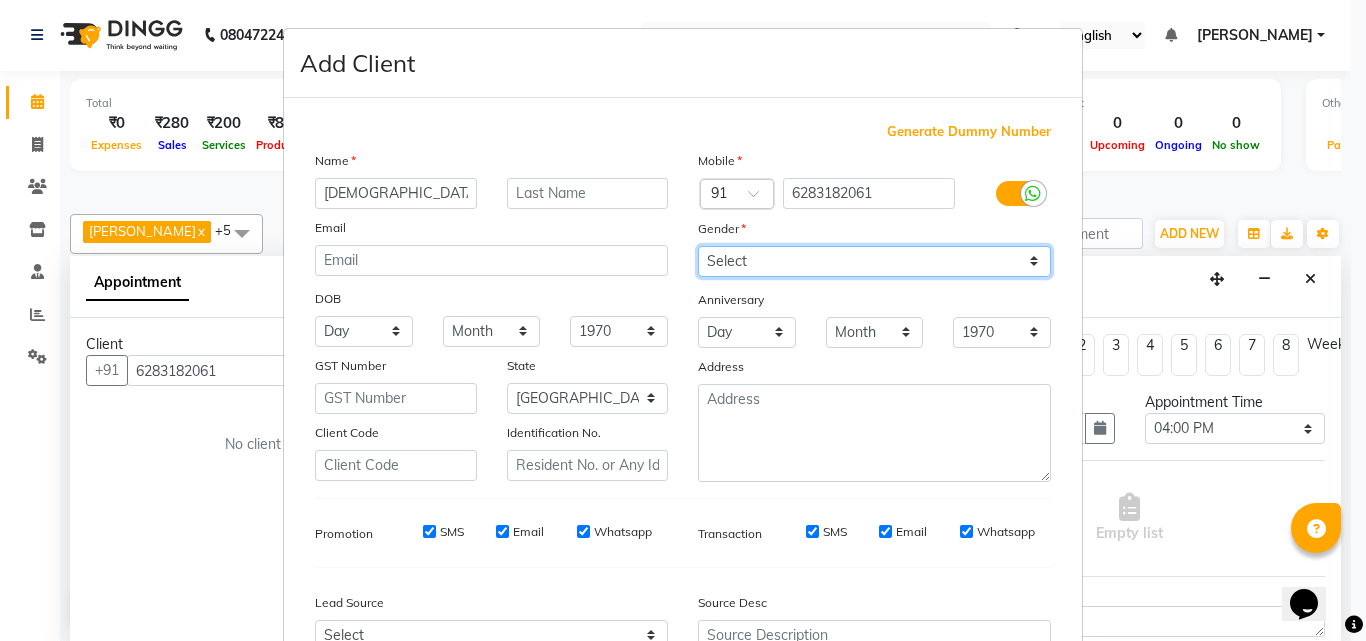 click on "Select [DEMOGRAPHIC_DATA] [DEMOGRAPHIC_DATA] Other Prefer Not To Say" at bounding box center [874, 261] 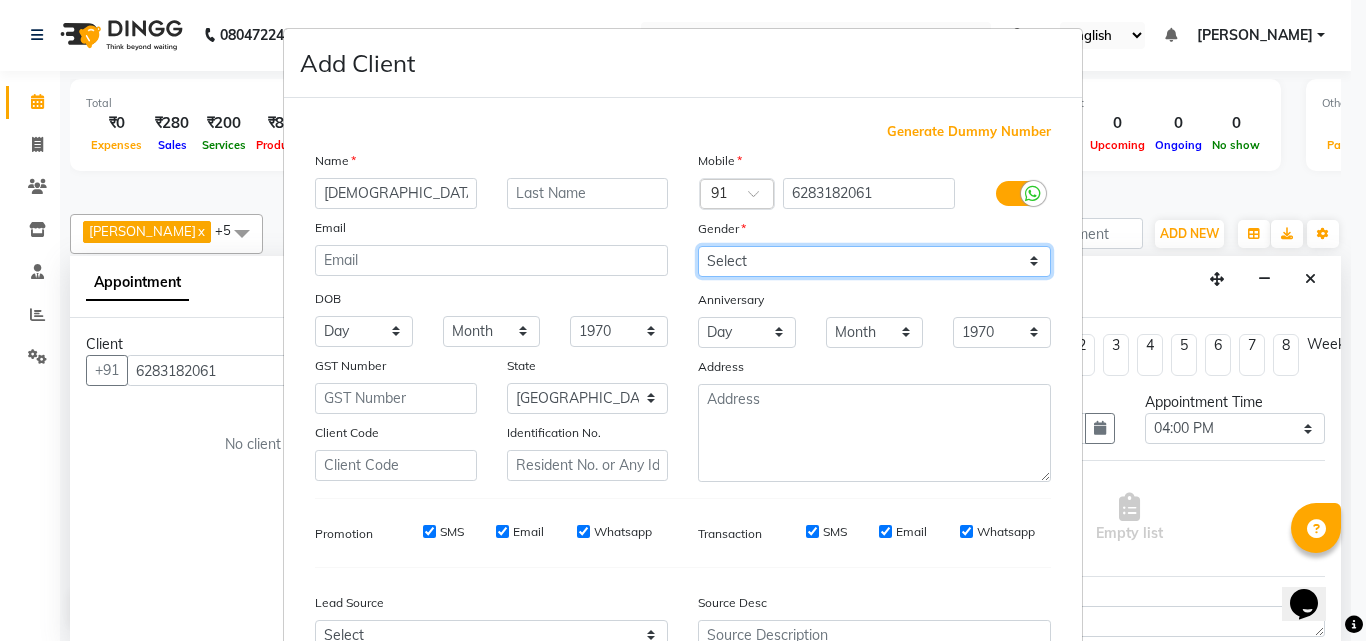 select on "[DEMOGRAPHIC_DATA]" 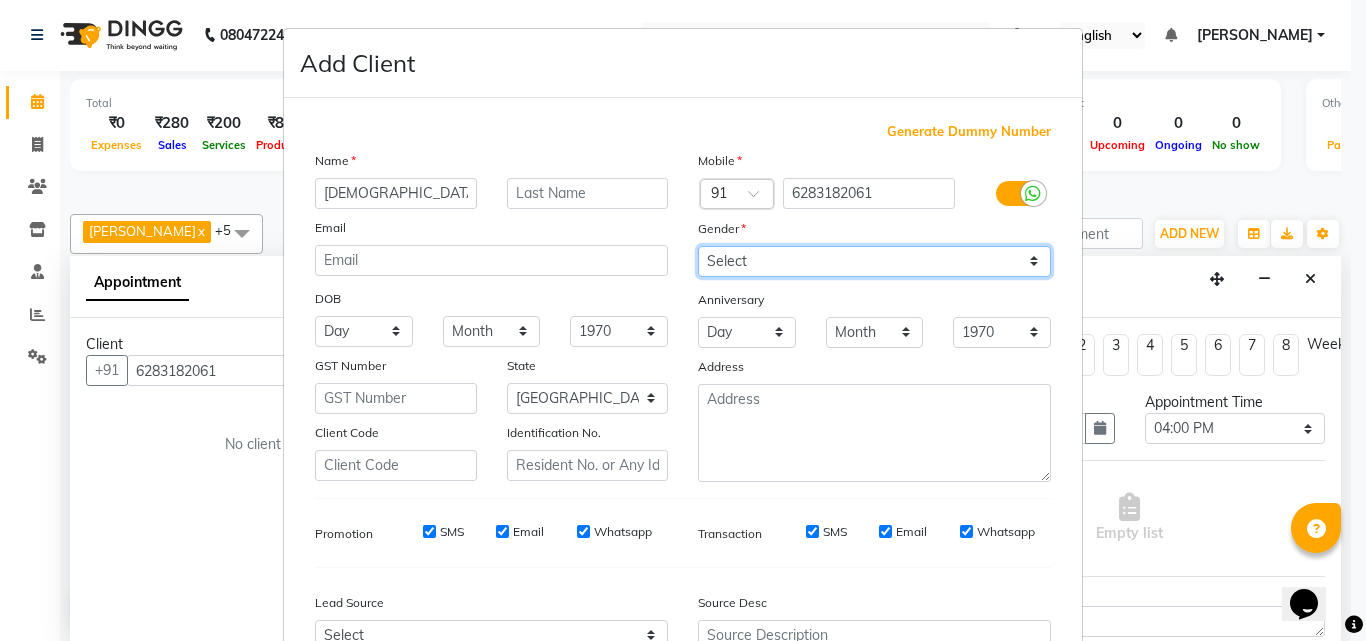 click on "Select [DEMOGRAPHIC_DATA] [DEMOGRAPHIC_DATA] Other Prefer Not To Say" at bounding box center (874, 261) 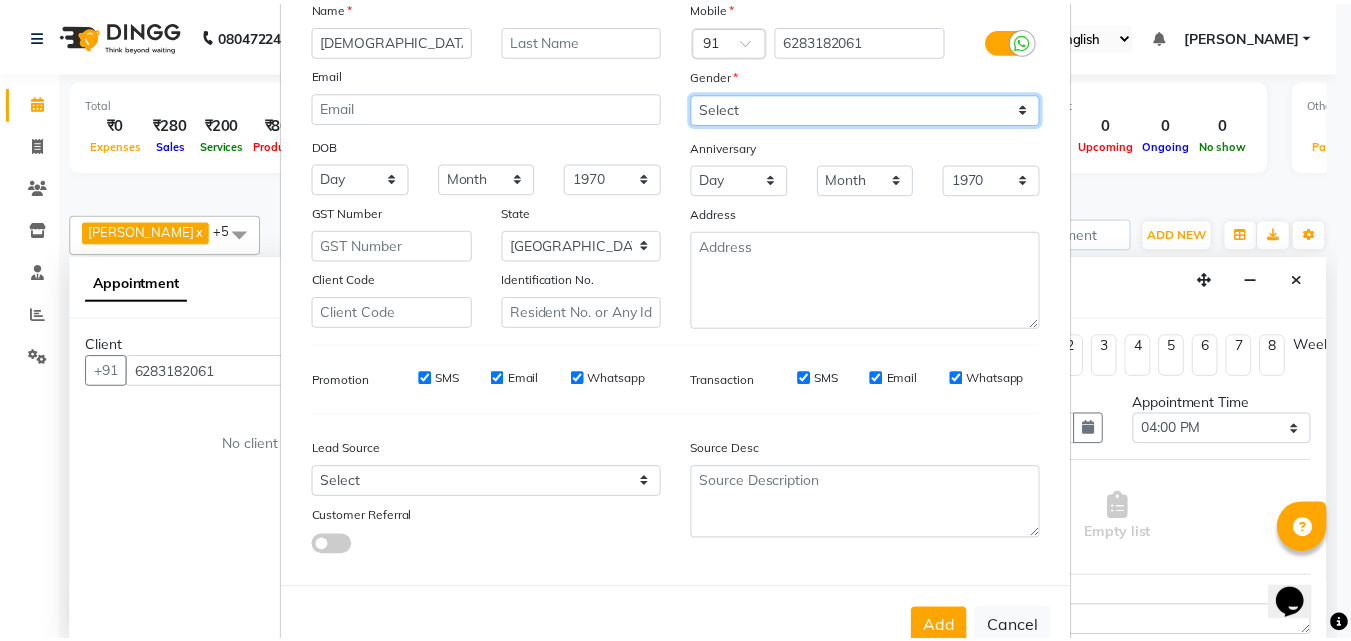 scroll, scrollTop: 208, scrollLeft: 0, axis: vertical 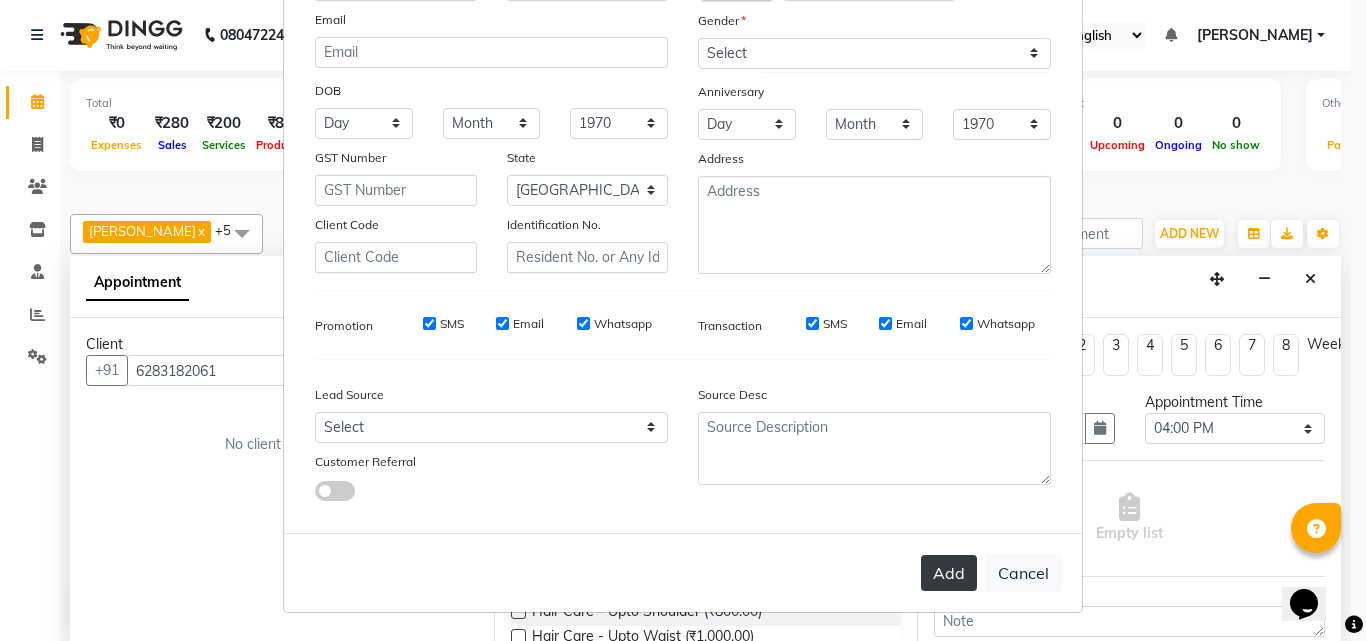 click on "Add" at bounding box center [949, 573] 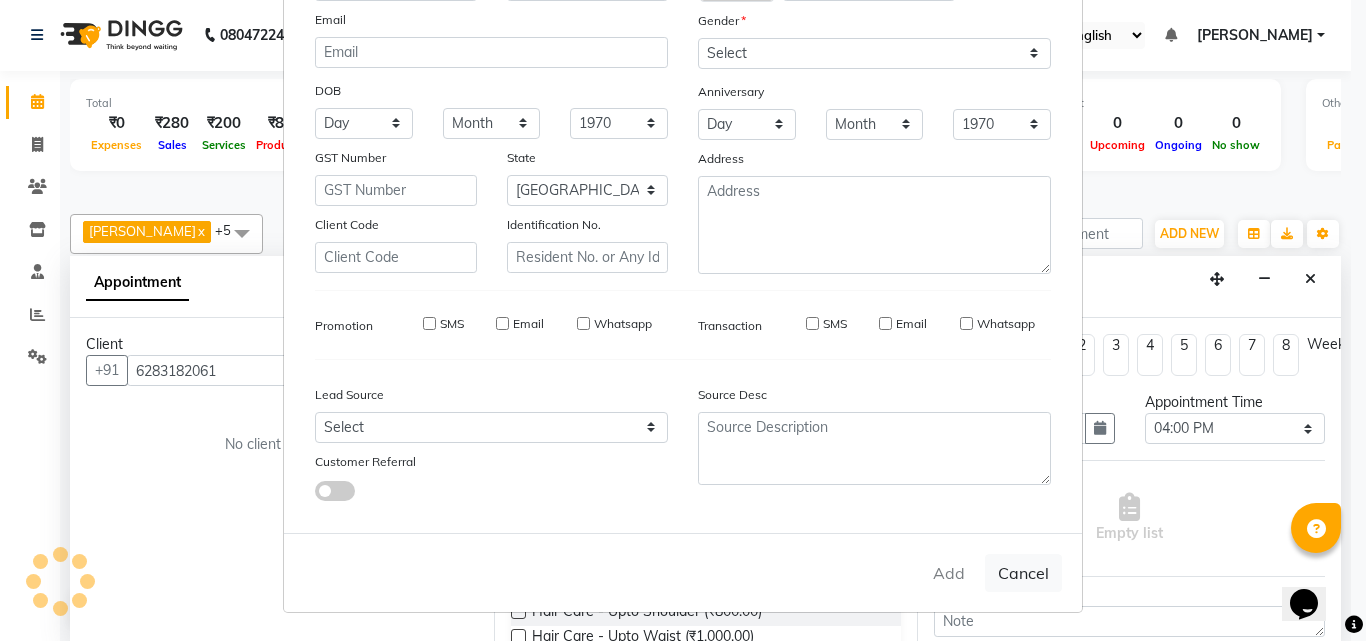 type 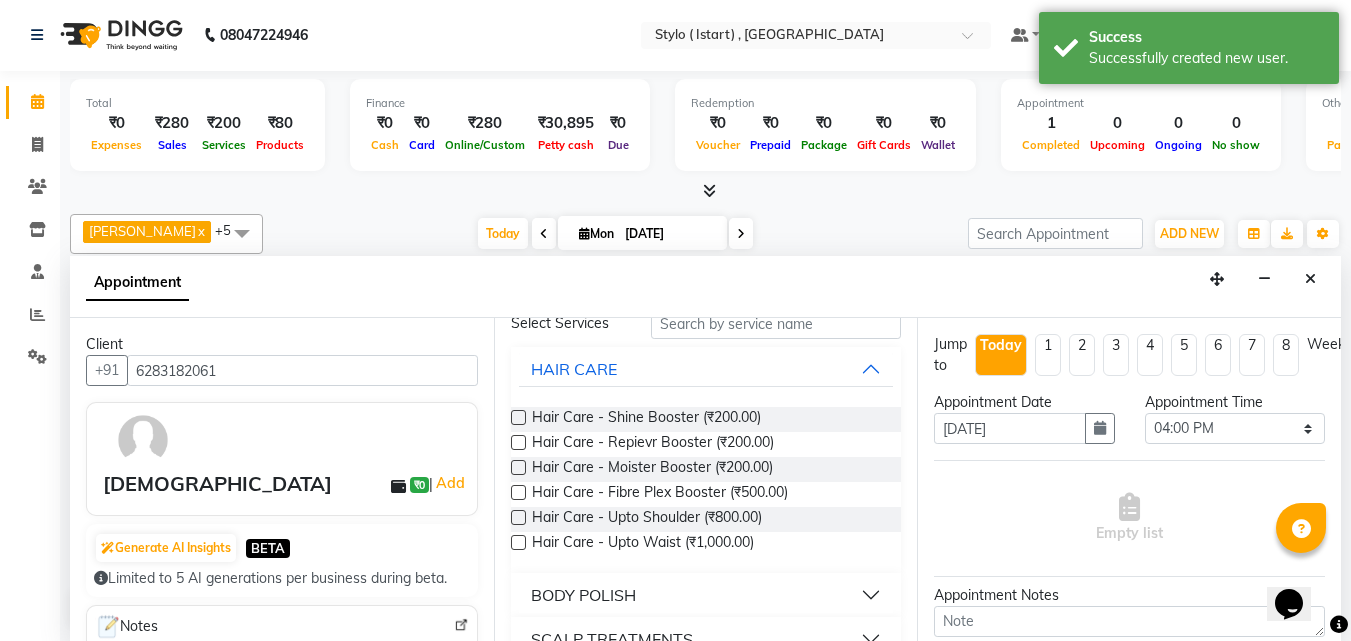 scroll, scrollTop: 113, scrollLeft: 0, axis: vertical 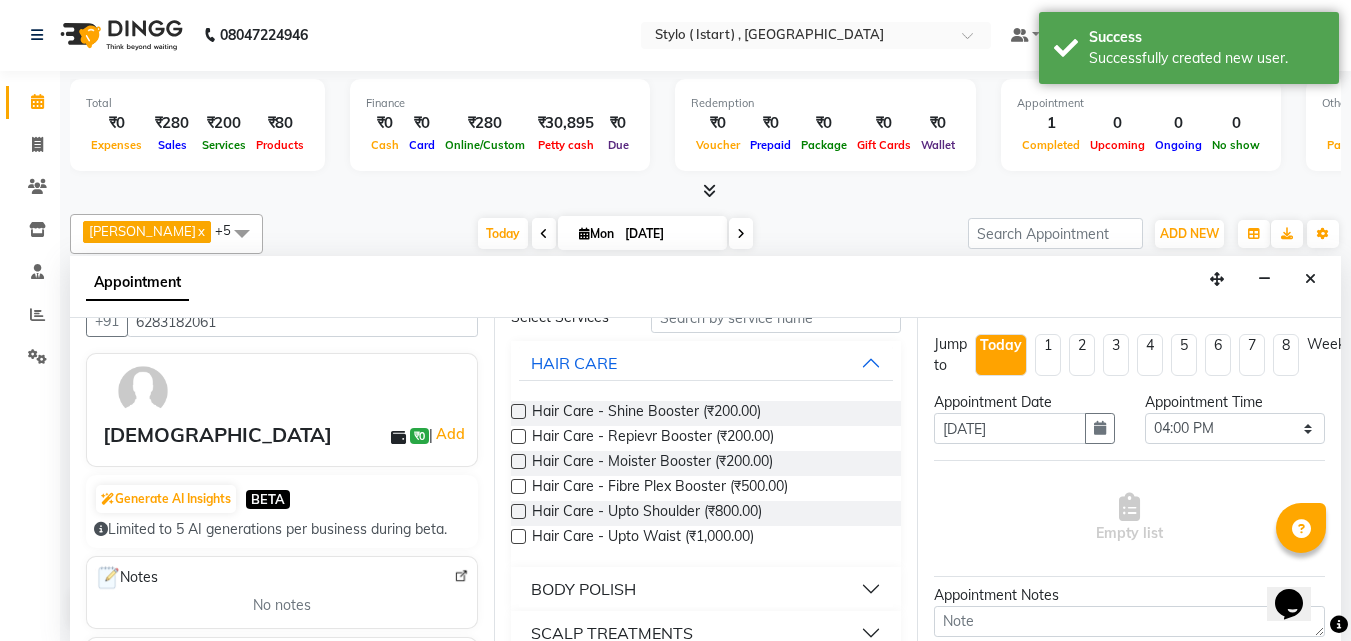 click at bounding box center (518, 411) 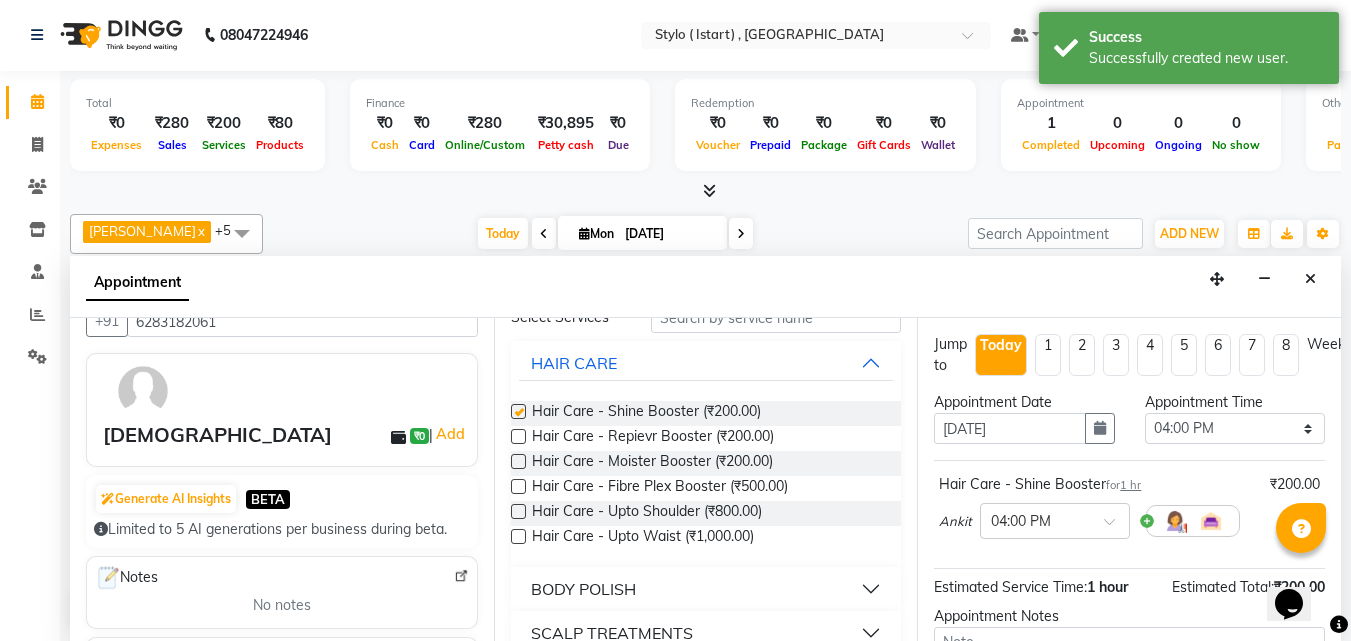 checkbox on "false" 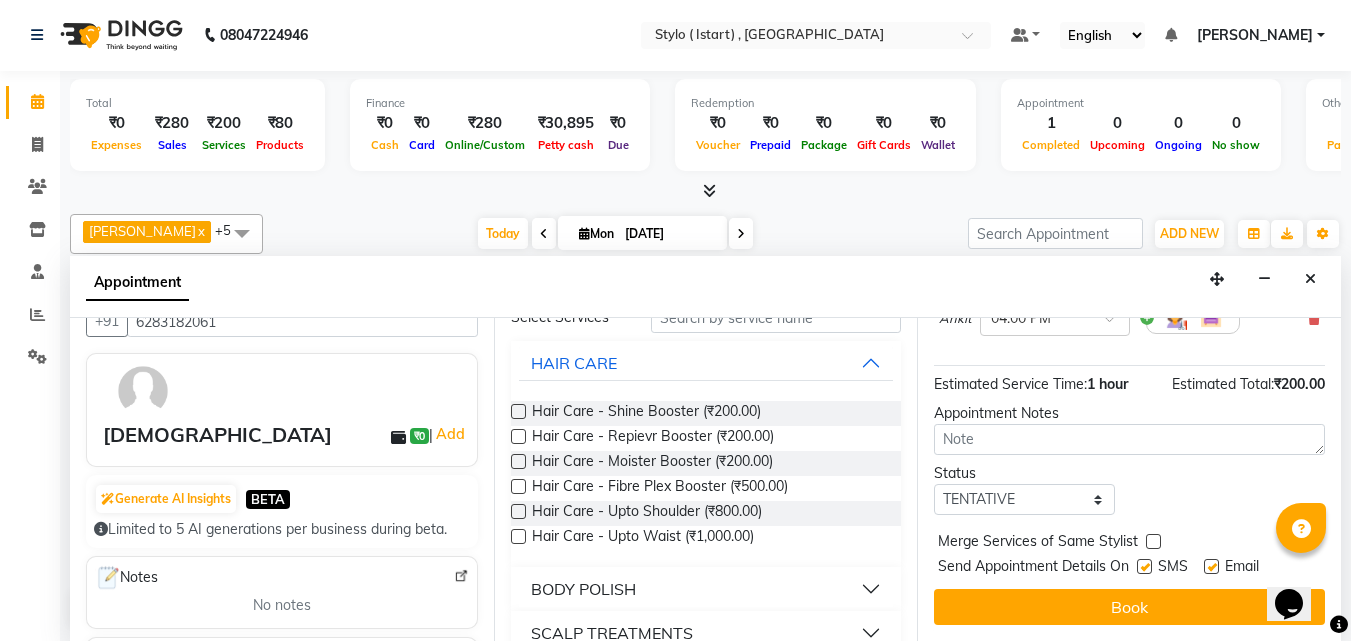 scroll, scrollTop: 218, scrollLeft: 0, axis: vertical 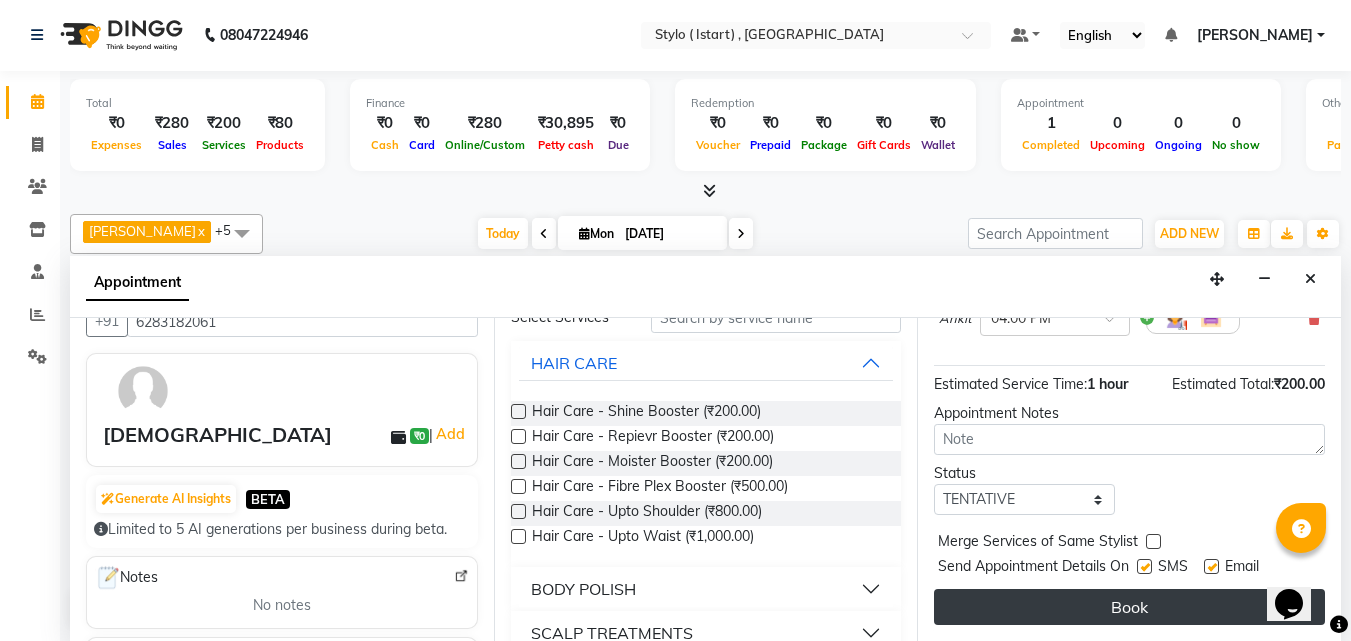 click on "Book" at bounding box center [1129, 607] 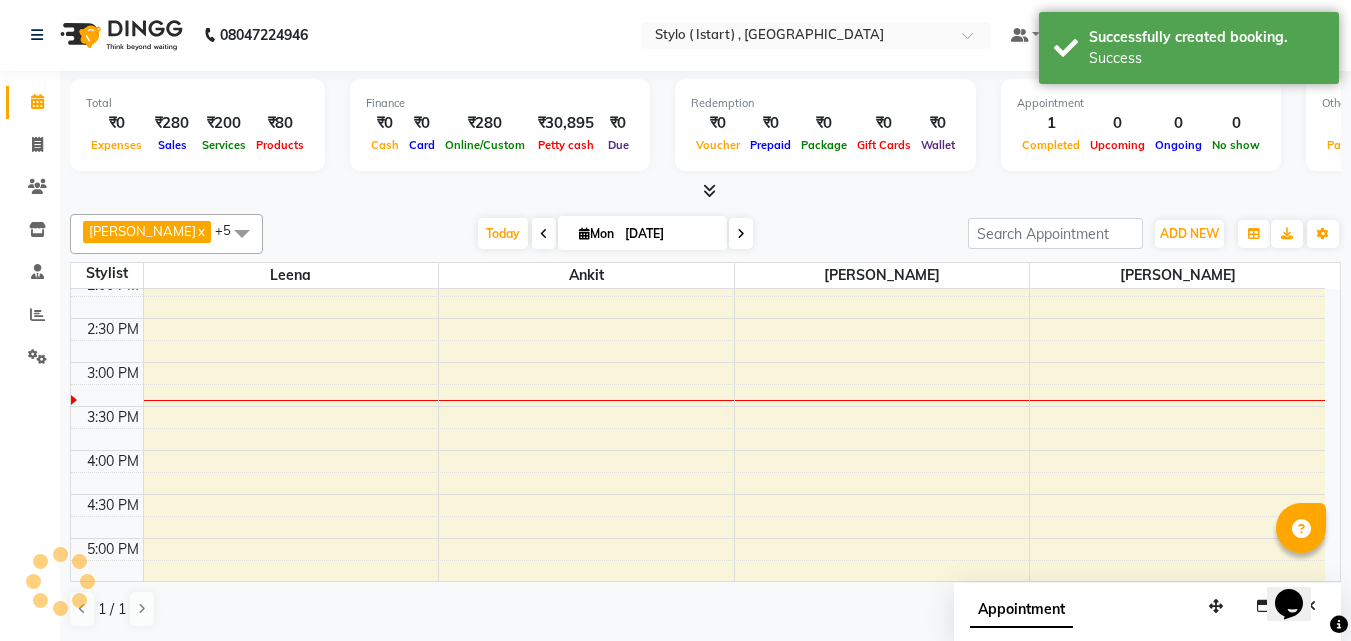 scroll, scrollTop: 0, scrollLeft: 0, axis: both 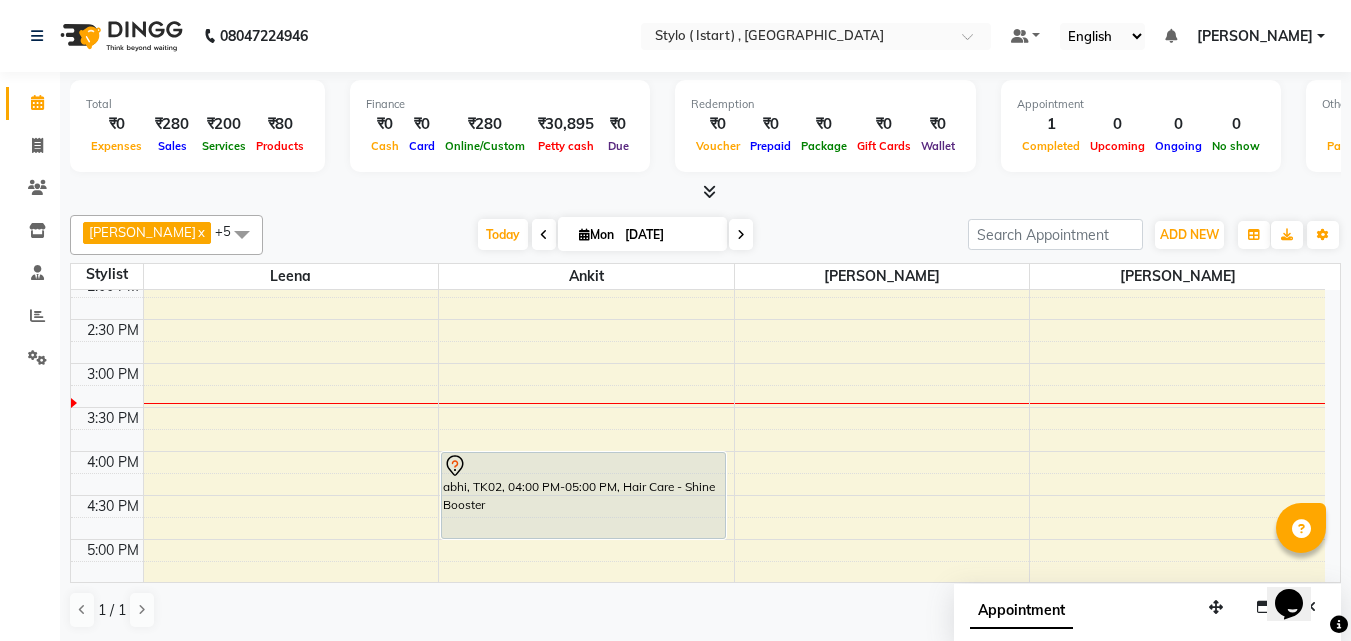 click at bounding box center (583, 466) 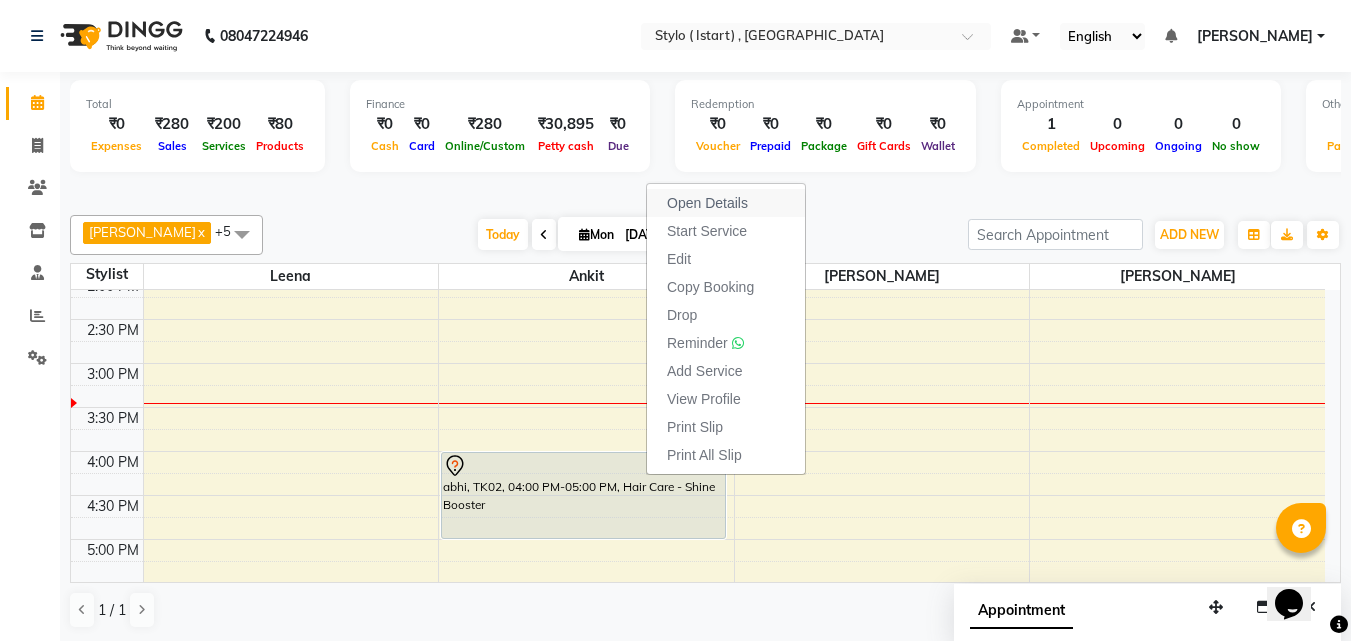 click on "Open Details" at bounding box center (707, 203) 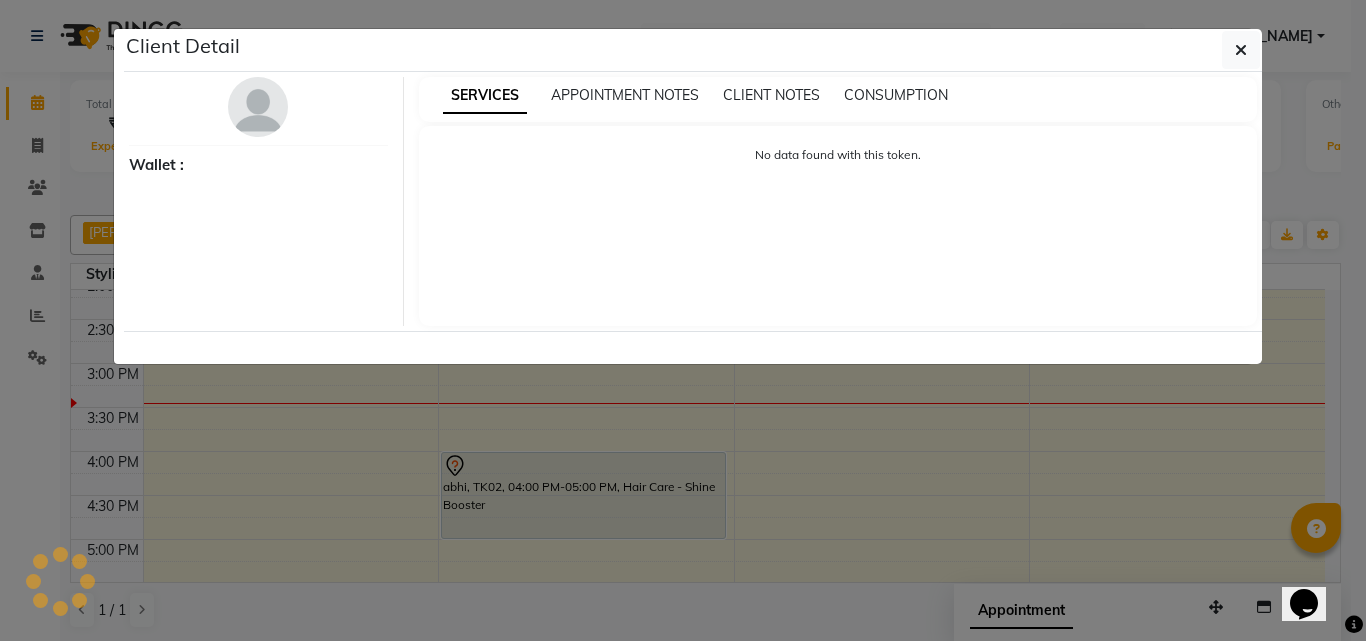 select on "7" 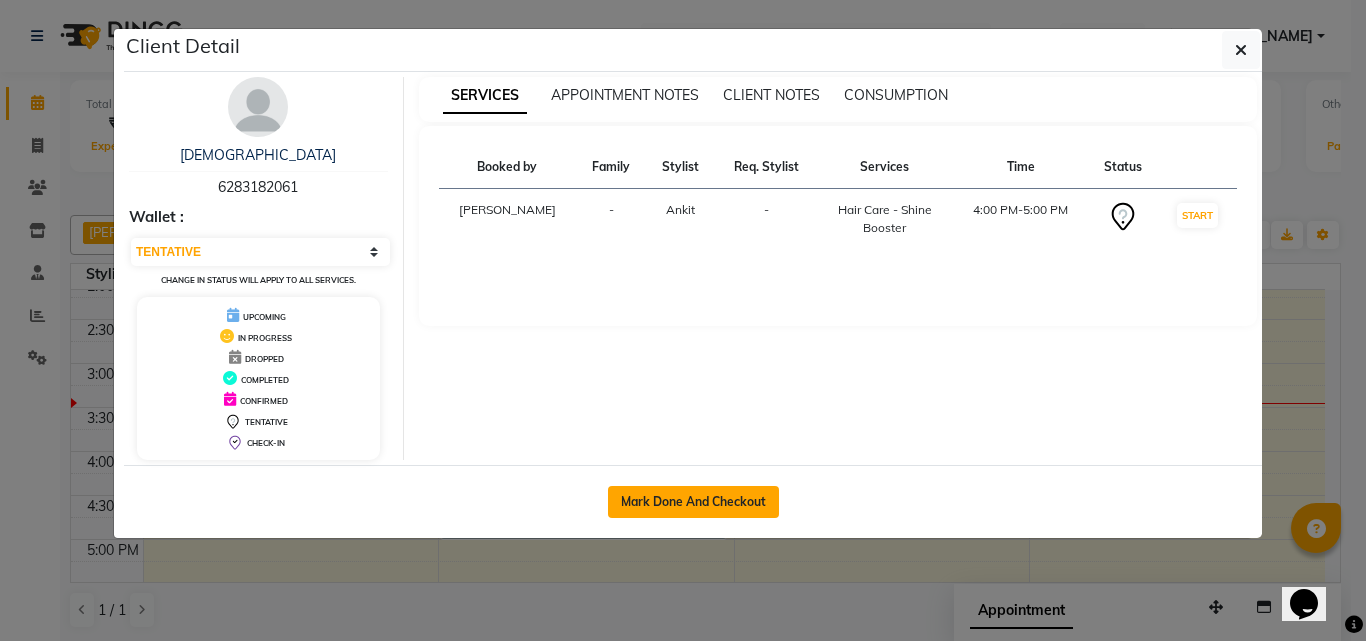 click on "Mark Done And Checkout" 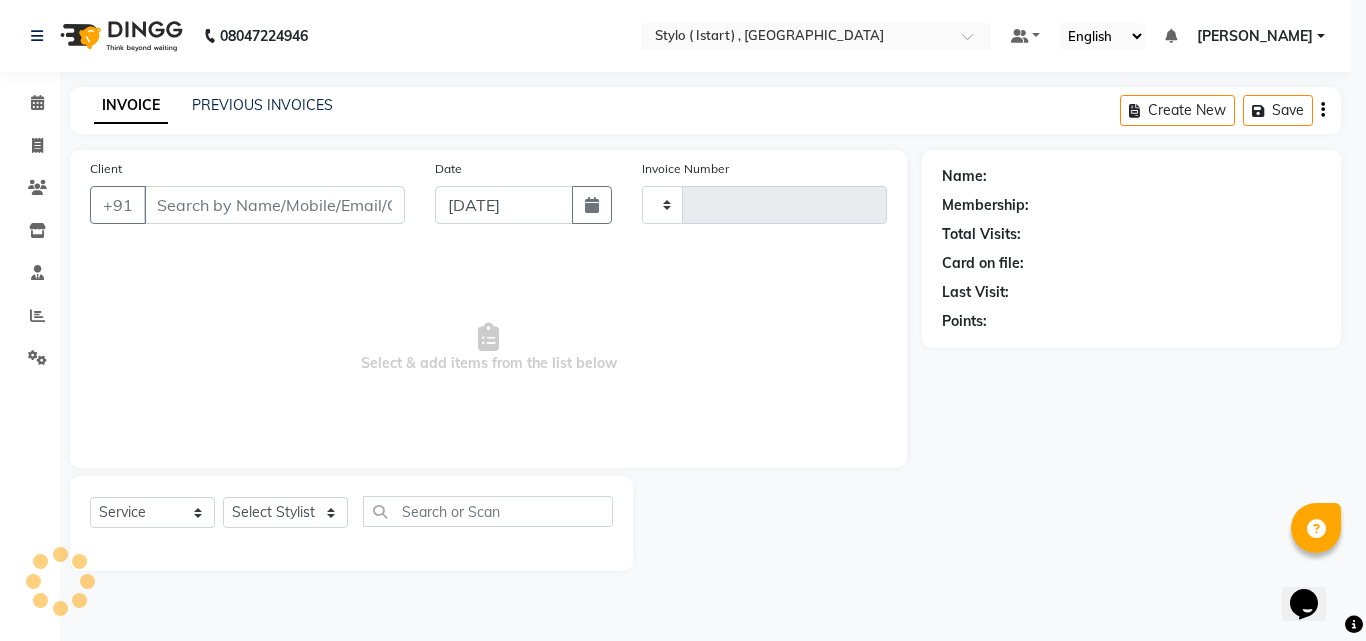 type on "0037" 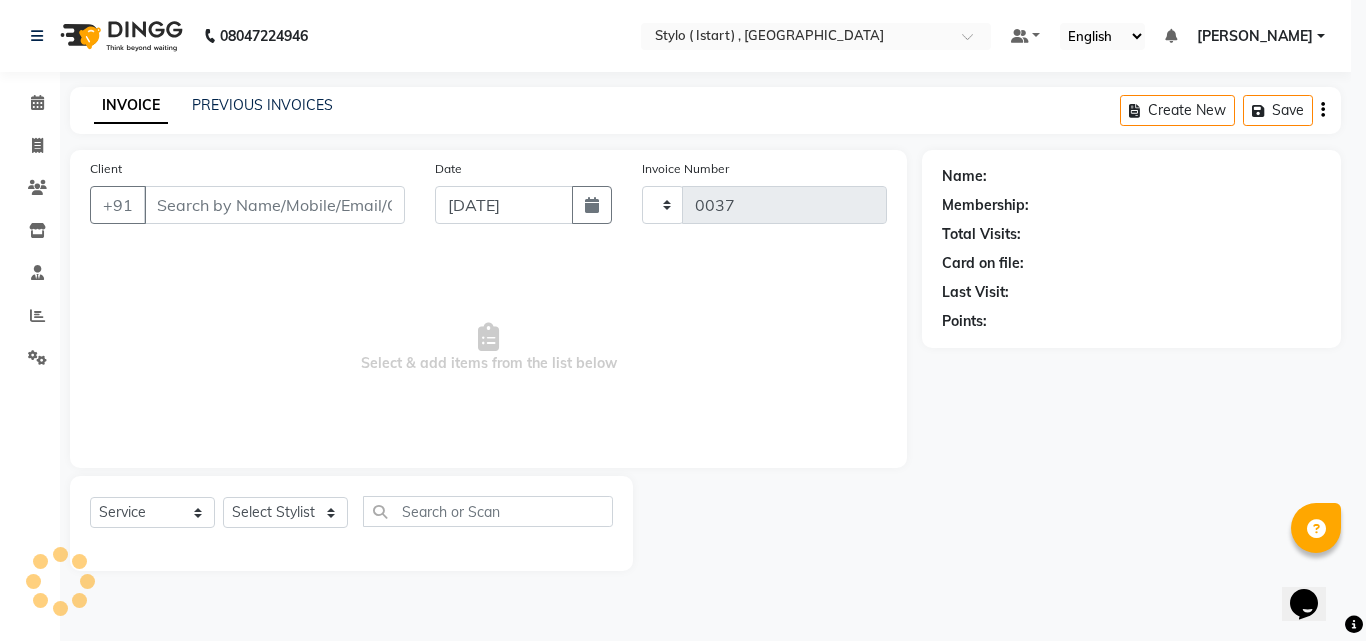 select on "7329" 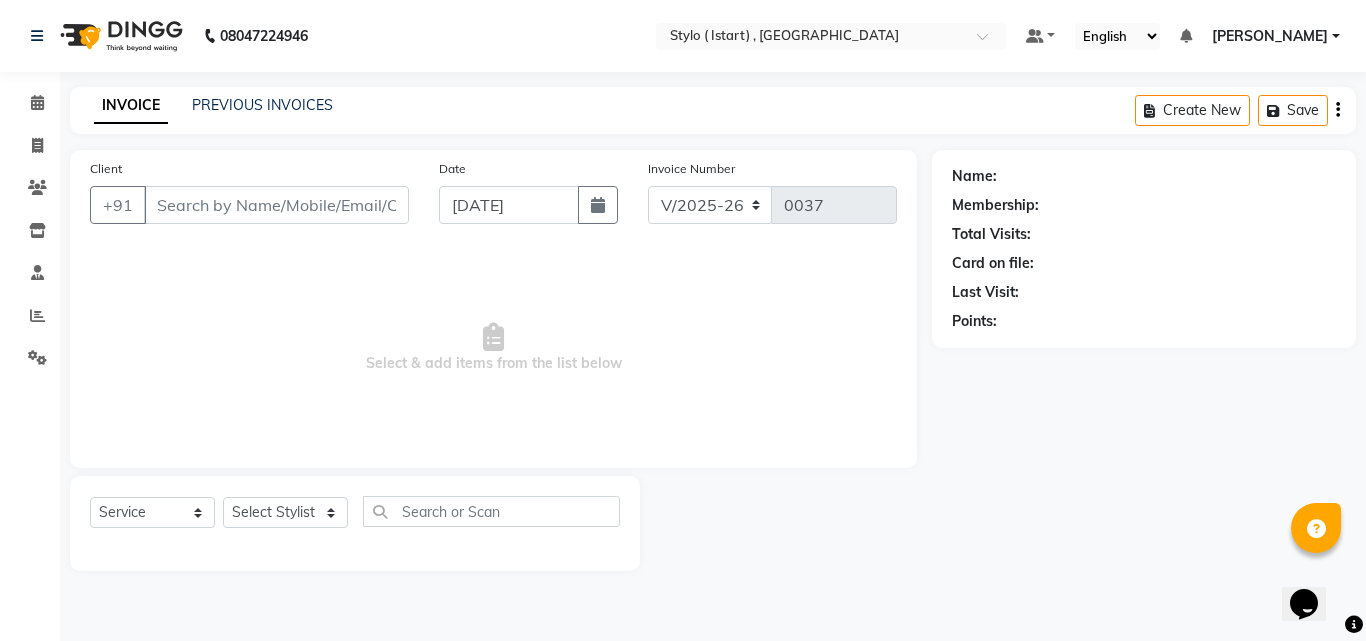 type on "6283182061" 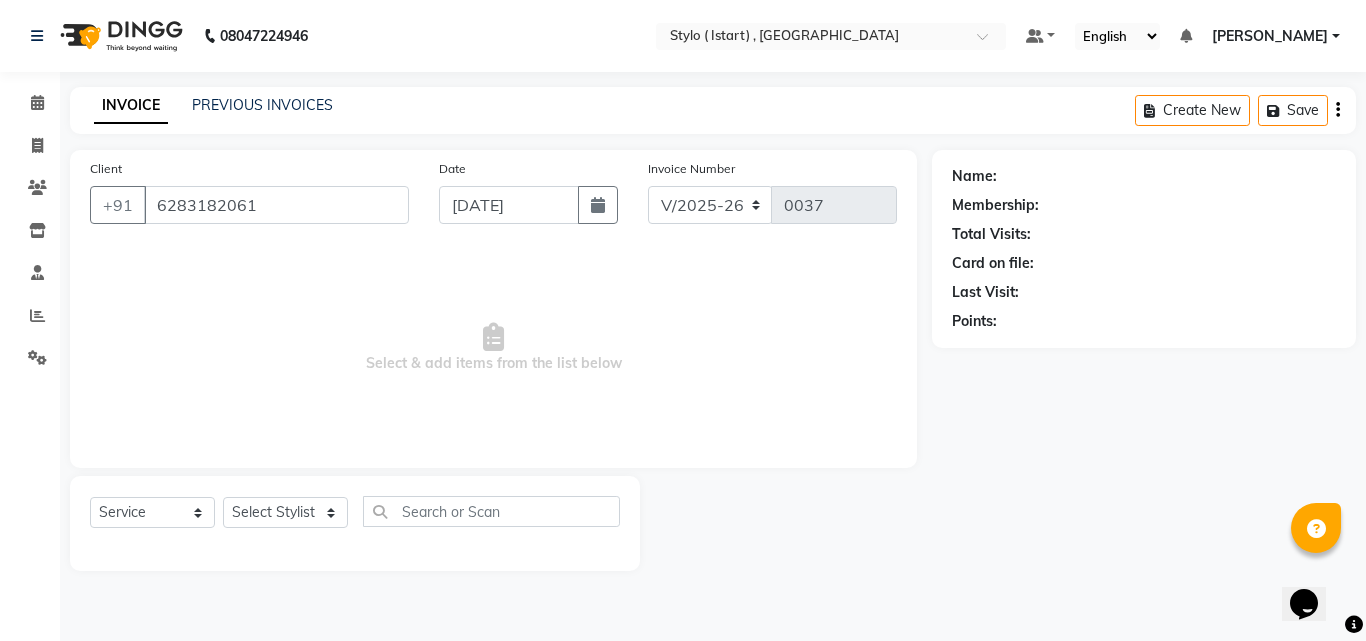 select on "63062" 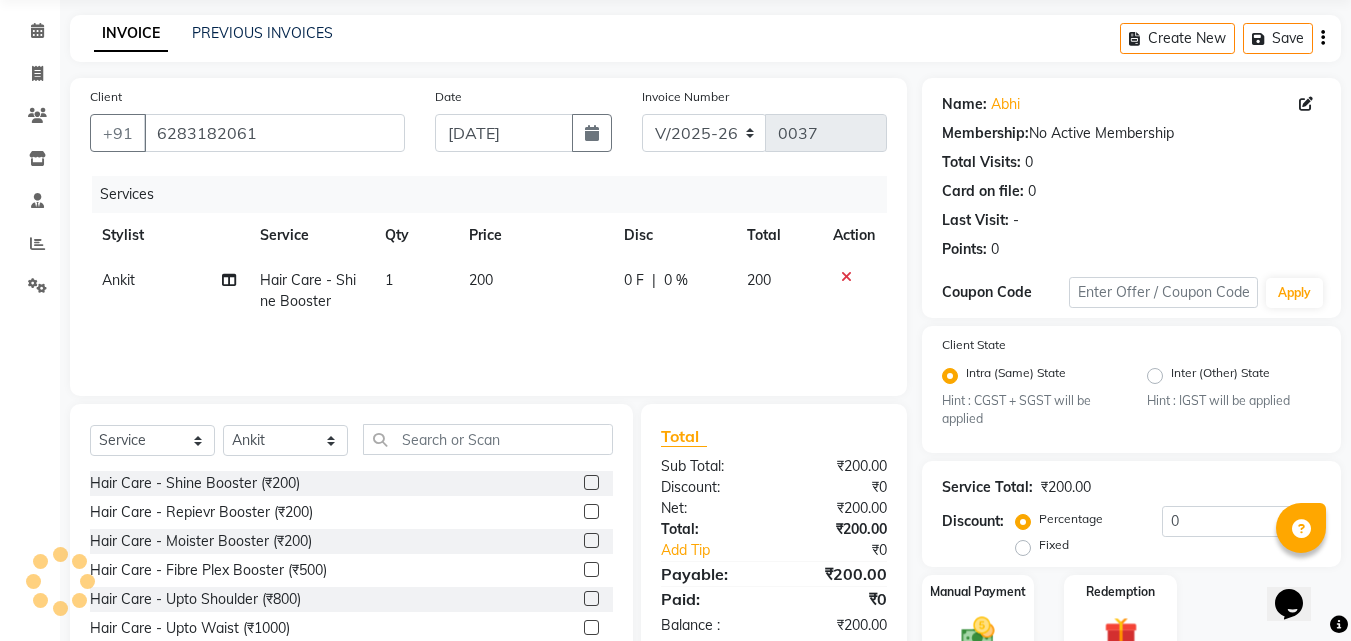 scroll, scrollTop: 169, scrollLeft: 0, axis: vertical 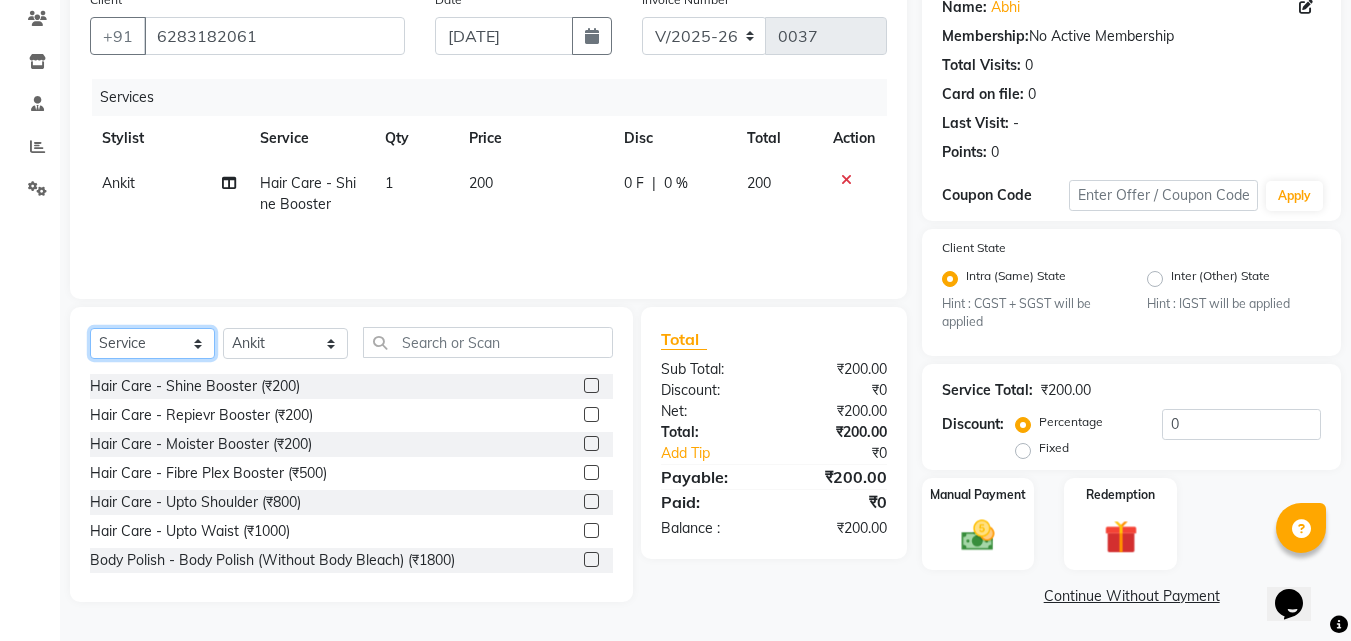 click on "Select  Service  Product  Membership  Package Voucher Prepaid Gift Card" 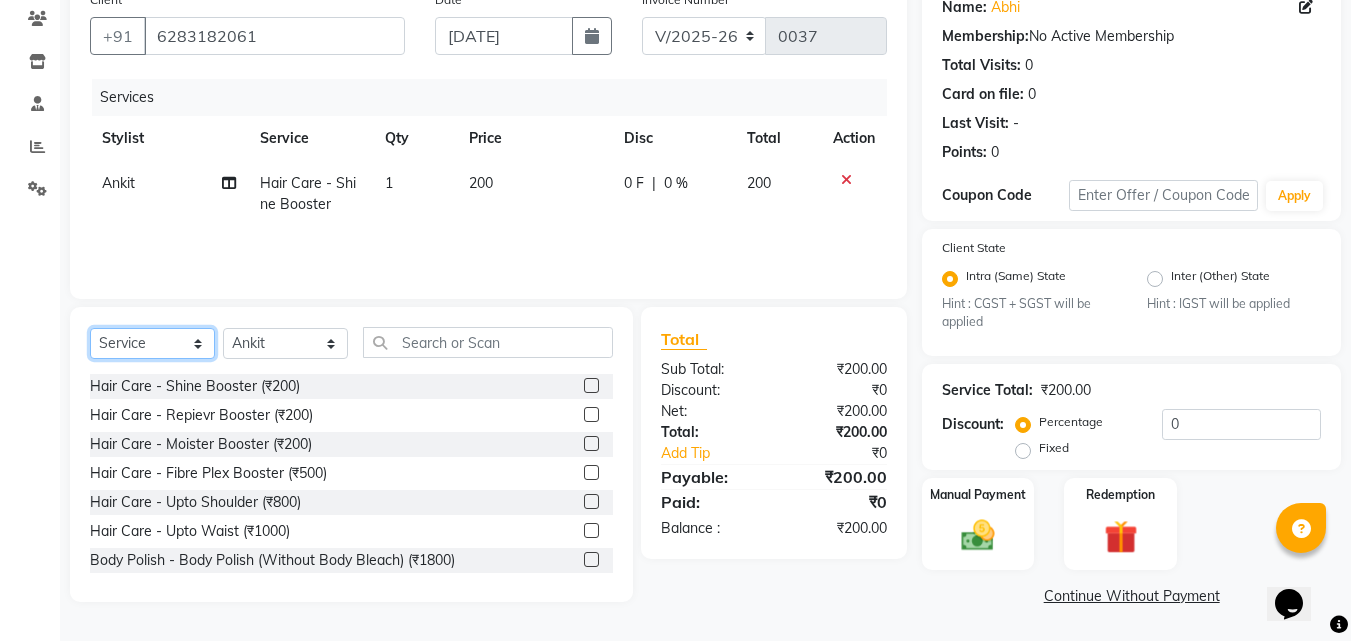 select on "product" 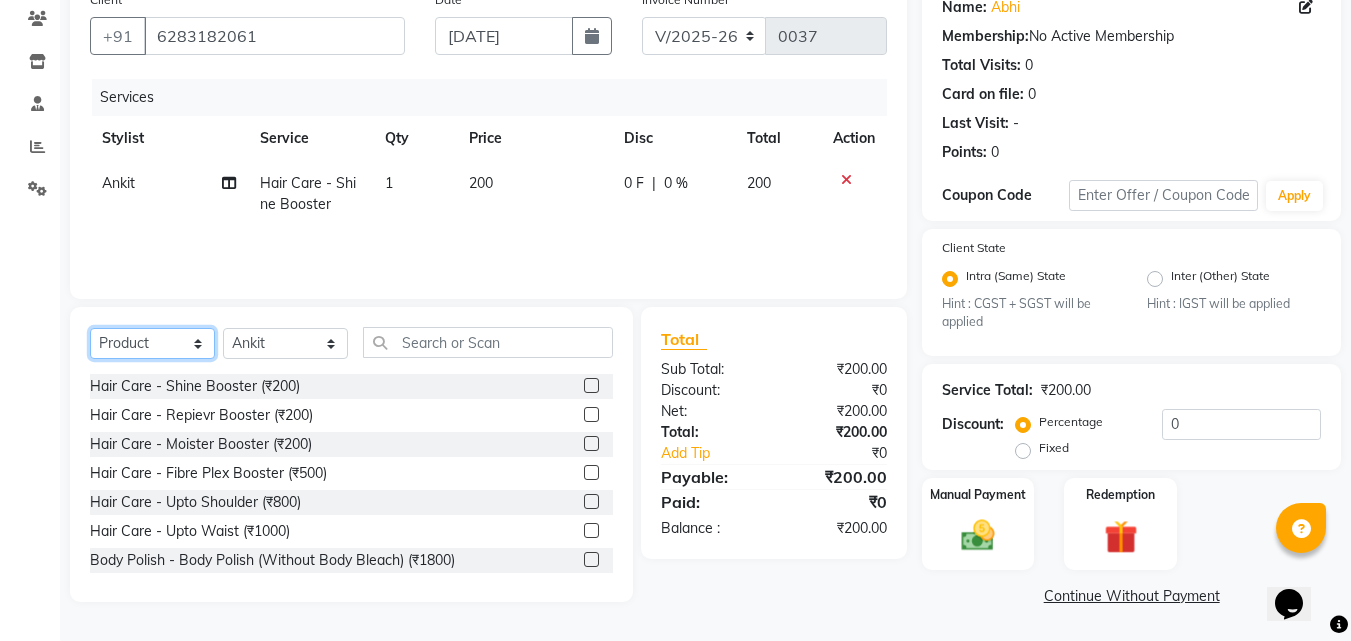 click on "Select  Service  Product  Membership  Package Voucher Prepaid Gift Card" 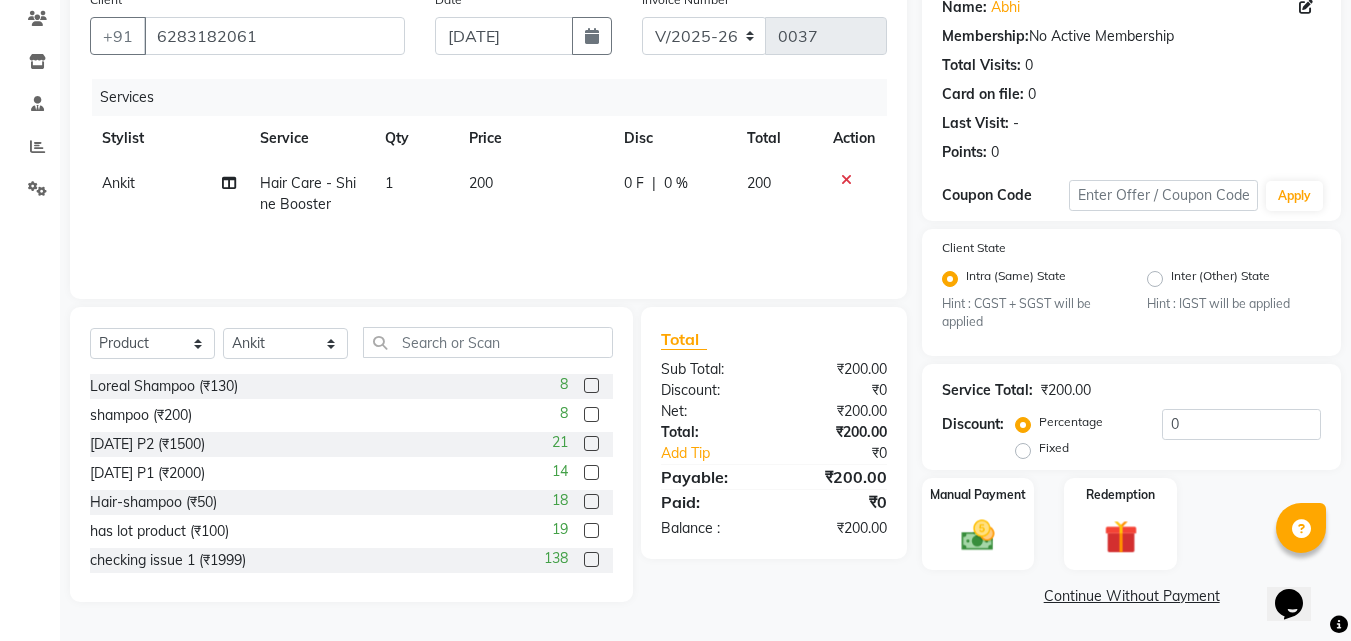 click 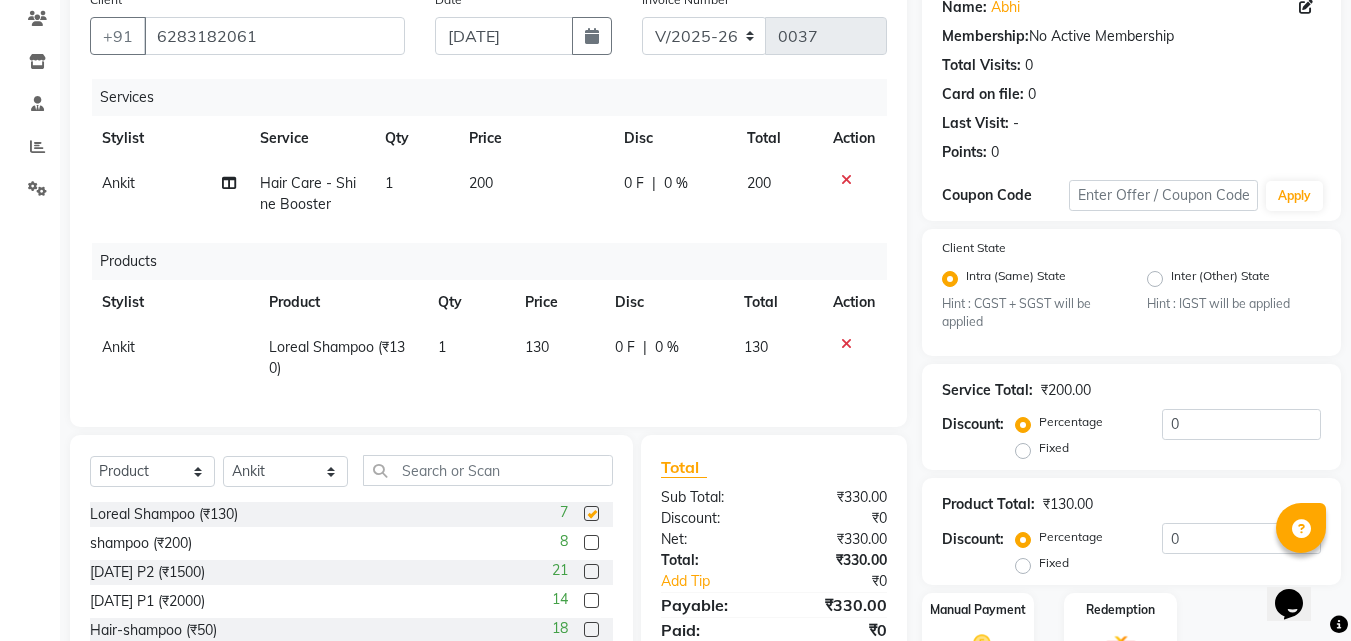 checkbox on "false" 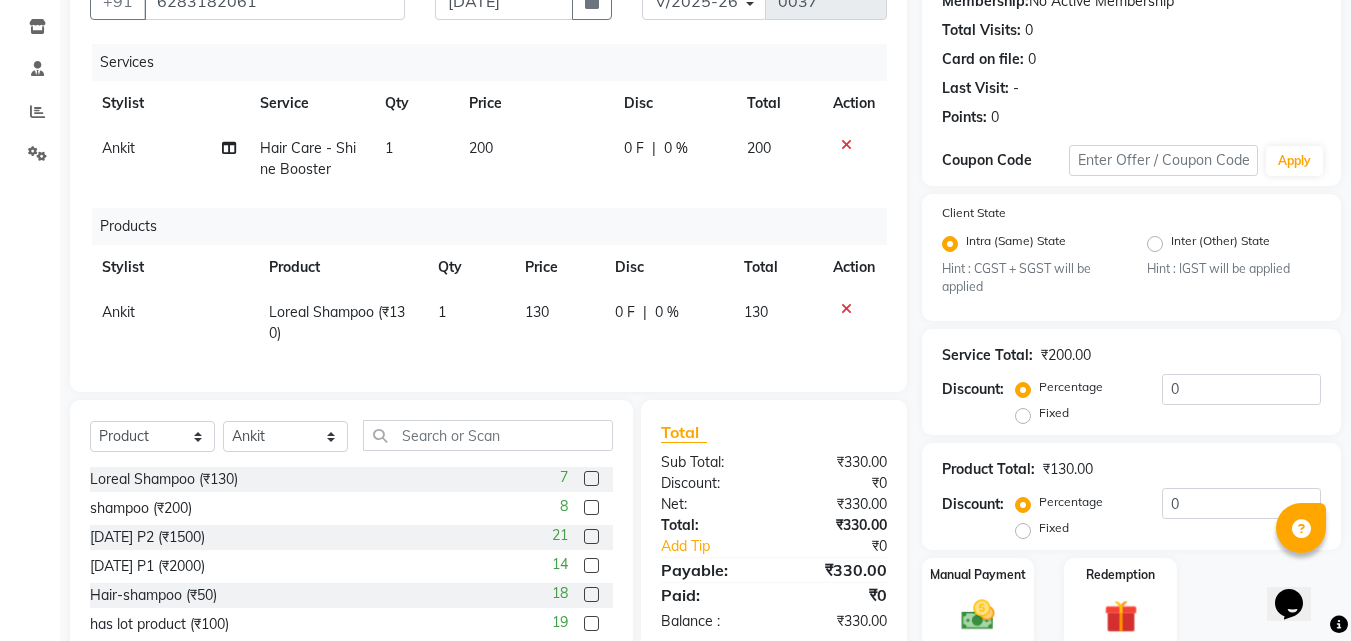 scroll, scrollTop: 253, scrollLeft: 0, axis: vertical 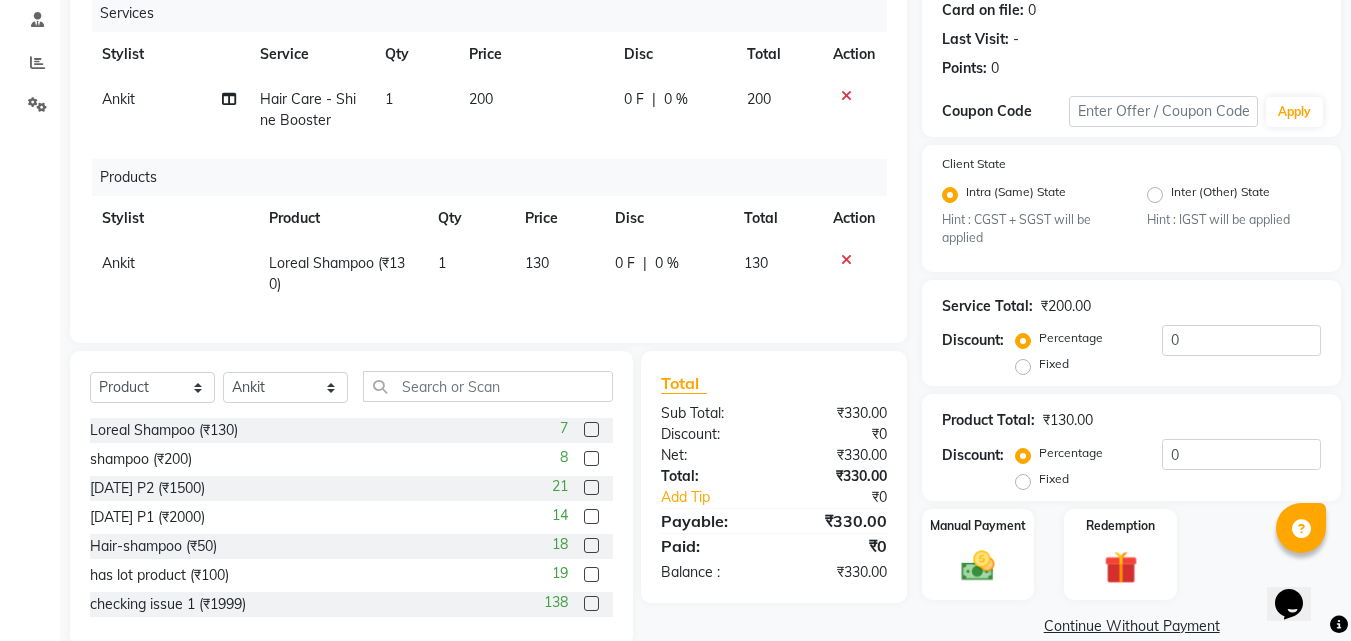 click on "Fixed" 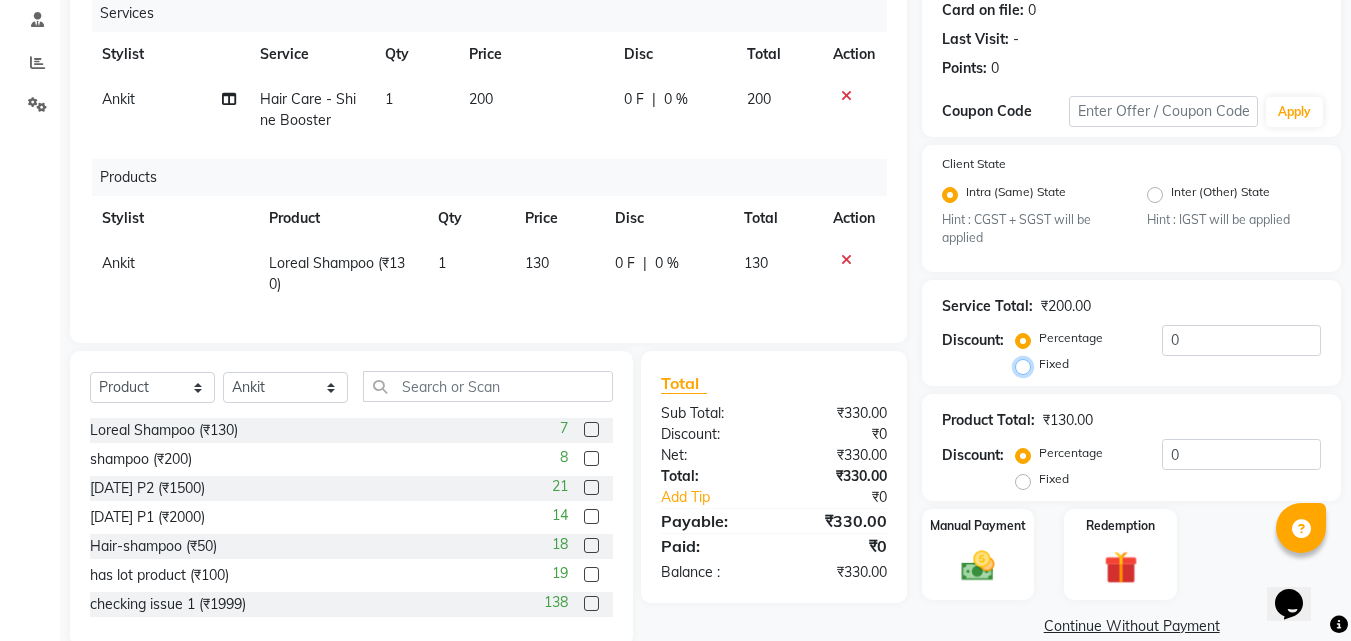 click on "Fixed" at bounding box center (1027, 364) 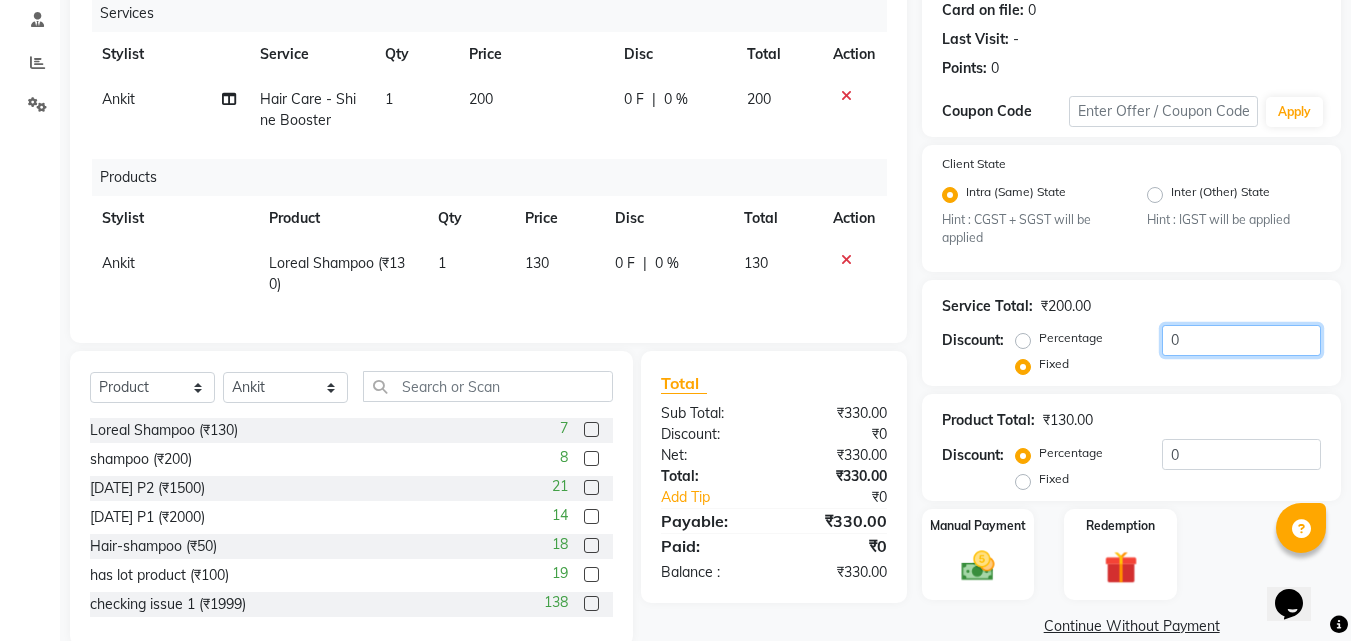 click on "0" 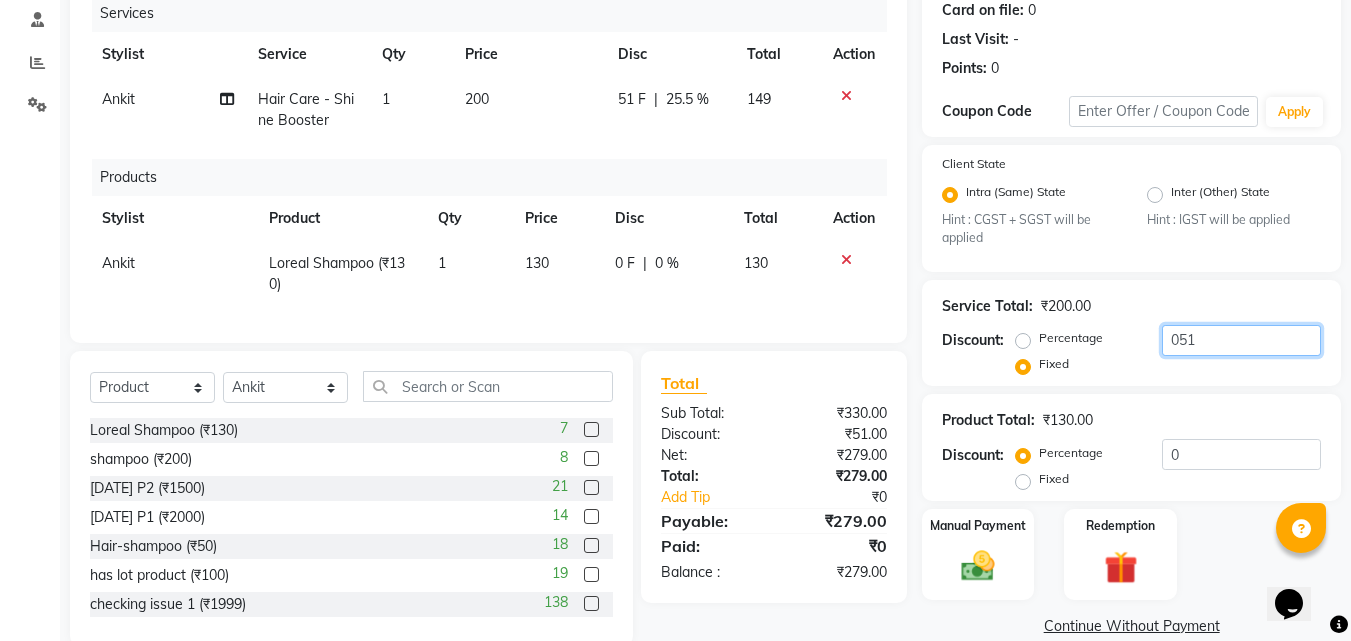 type on "051" 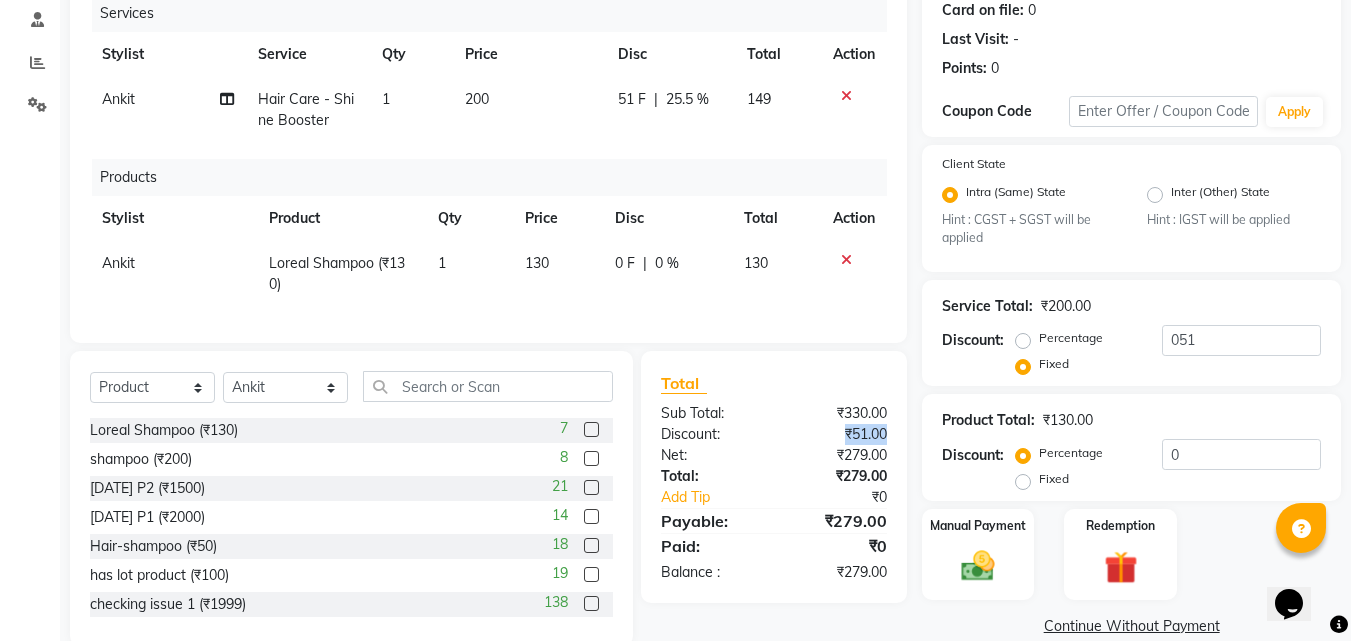 drag, startPoint x: 890, startPoint y: 456, endPoint x: 838, endPoint y: 456, distance: 52 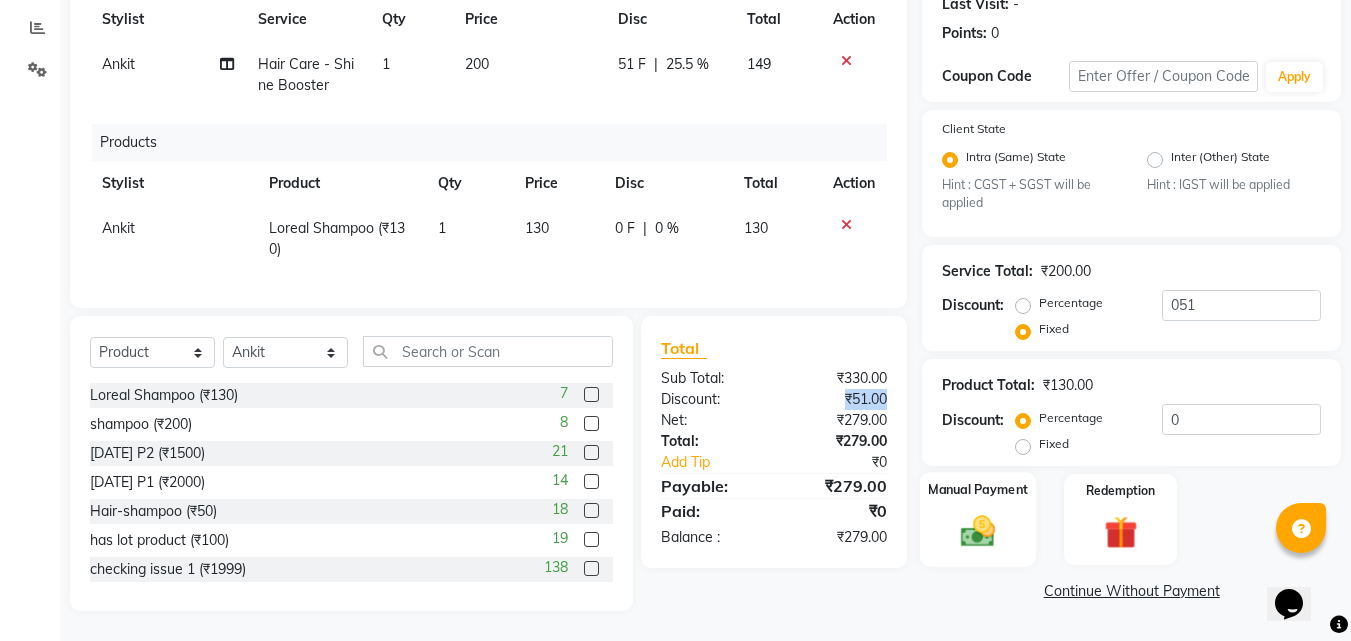 click 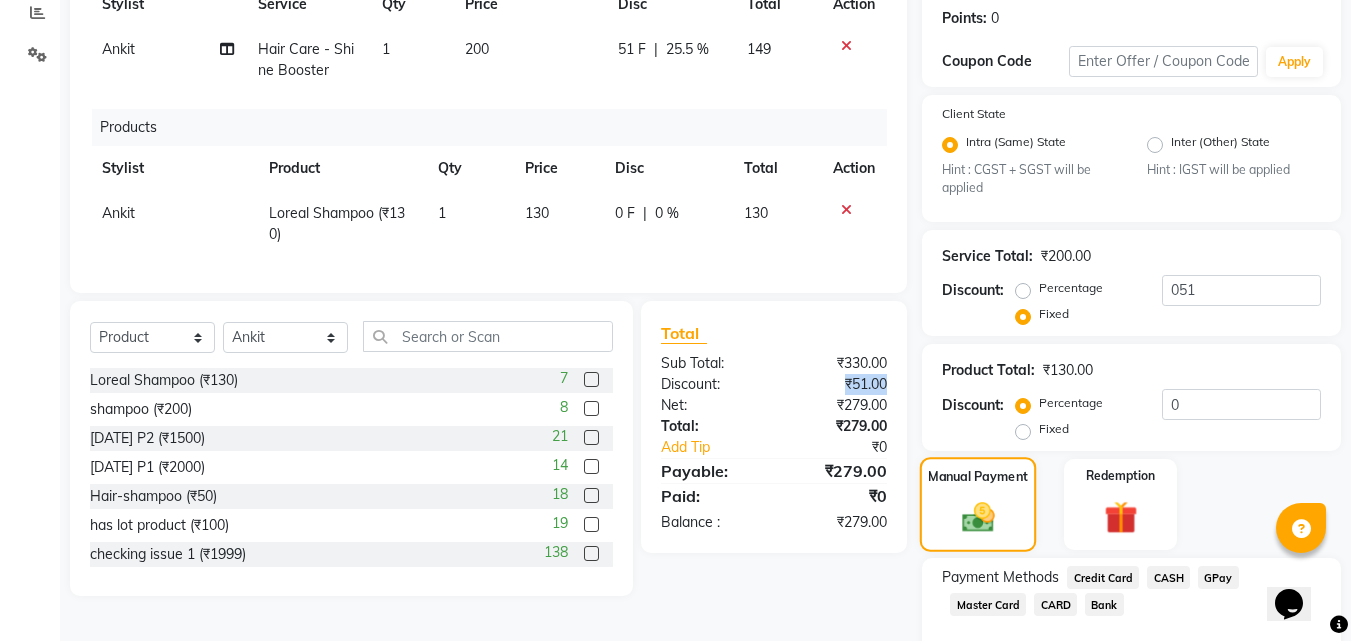 scroll, scrollTop: 411, scrollLeft: 0, axis: vertical 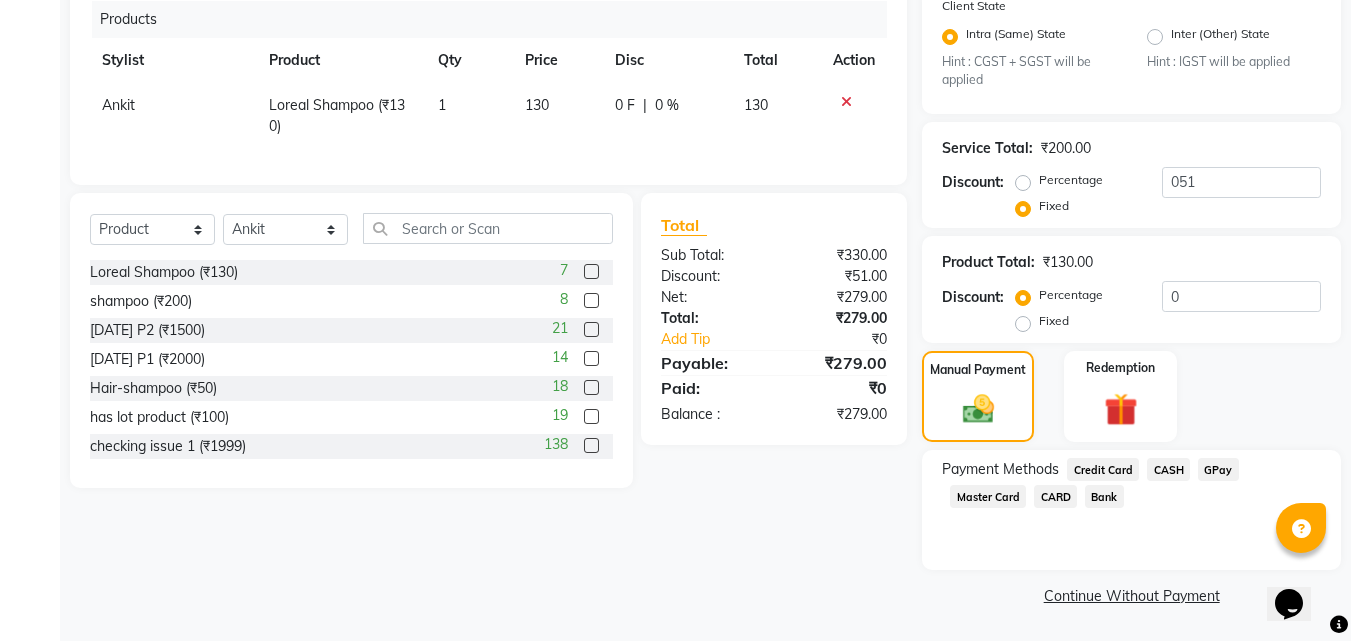 click on "GPay" 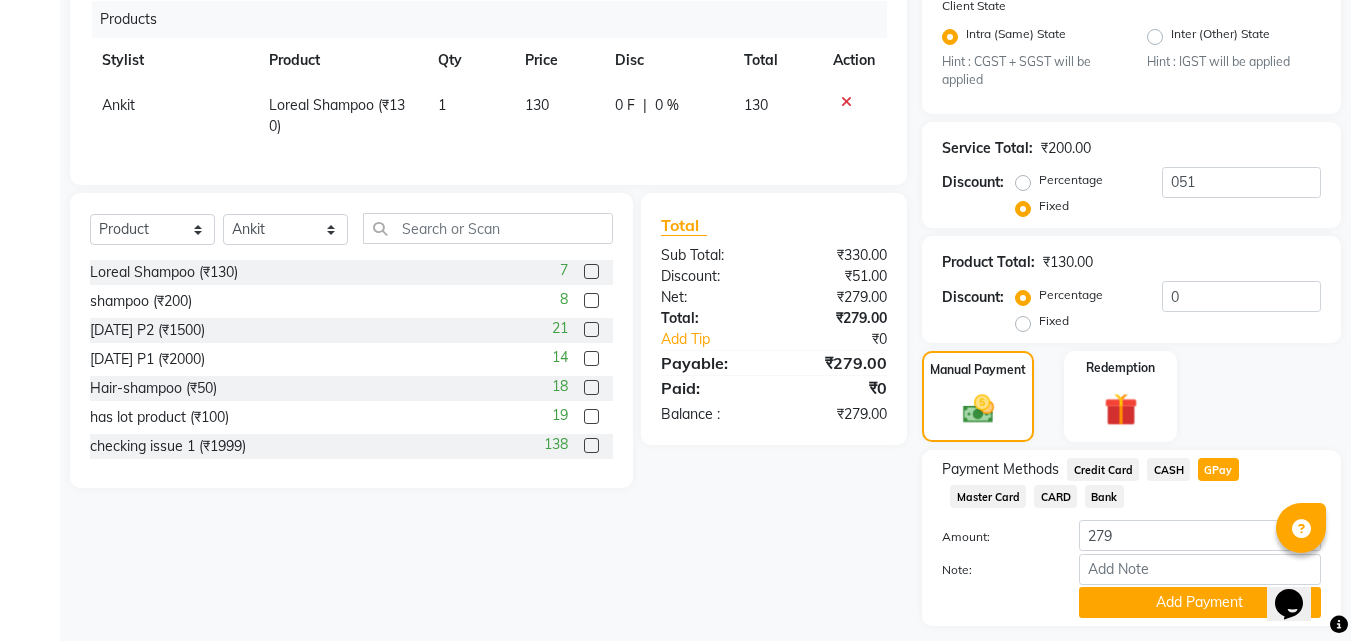 scroll, scrollTop: 467, scrollLeft: 0, axis: vertical 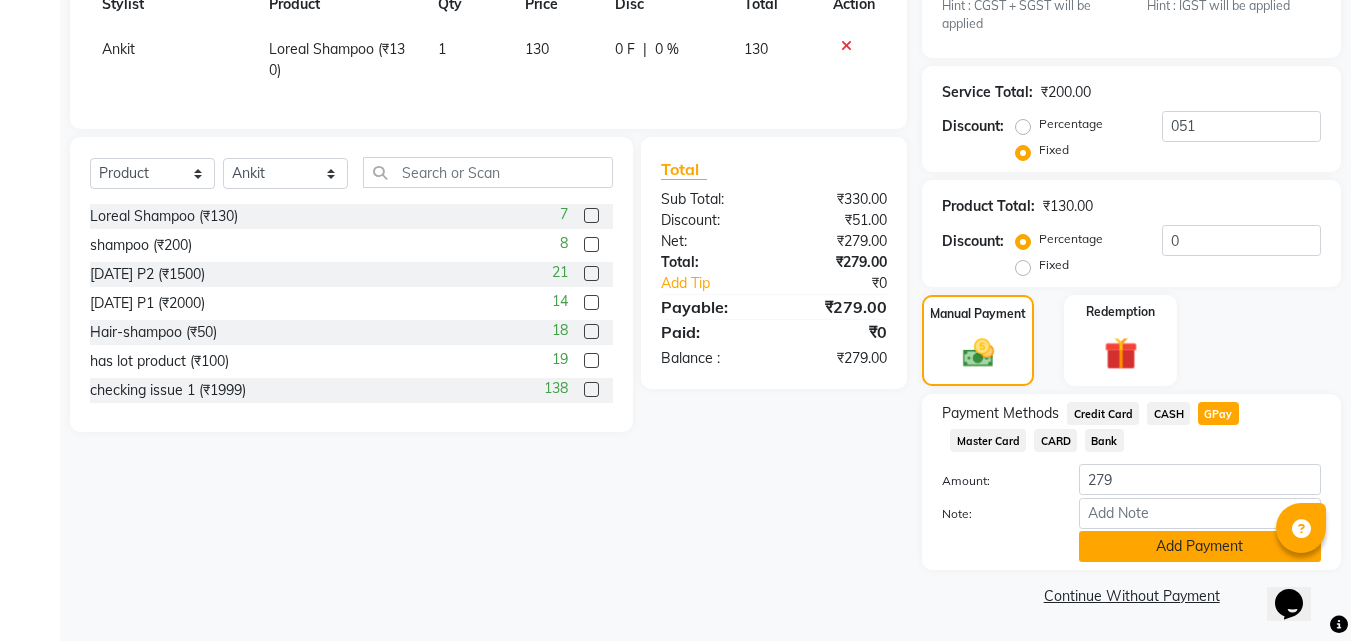 click on "Add Payment" 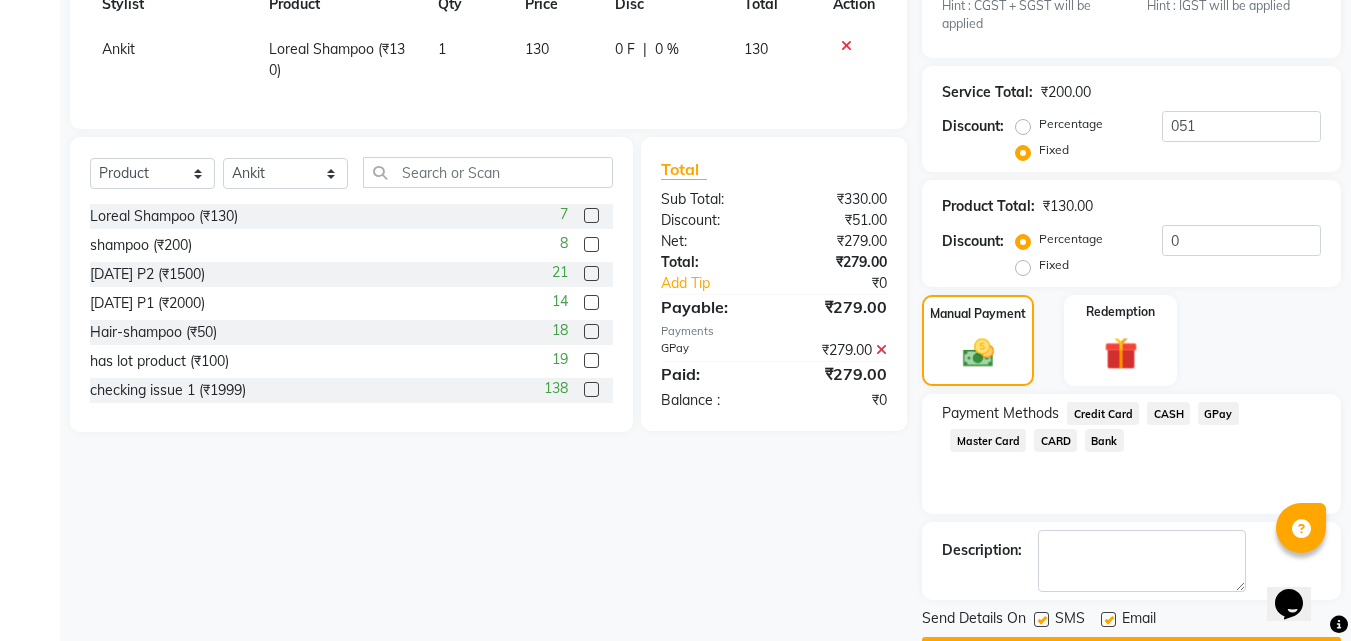 scroll, scrollTop: 524, scrollLeft: 0, axis: vertical 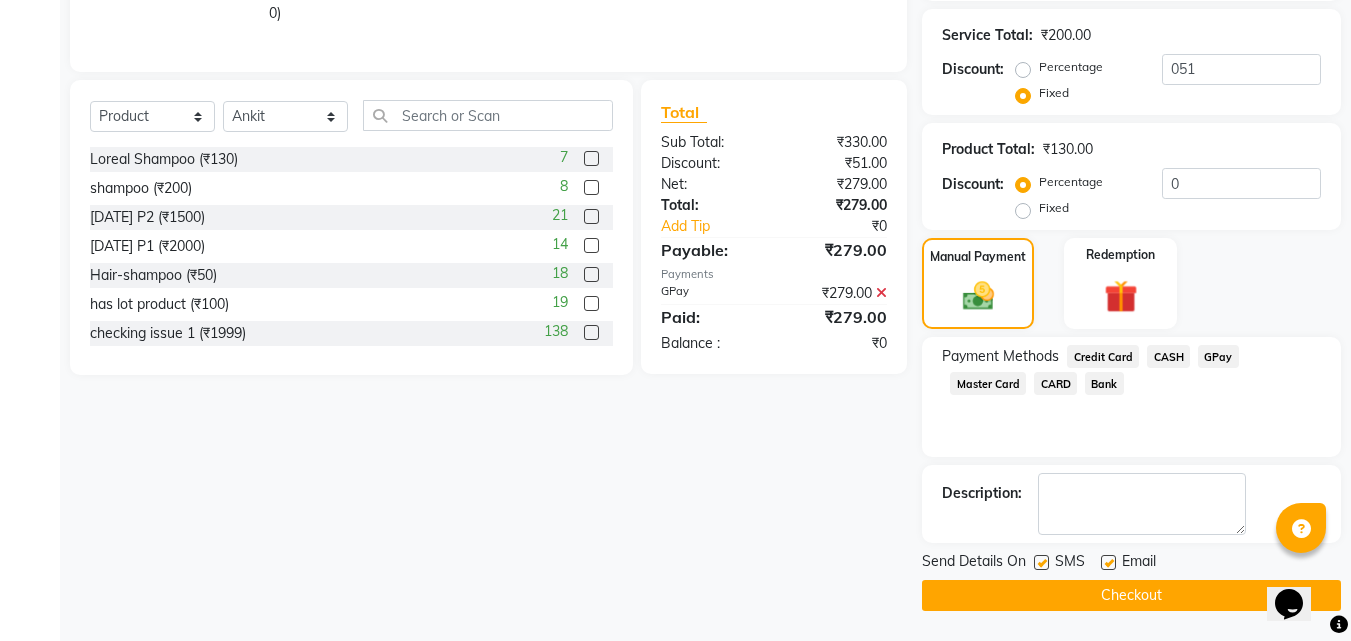 click on "Checkout" 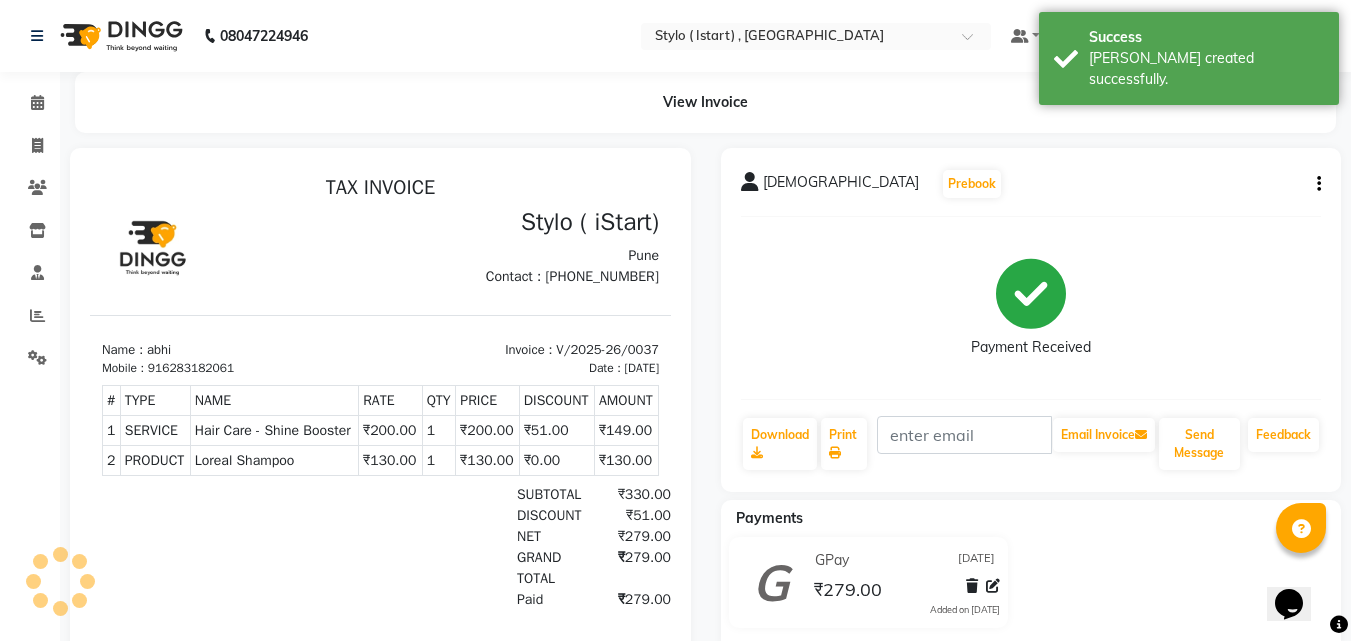 scroll, scrollTop: 16, scrollLeft: 0, axis: vertical 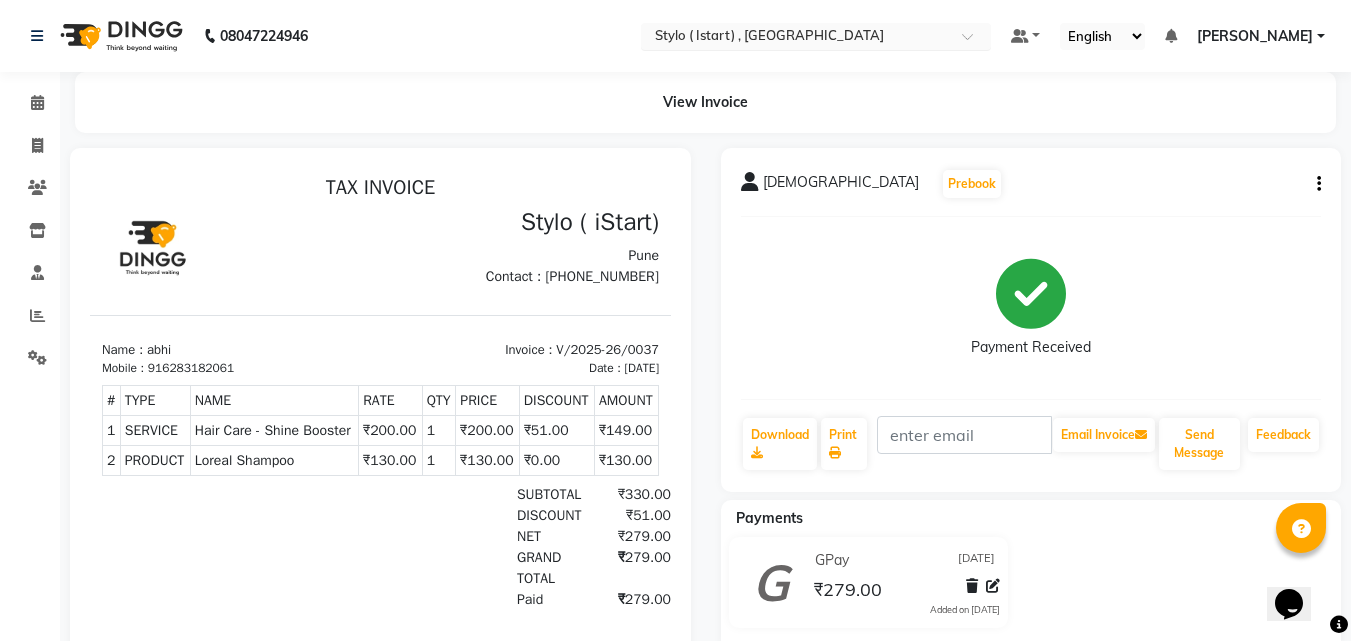 click on "Select Location × Stylo ( Istart) , [GEOGRAPHIC_DATA]" at bounding box center (816, 36) 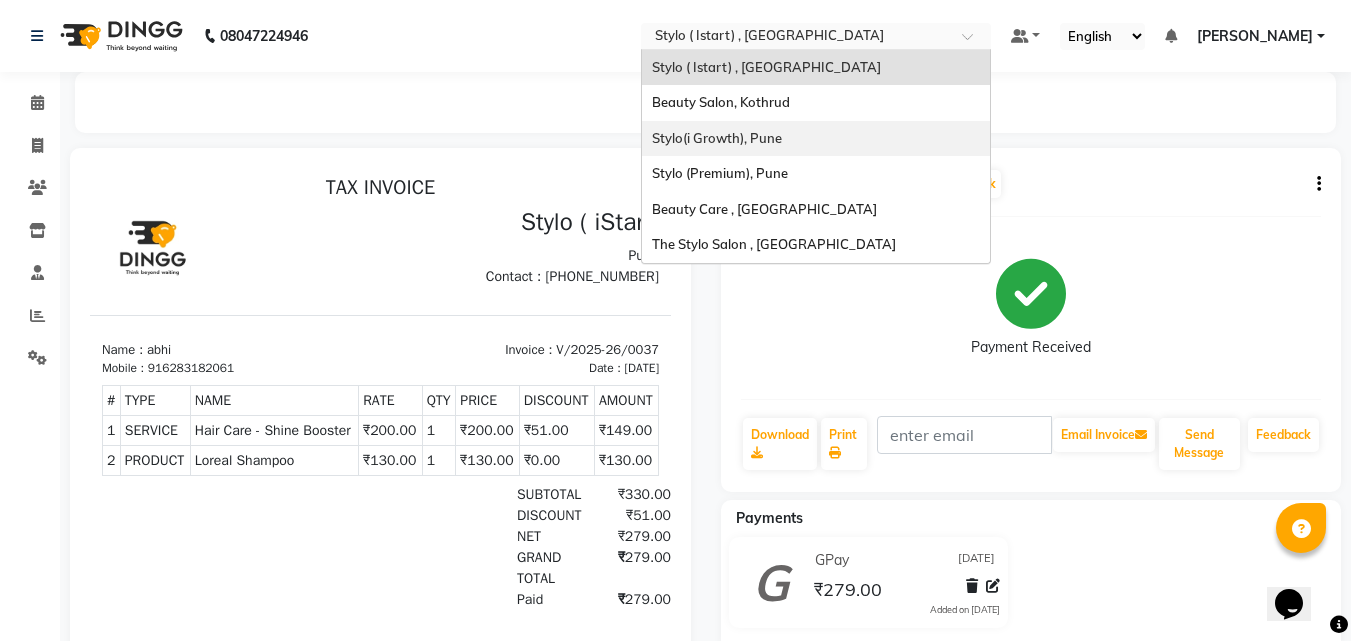 click on "Stylo(i Growth), Pune" at bounding box center [816, 139] 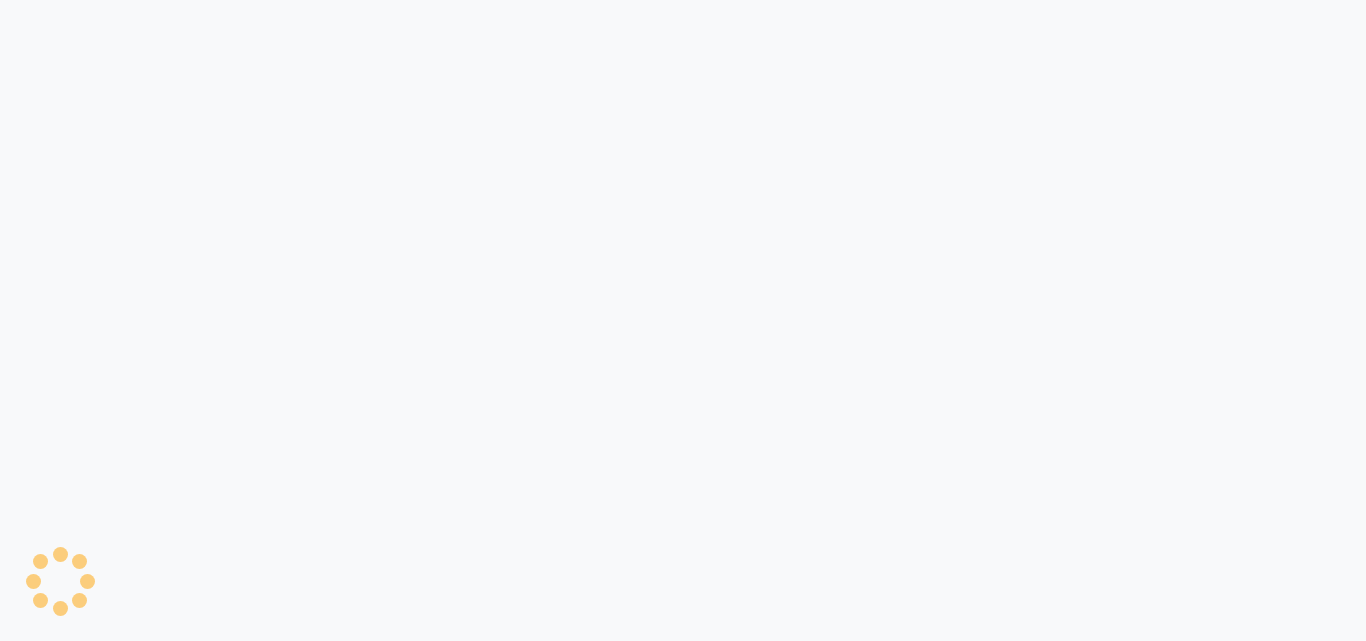 scroll, scrollTop: 0, scrollLeft: 0, axis: both 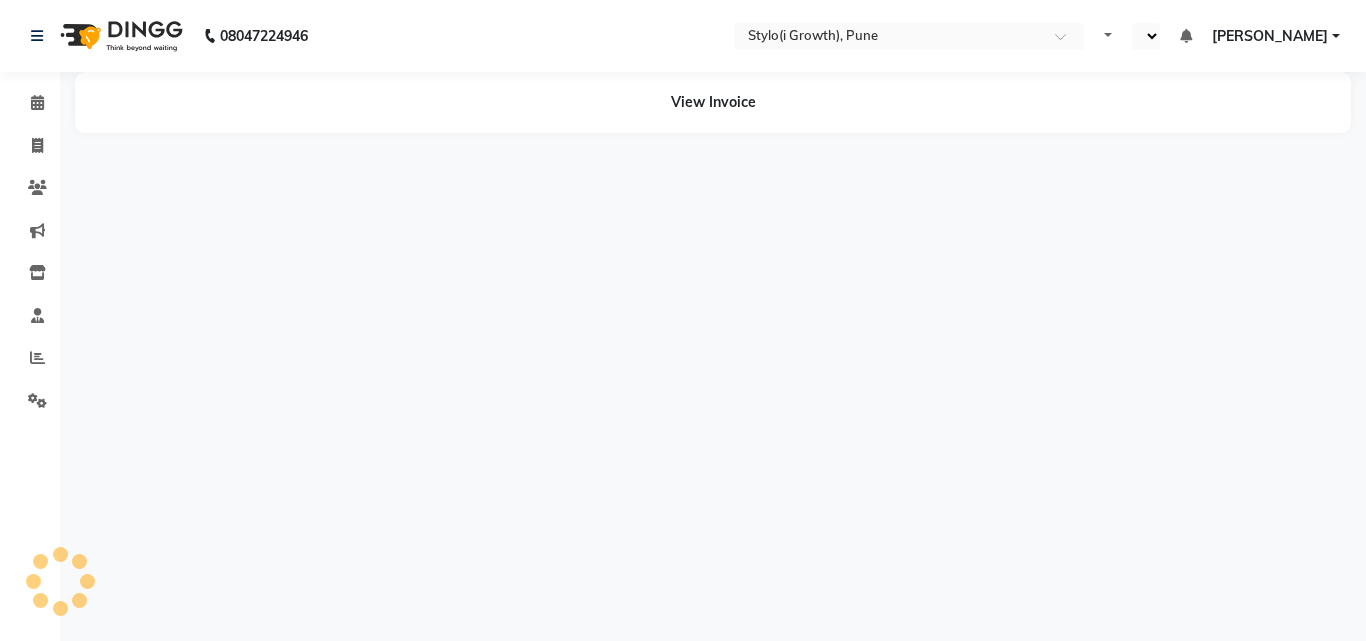 select on "en" 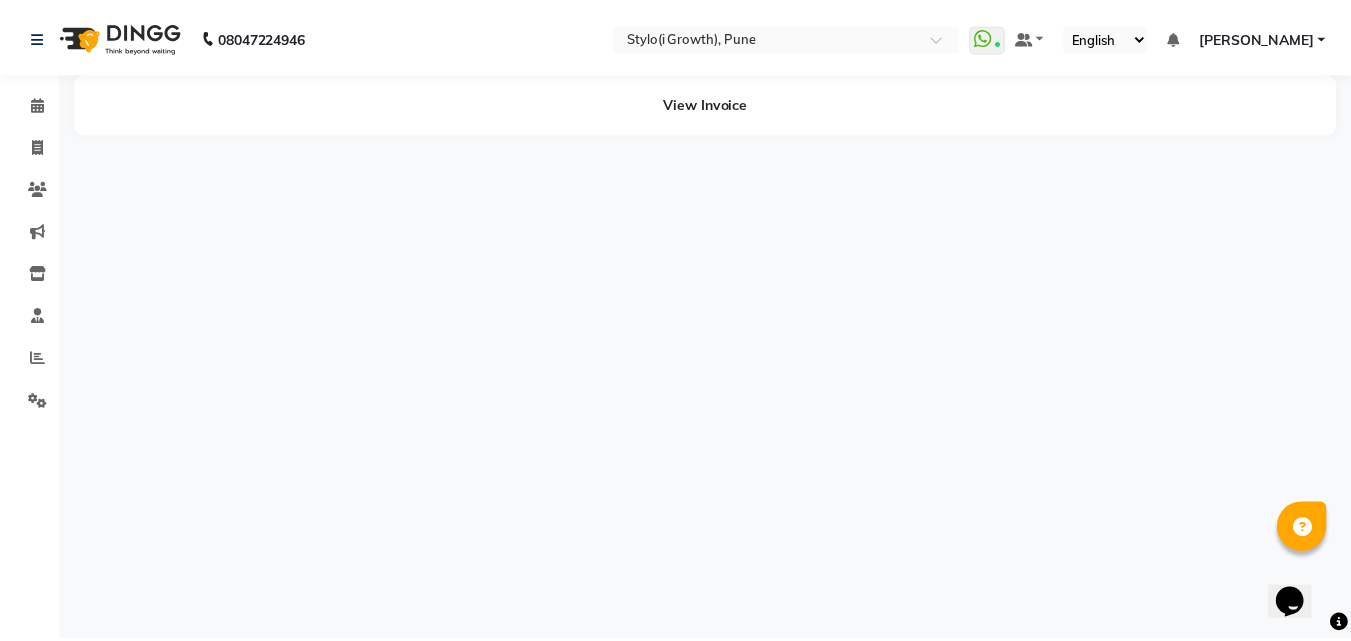 scroll, scrollTop: 0, scrollLeft: 0, axis: both 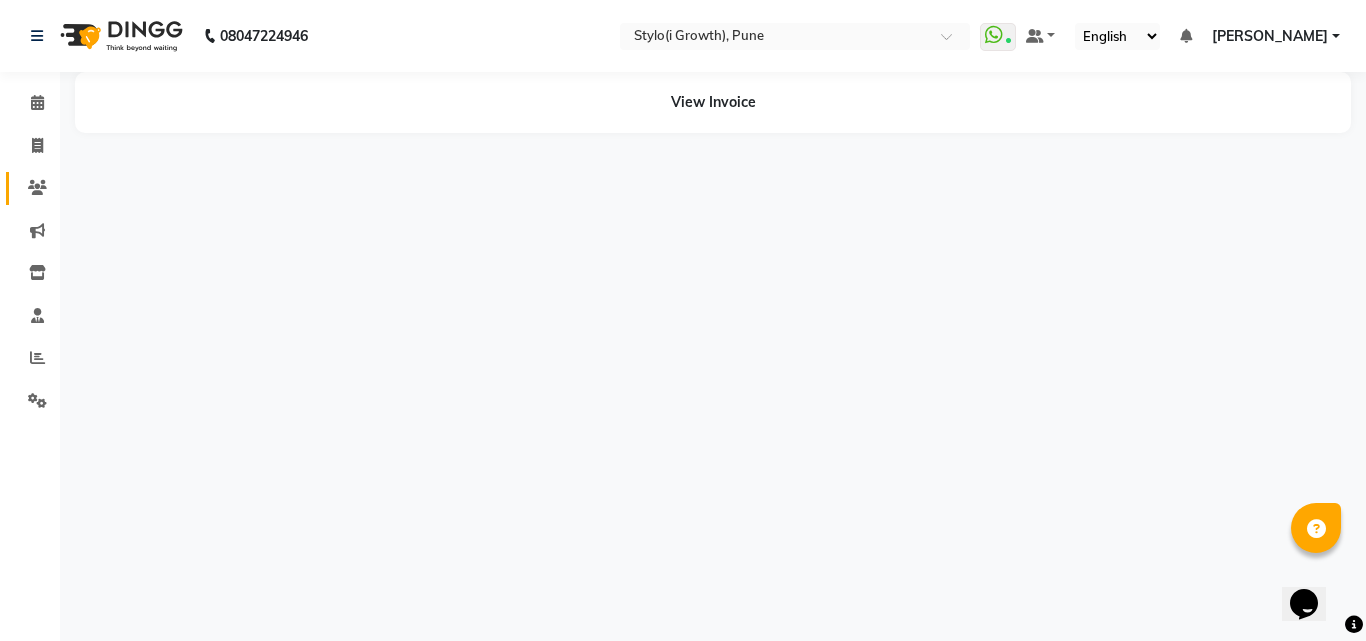 click on "Clients" 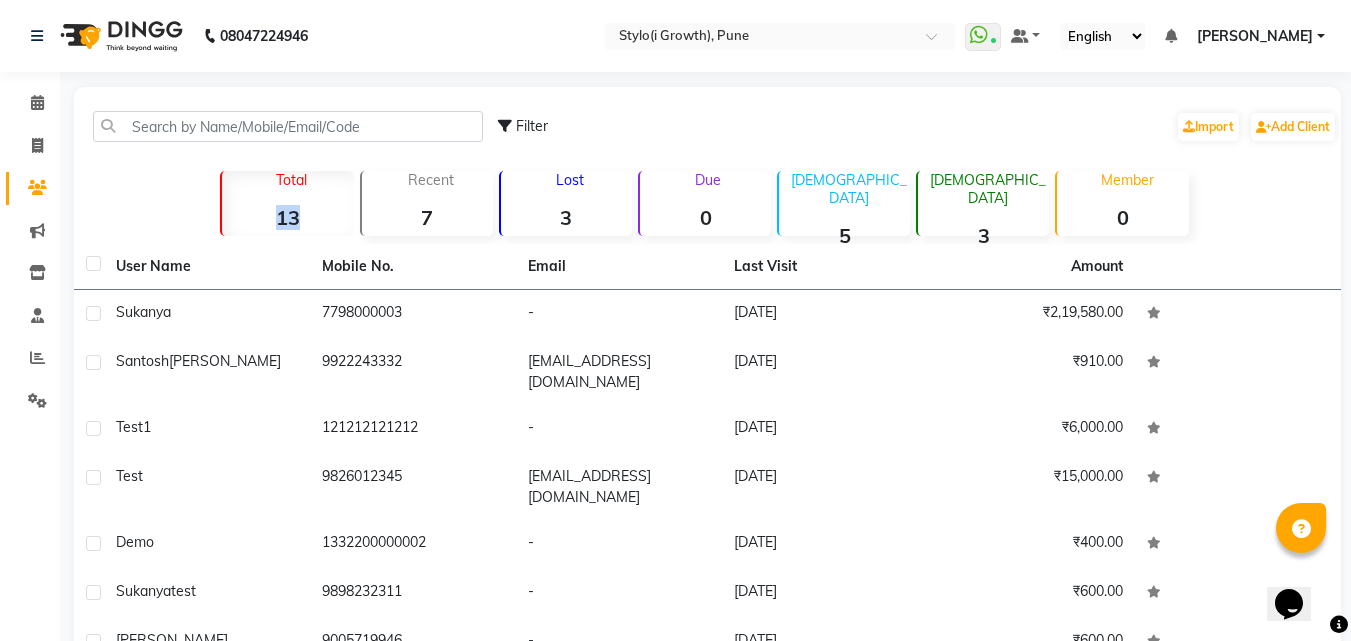 drag, startPoint x: 302, startPoint y: 227, endPoint x: 273, endPoint y: 229, distance: 29.068884 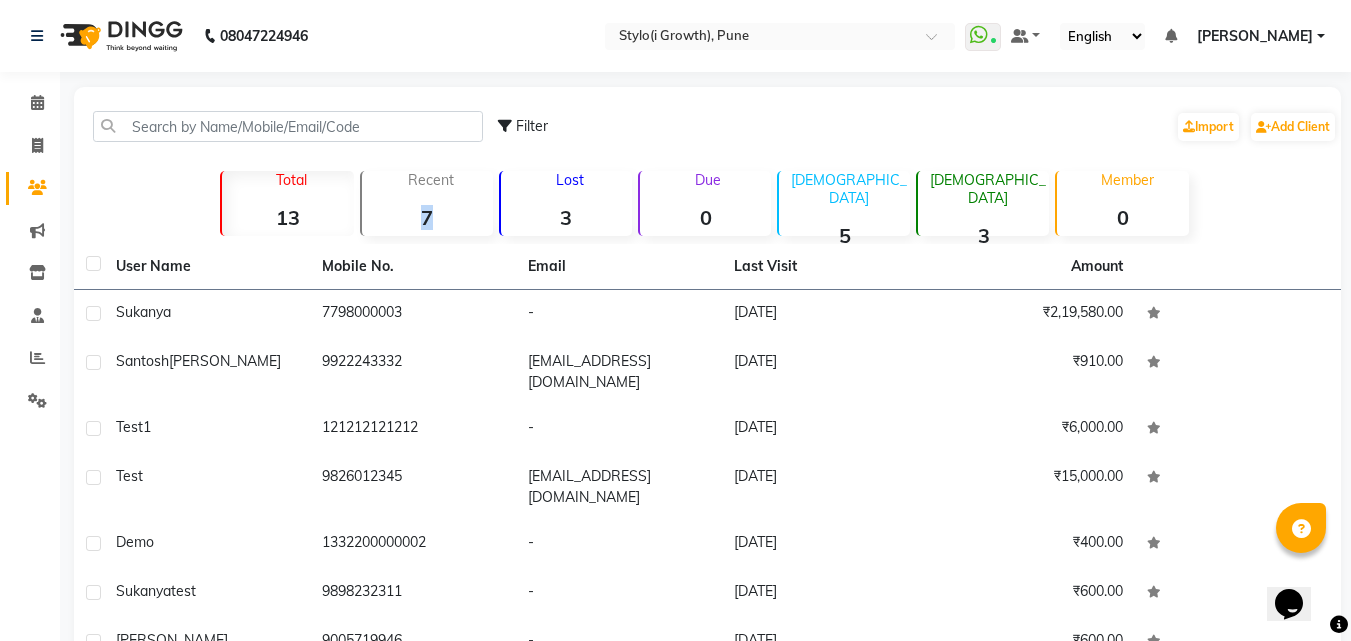 drag, startPoint x: 439, startPoint y: 227, endPoint x: 406, endPoint y: 224, distance: 33.13608 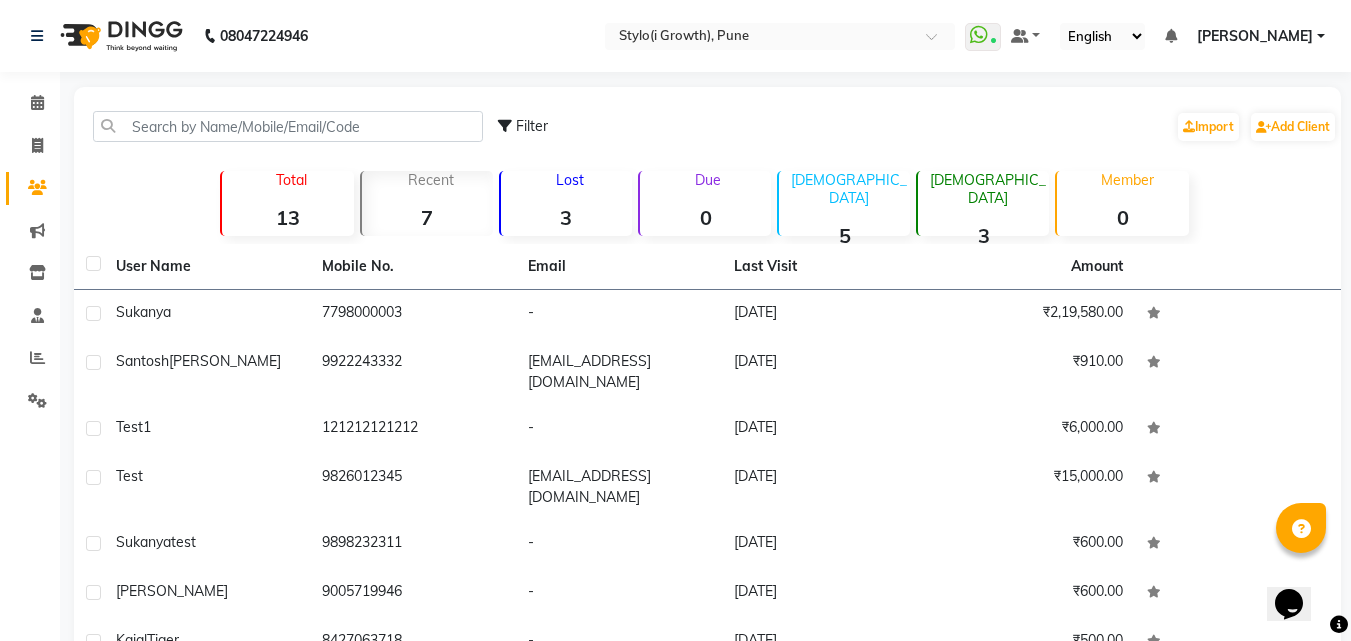 drag, startPoint x: 562, startPoint y: 229, endPoint x: 546, endPoint y: 207, distance: 27.202942 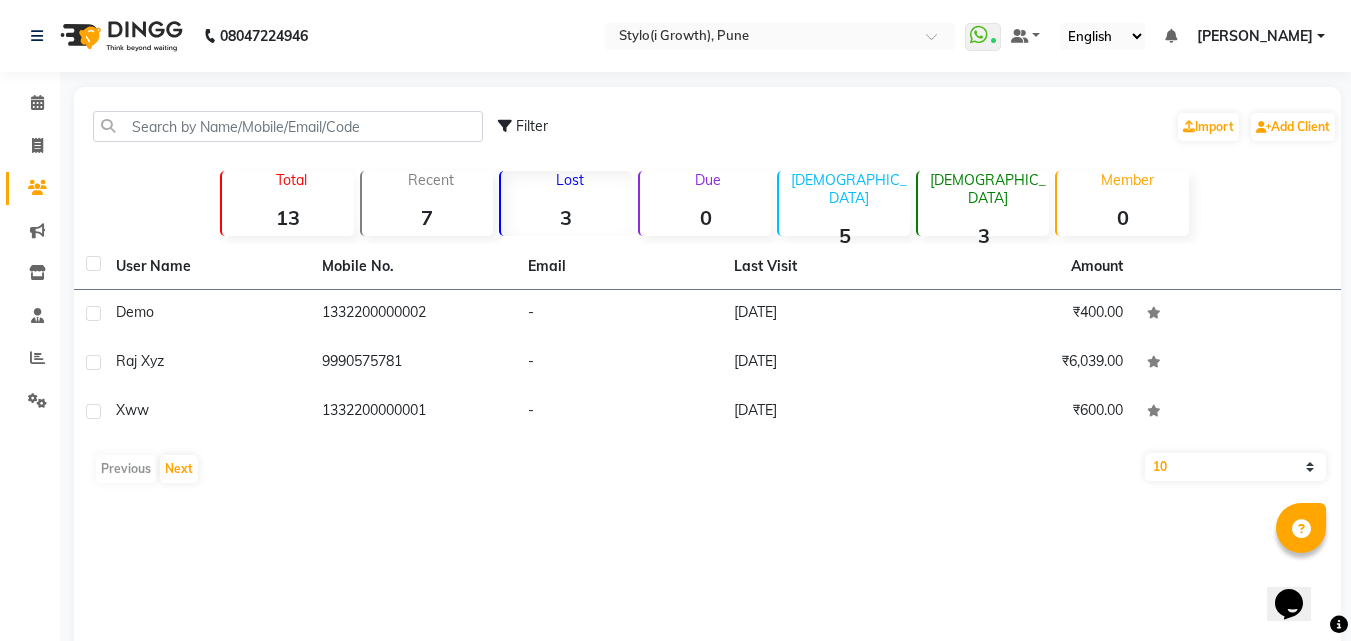 click on "3" 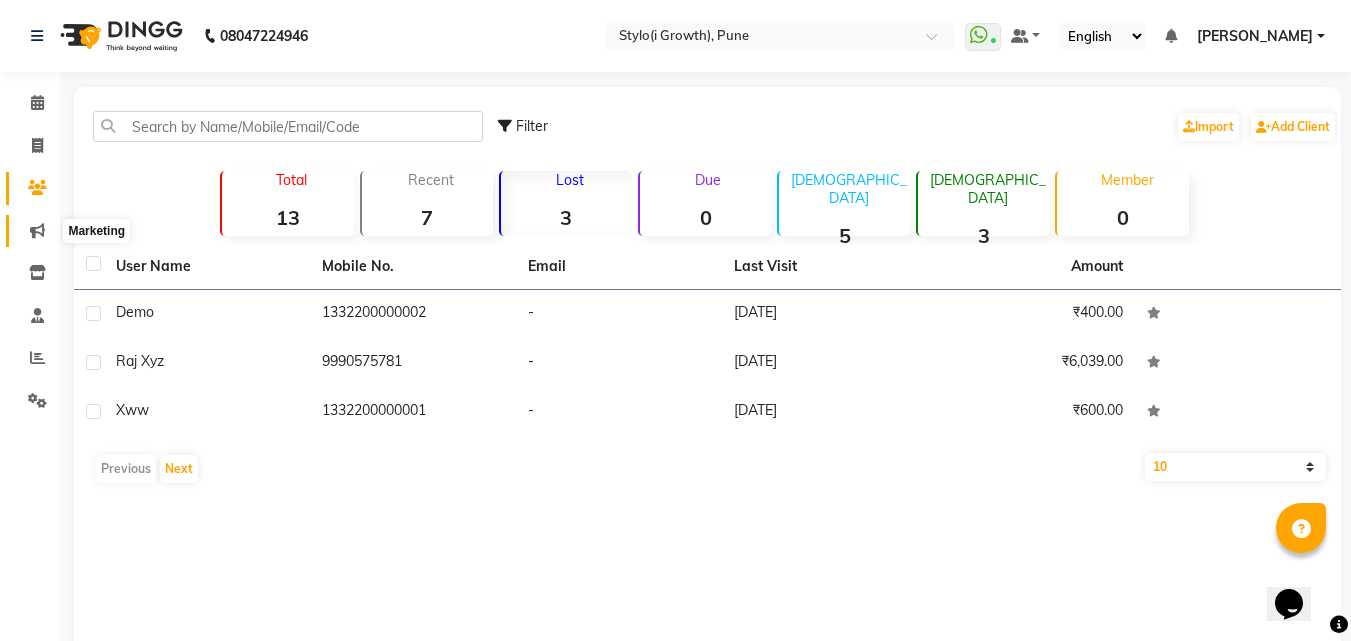 click 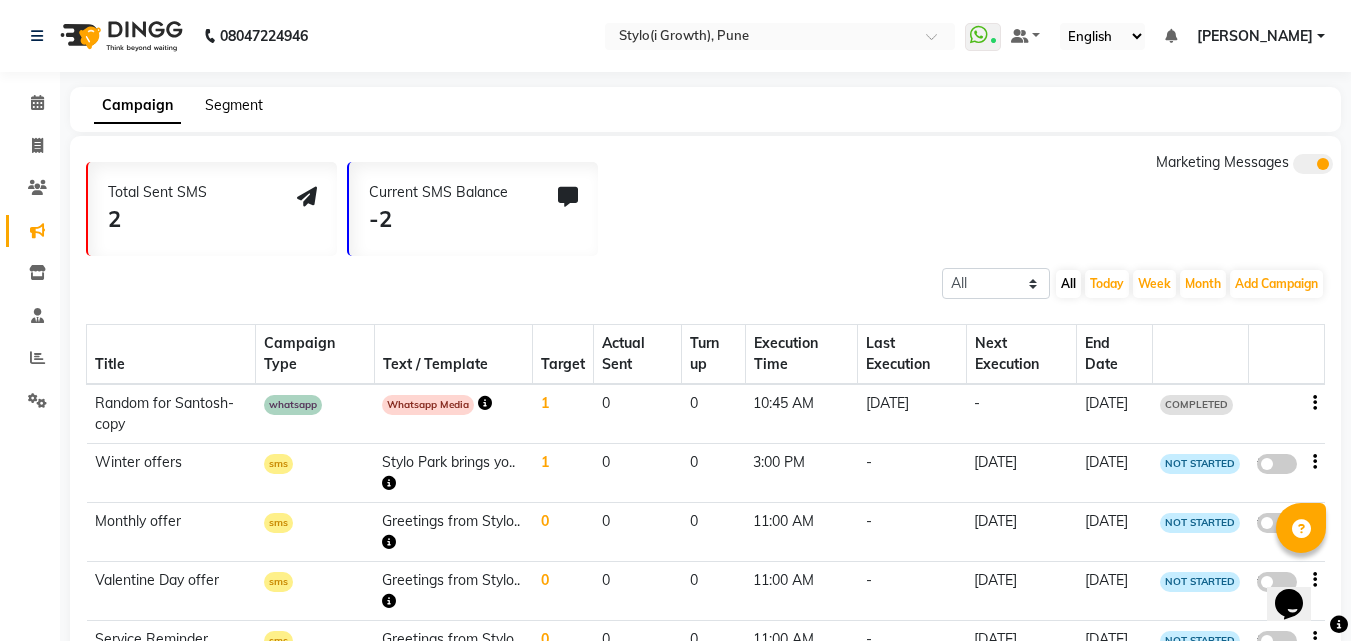 click on "Segment" 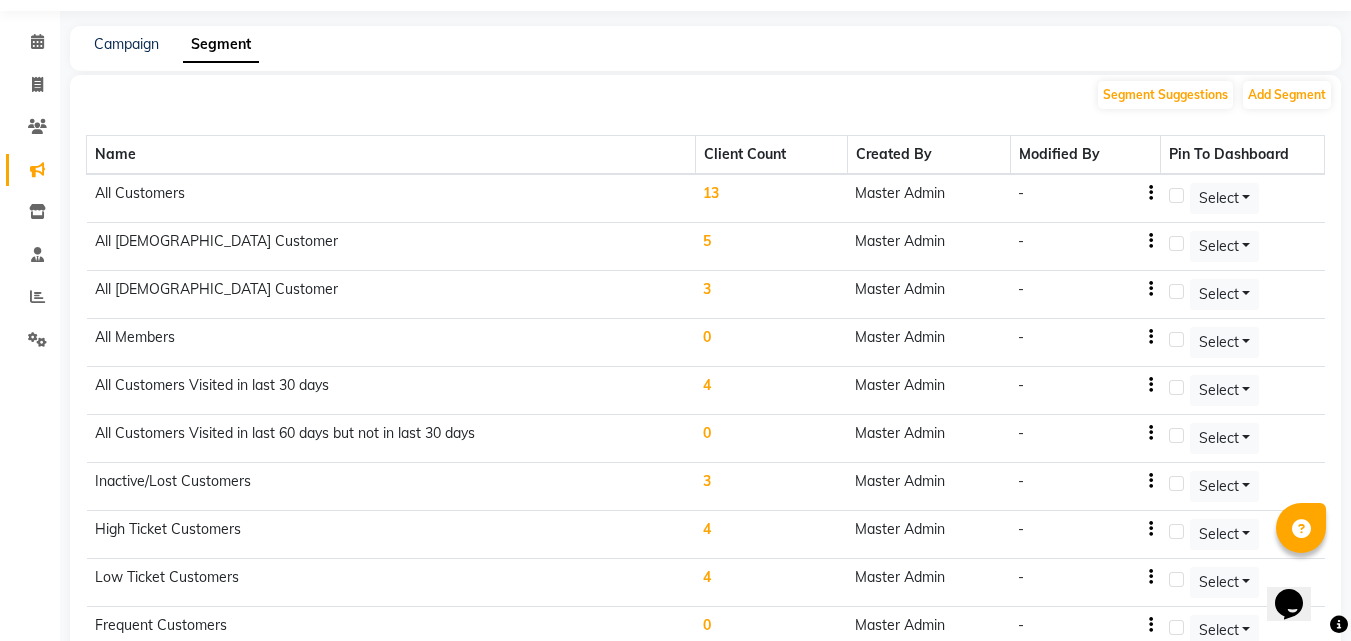 scroll, scrollTop: 102, scrollLeft: 0, axis: vertical 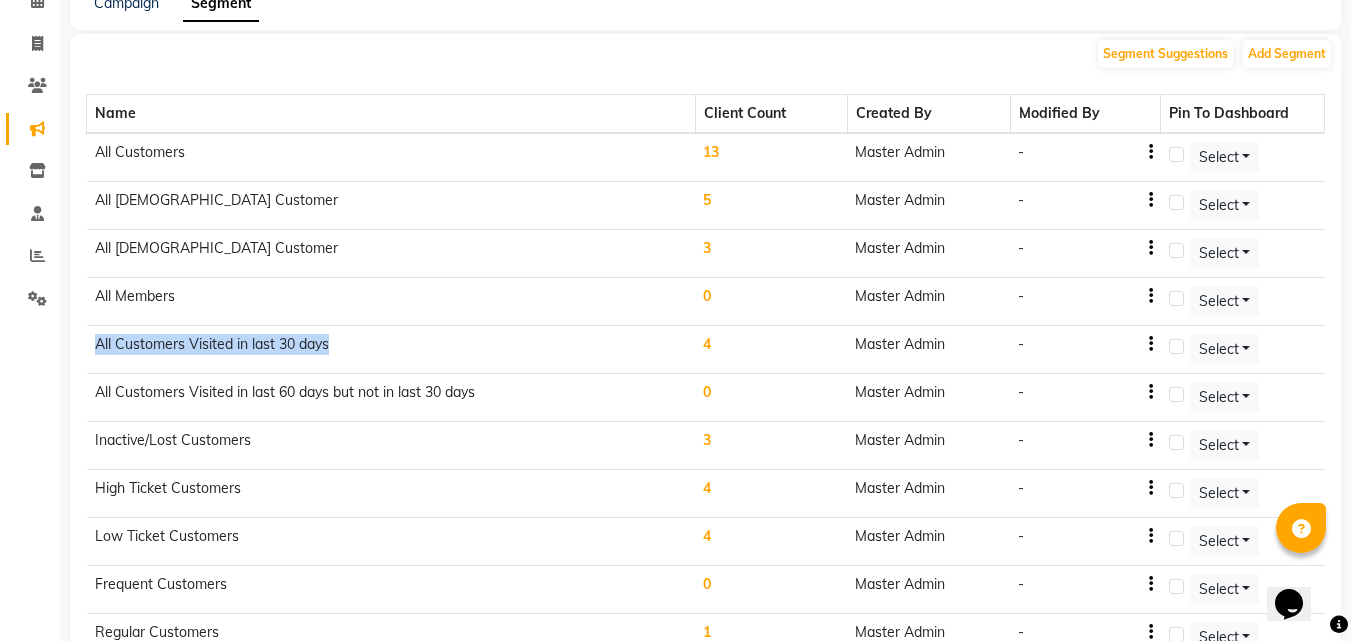 drag, startPoint x: 340, startPoint y: 354, endPoint x: 95, endPoint y: 349, distance: 245.05101 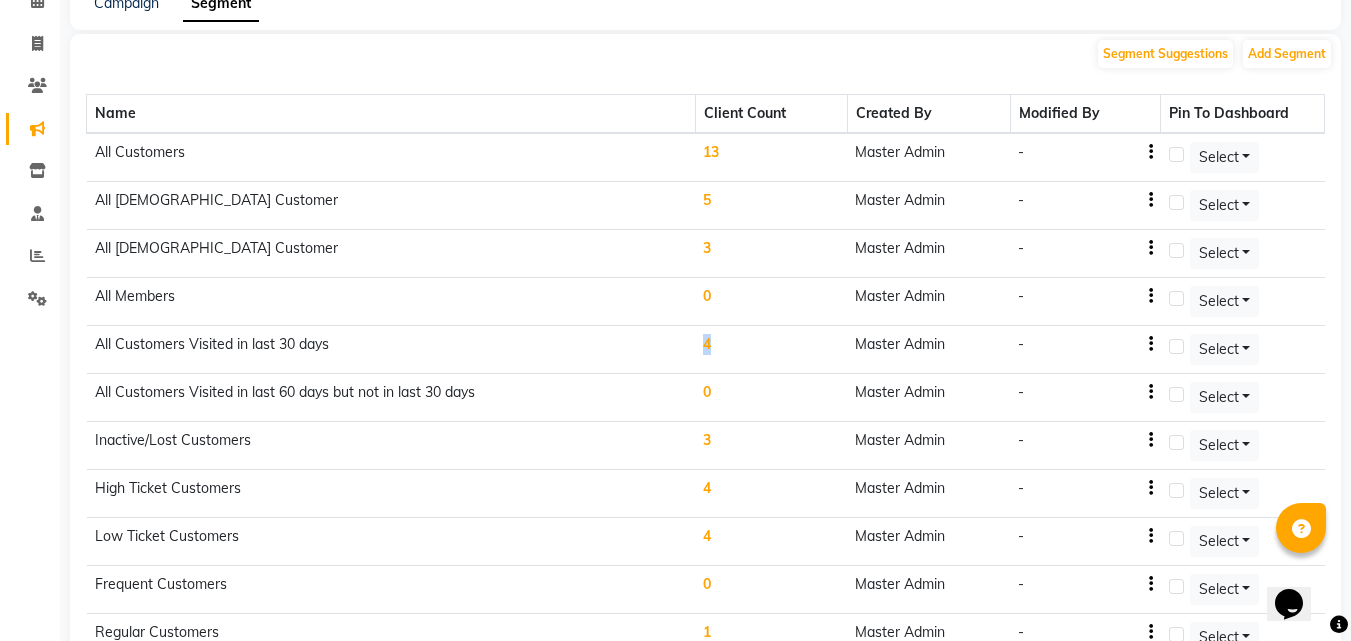 drag, startPoint x: 736, startPoint y: 351, endPoint x: 693, endPoint y: 352, distance: 43.011627 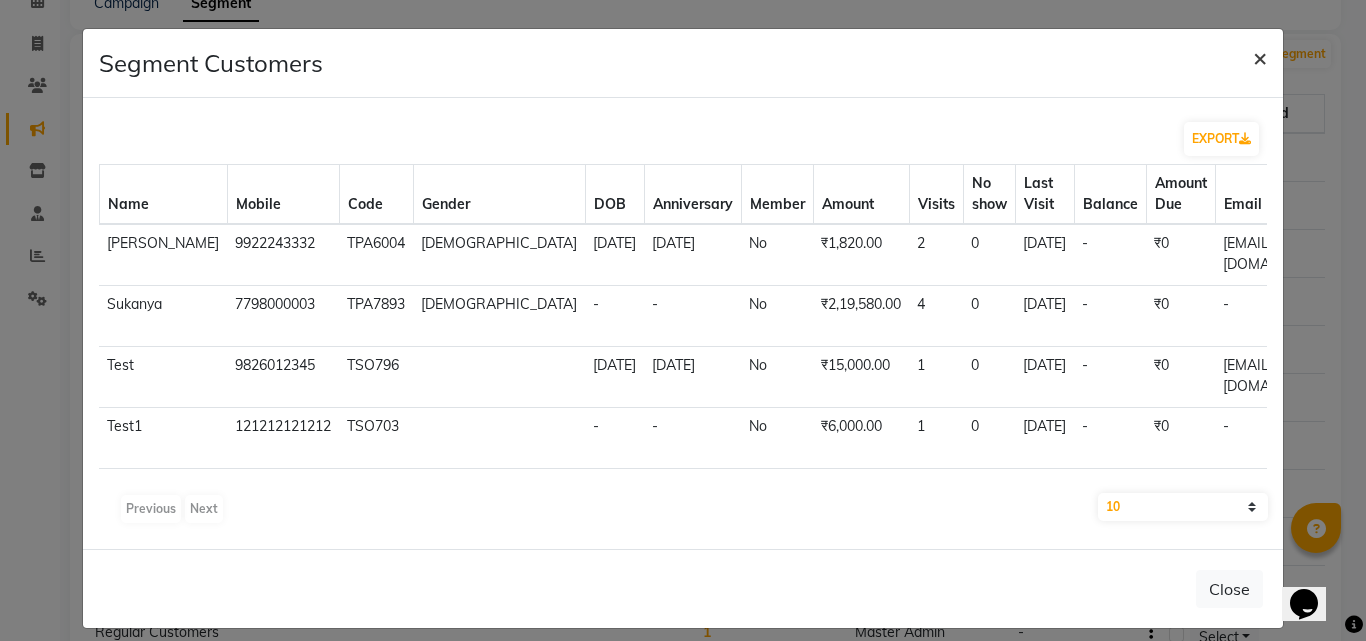 click on "×" 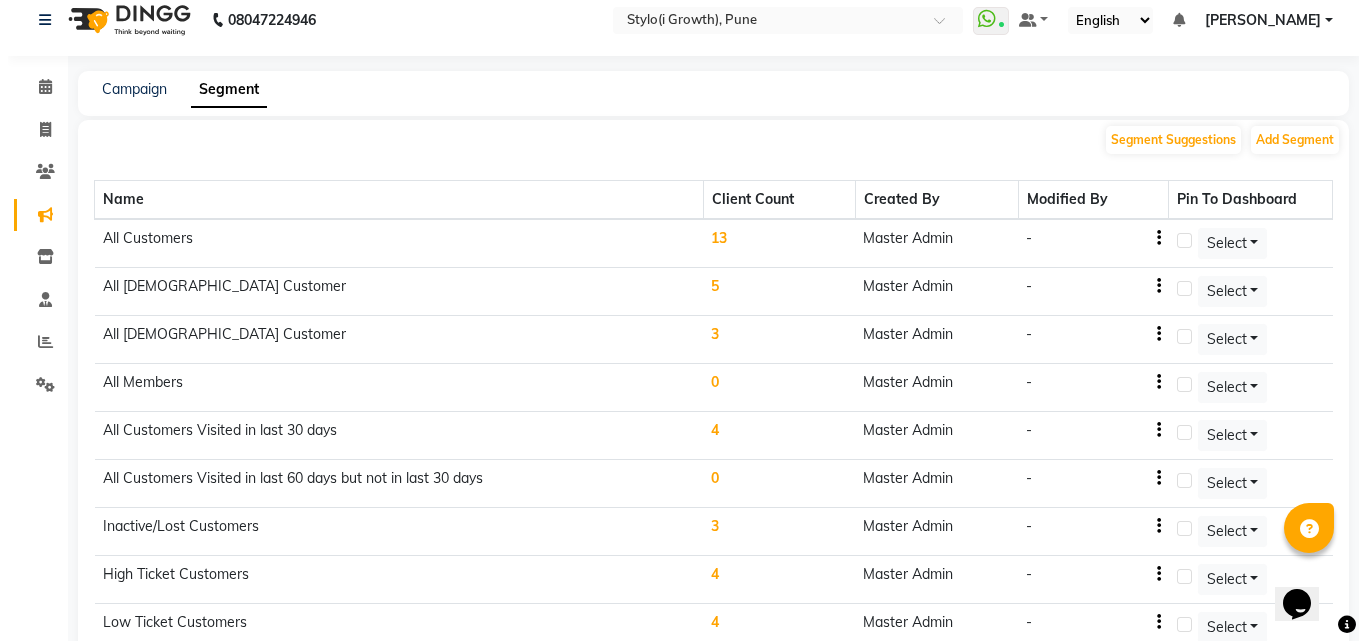 scroll, scrollTop: 0, scrollLeft: 0, axis: both 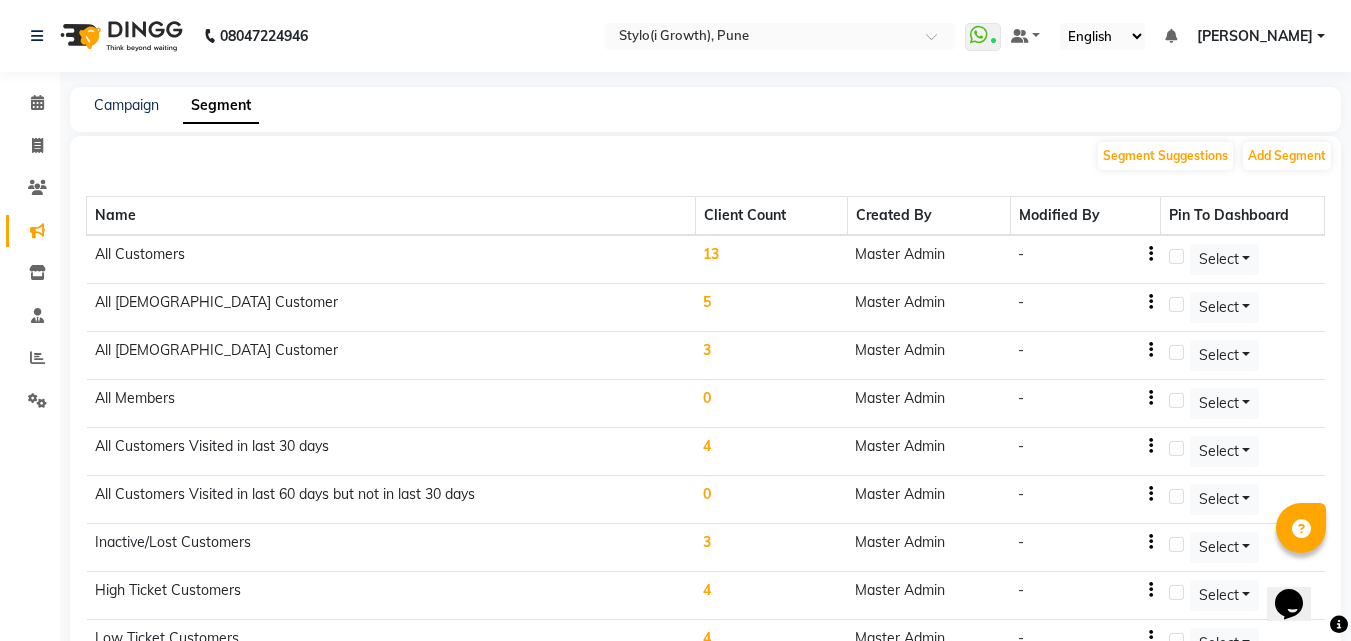 click on "Campaign Segment" 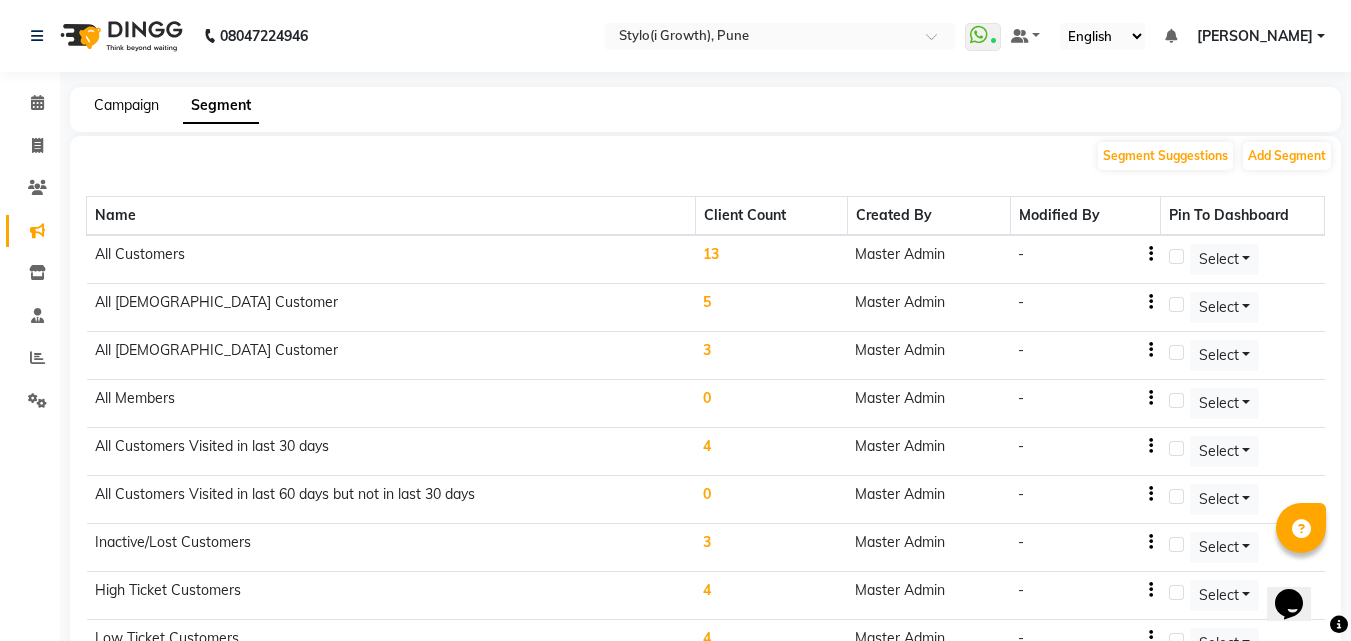 click on "Campaign" 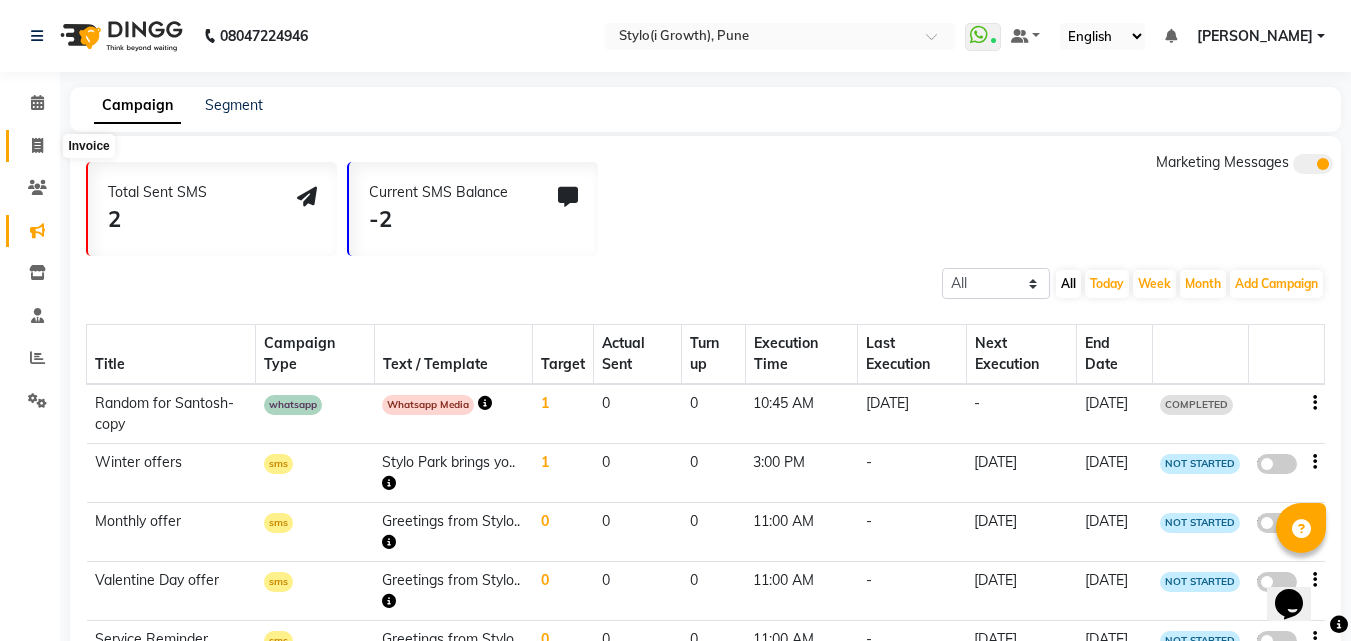 click 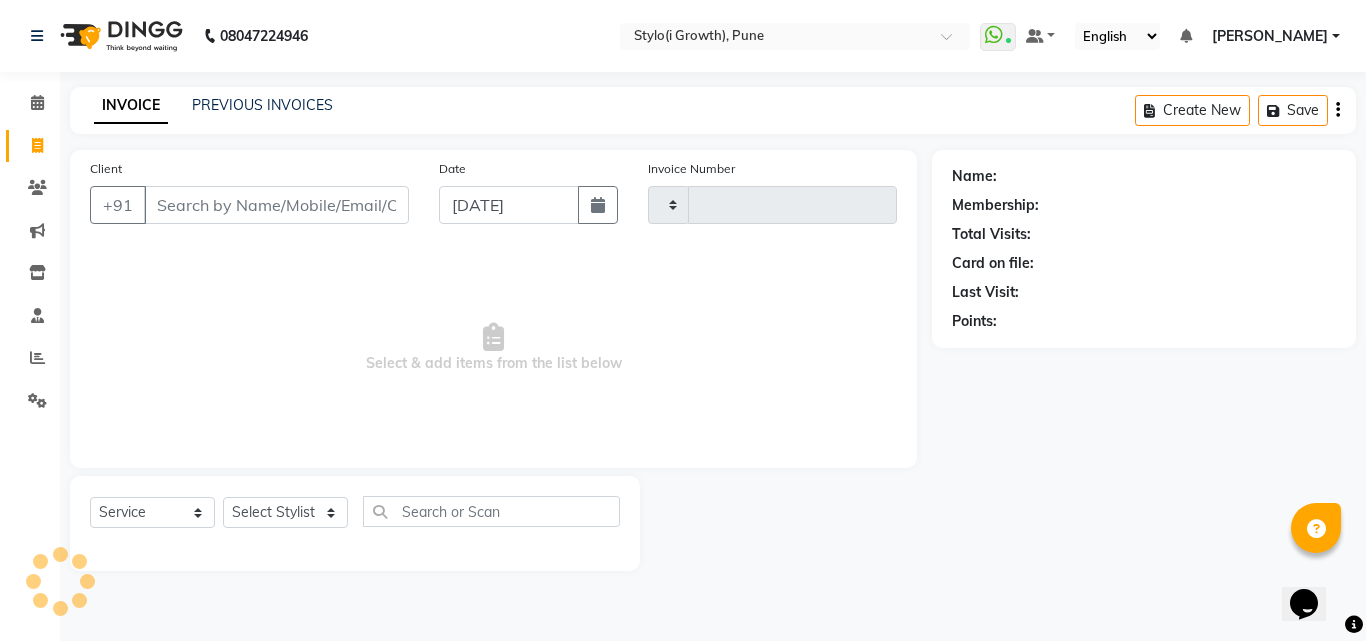 type on "0020" 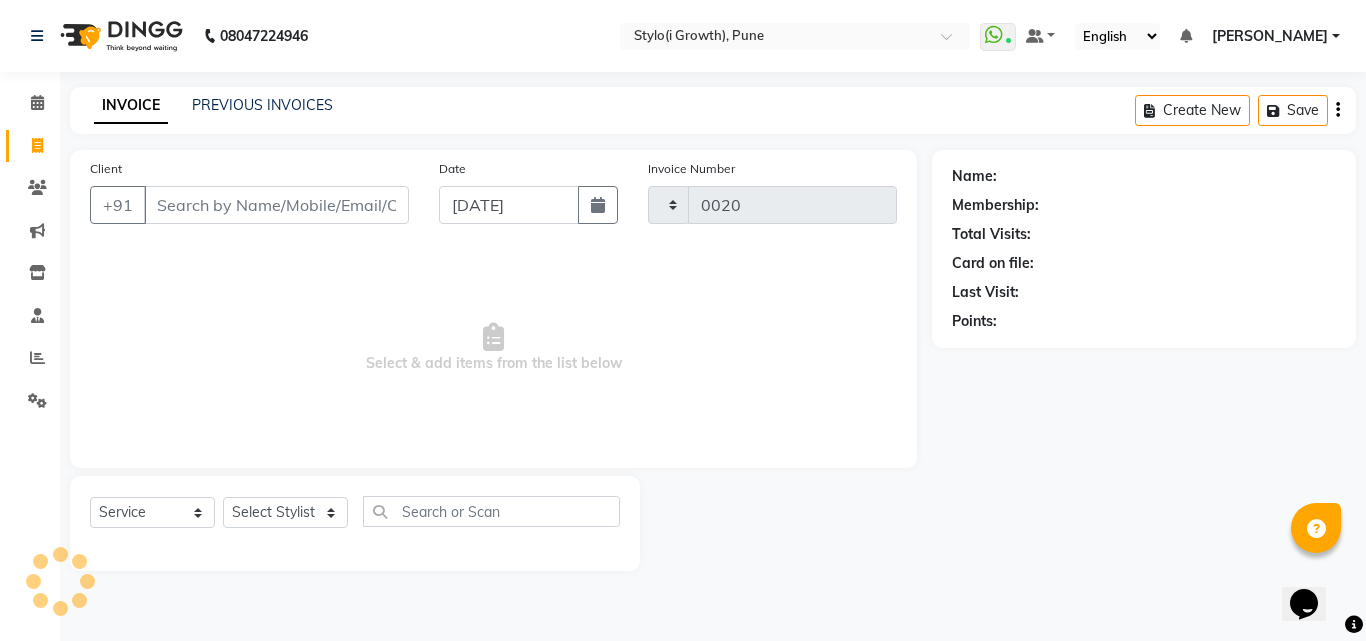 select on "7516" 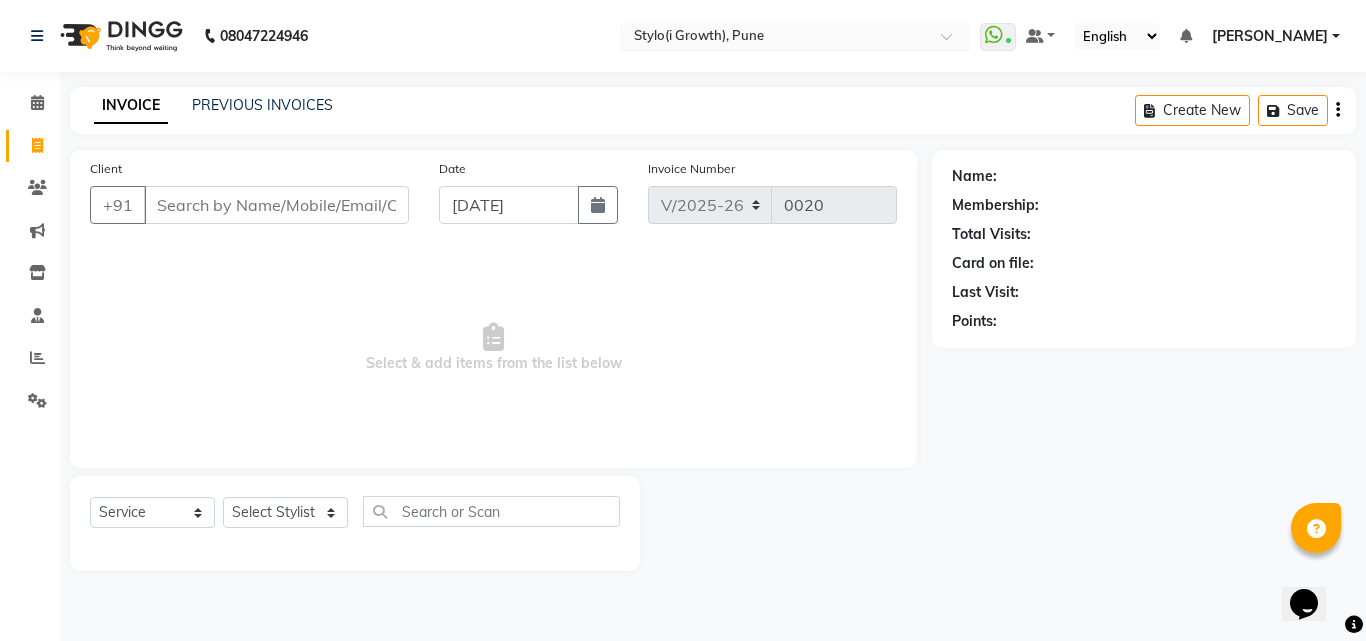 click on "× Stylo(i Growth), Pune" at bounding box center (699, 36) 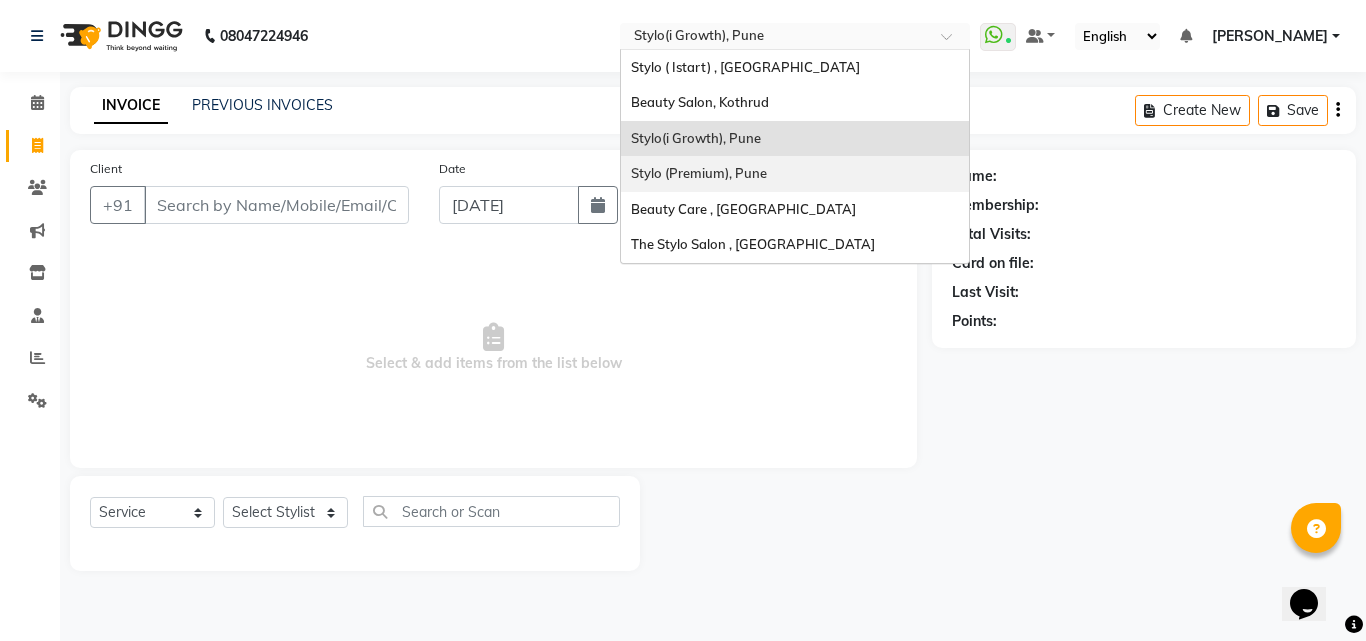 click on "Stylo (Premium), Pune" at bounding box center [699, 173] 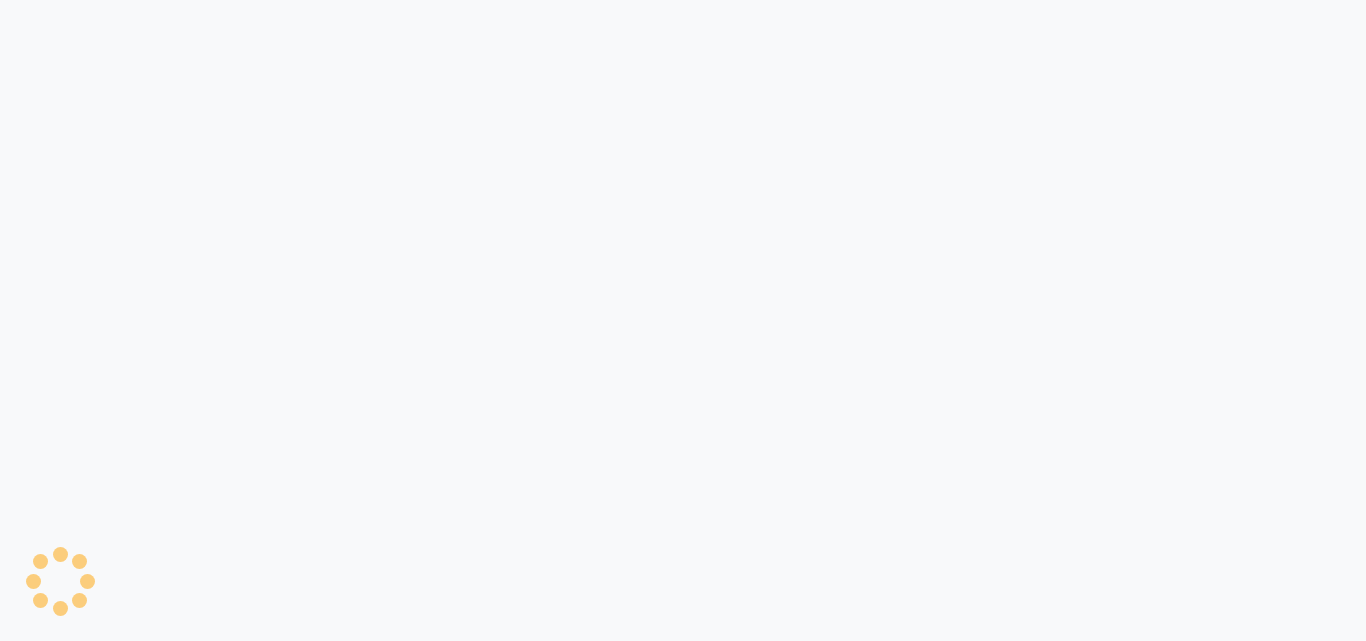 select on "service" 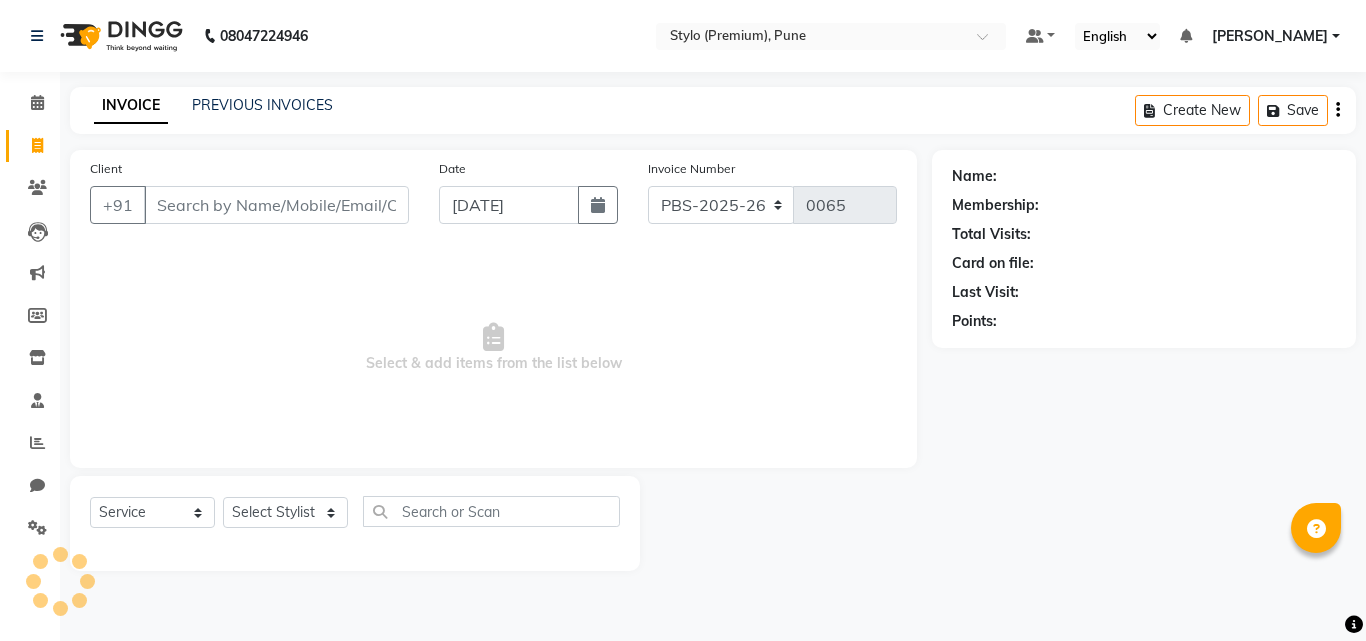 scroll, scrollTop: 0, scrollLeft: 0, axis: both 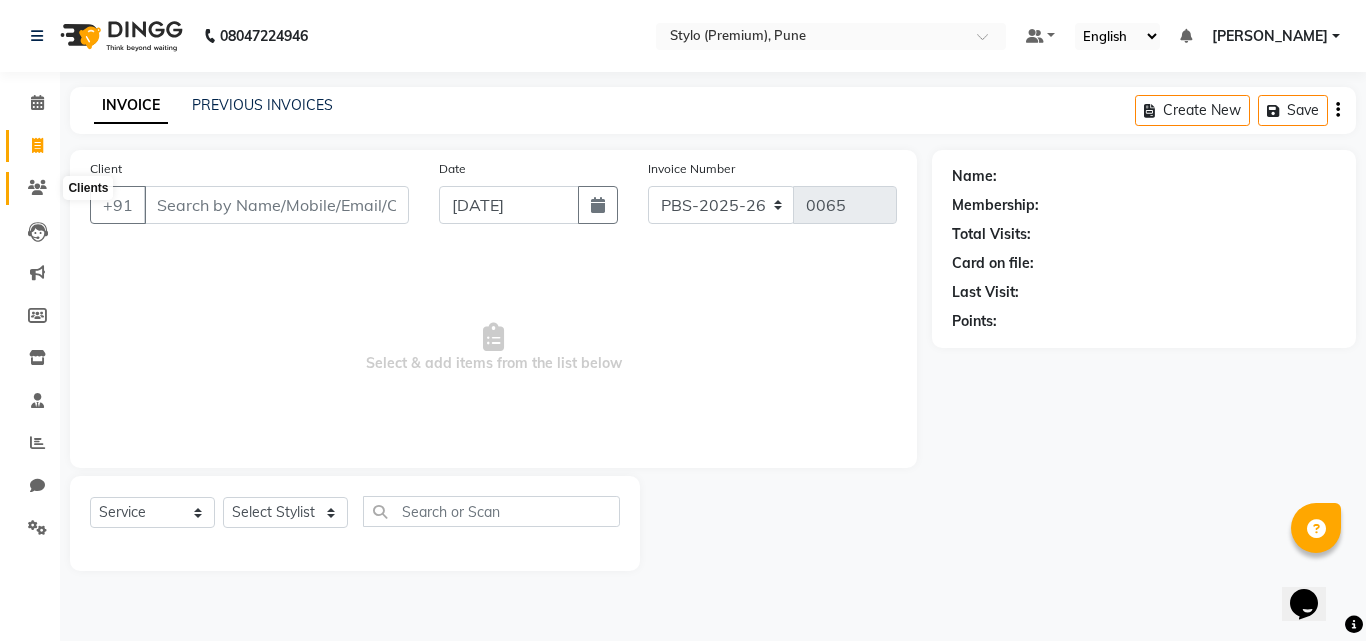 click 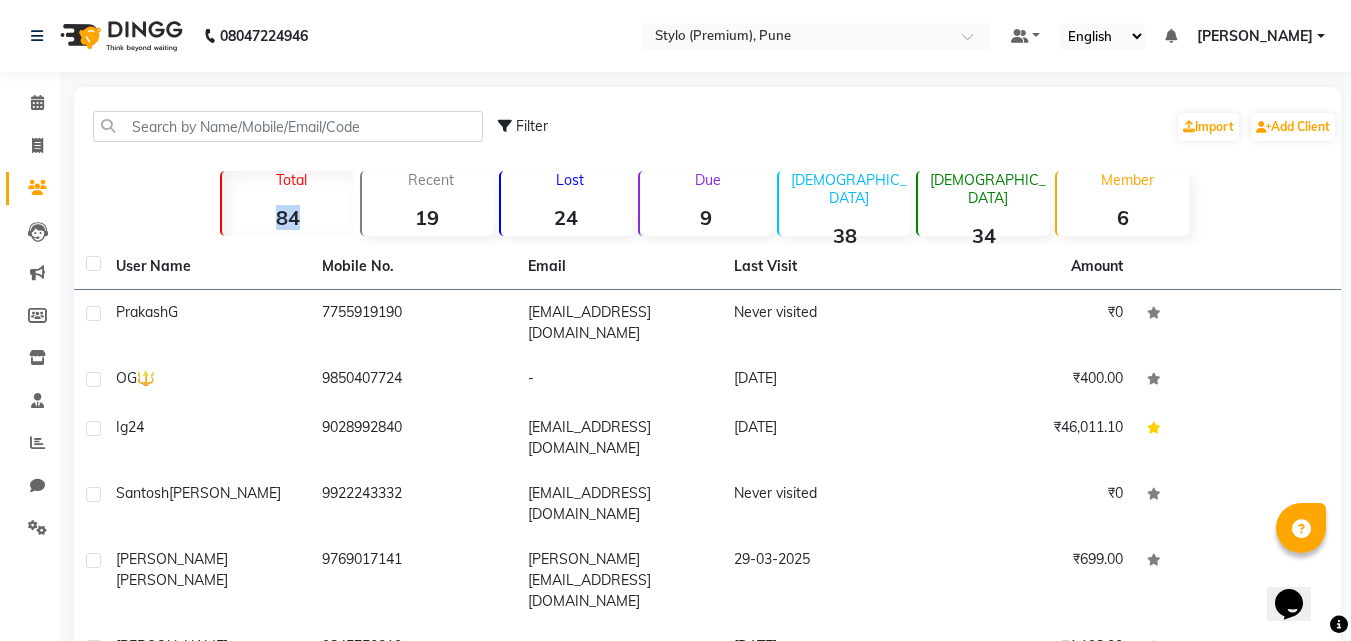 drag, startPoint x: 310, startPoint y: 221, endPoint x: 270, endPoint y: 228, distance: 40.60788 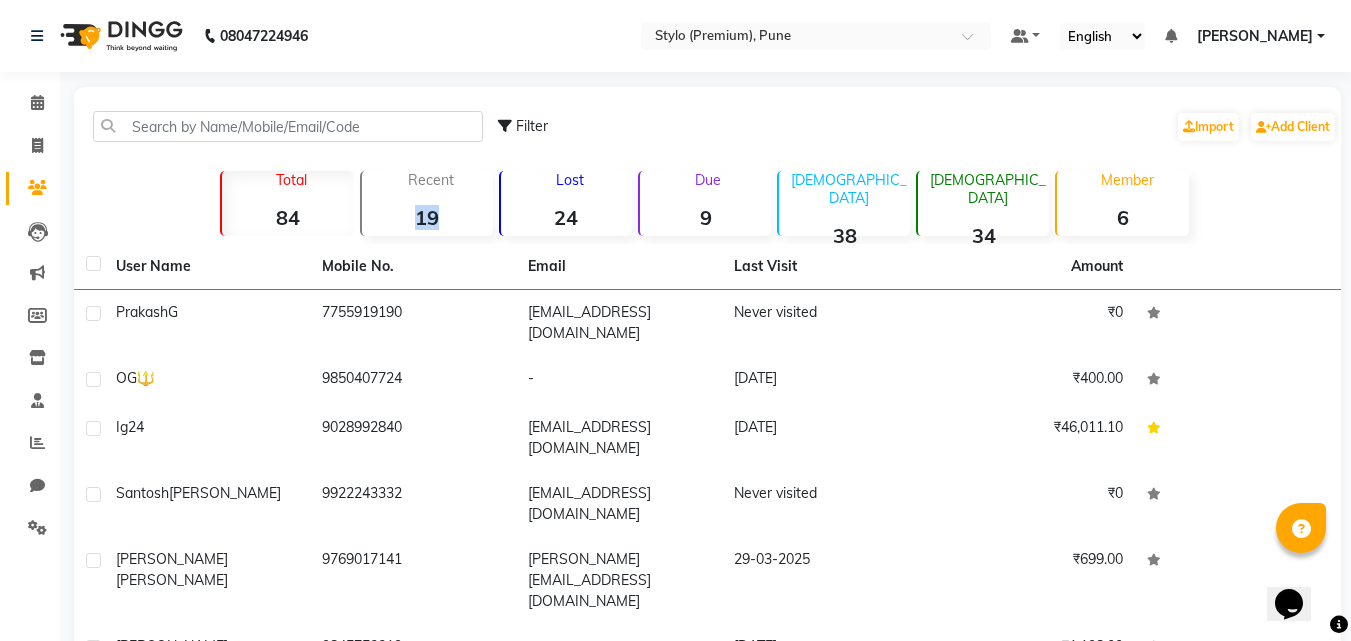 drag, startPoint x: 452, startPoint y: 234, endPoint x: 418, endPoint y: 232, distance: 34.058773 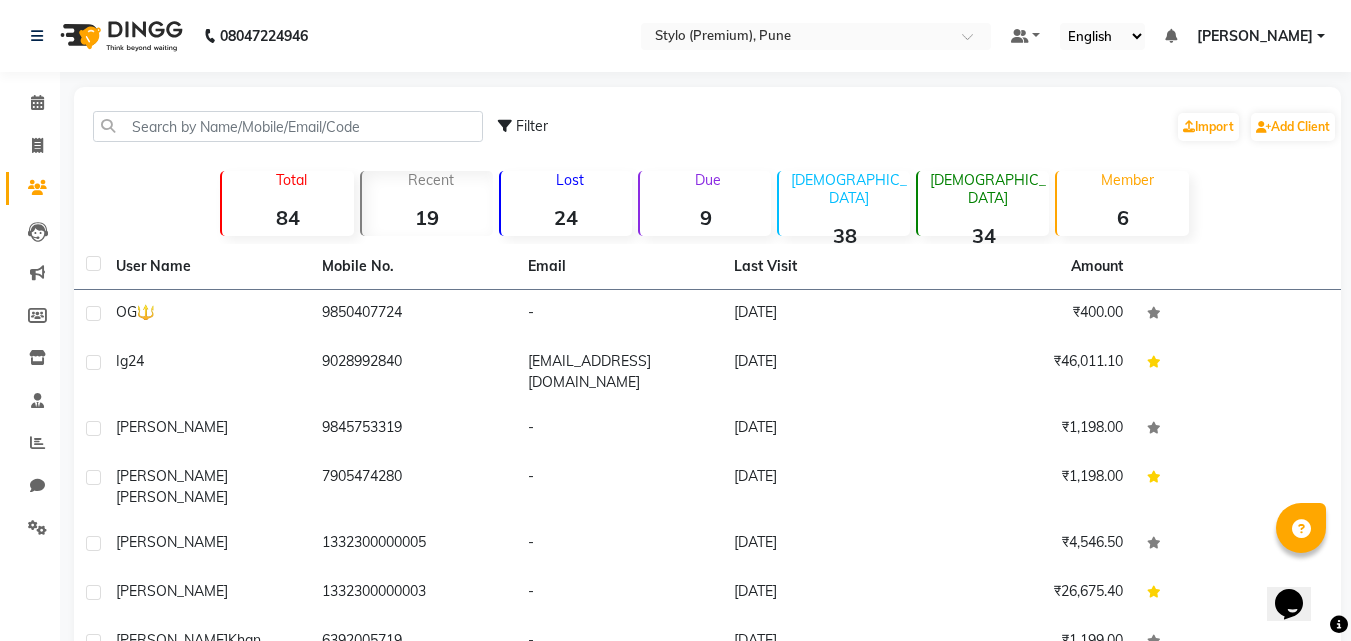 click on "Male  38" 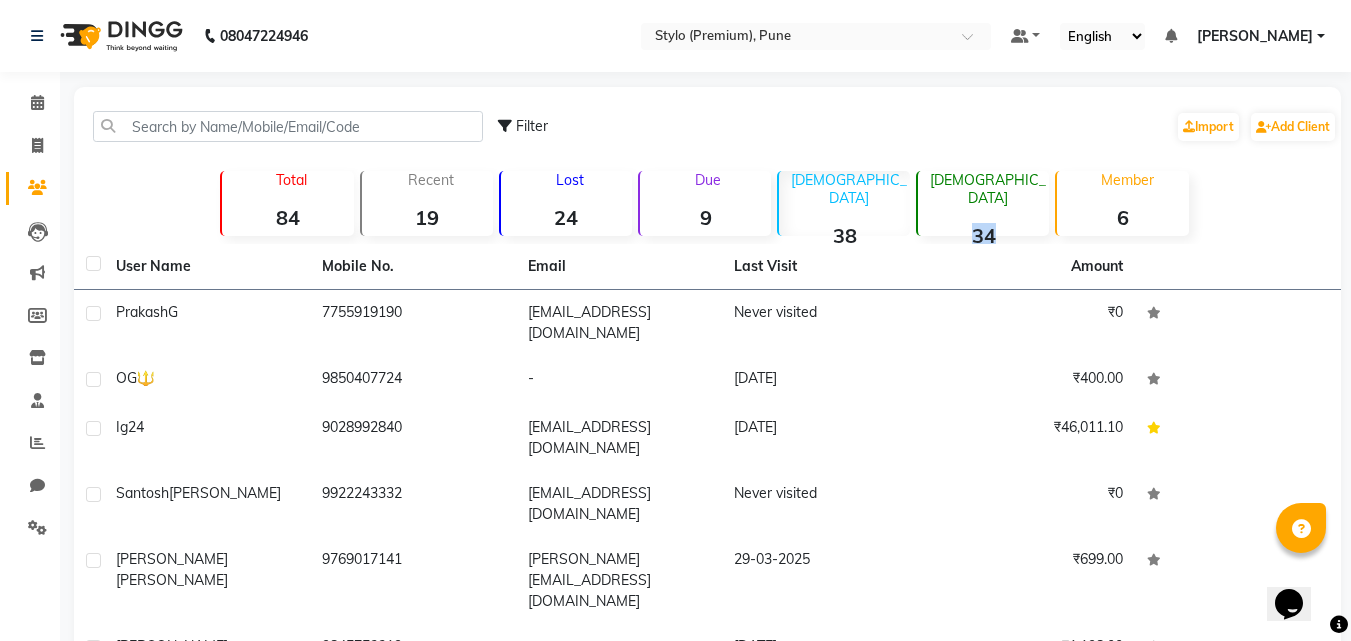 drag, startPoint x: 1009, startPoint y: 225, endPoint x: 960, endPoint y: 229, distance: 49.162994 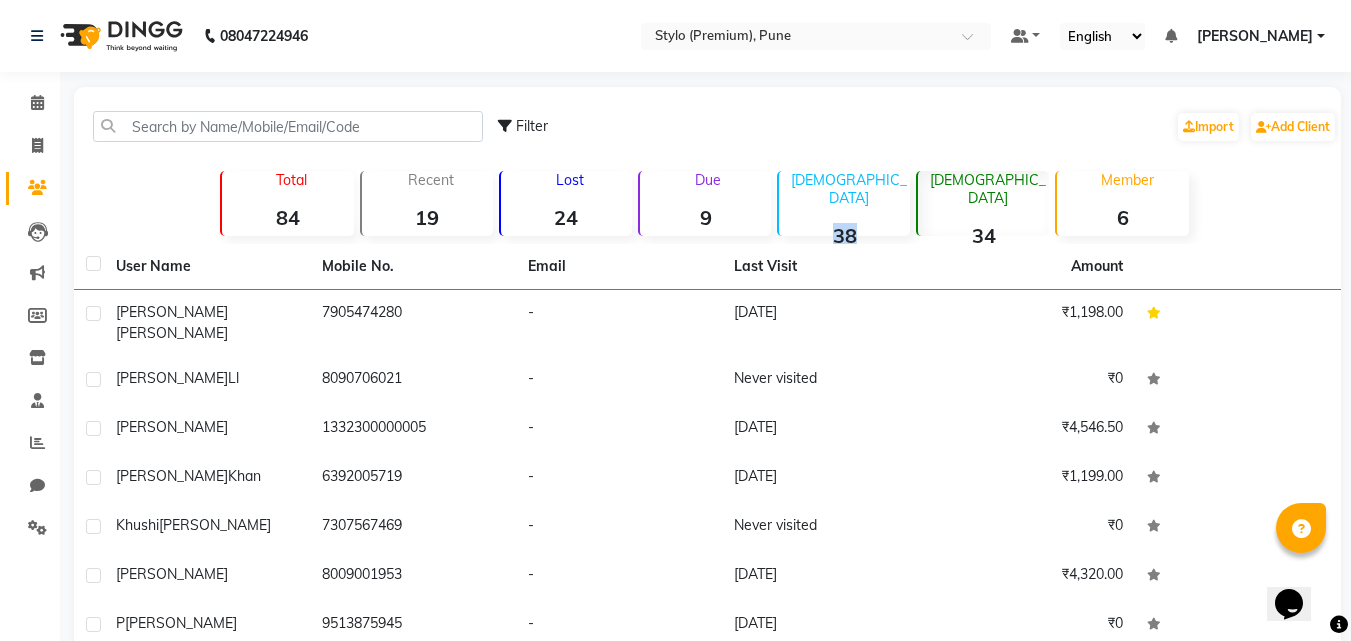 drag, startPoint x: 864, startPoint y: 227, endPoint x: 816, endPoint y: 237, distance: 49.0306 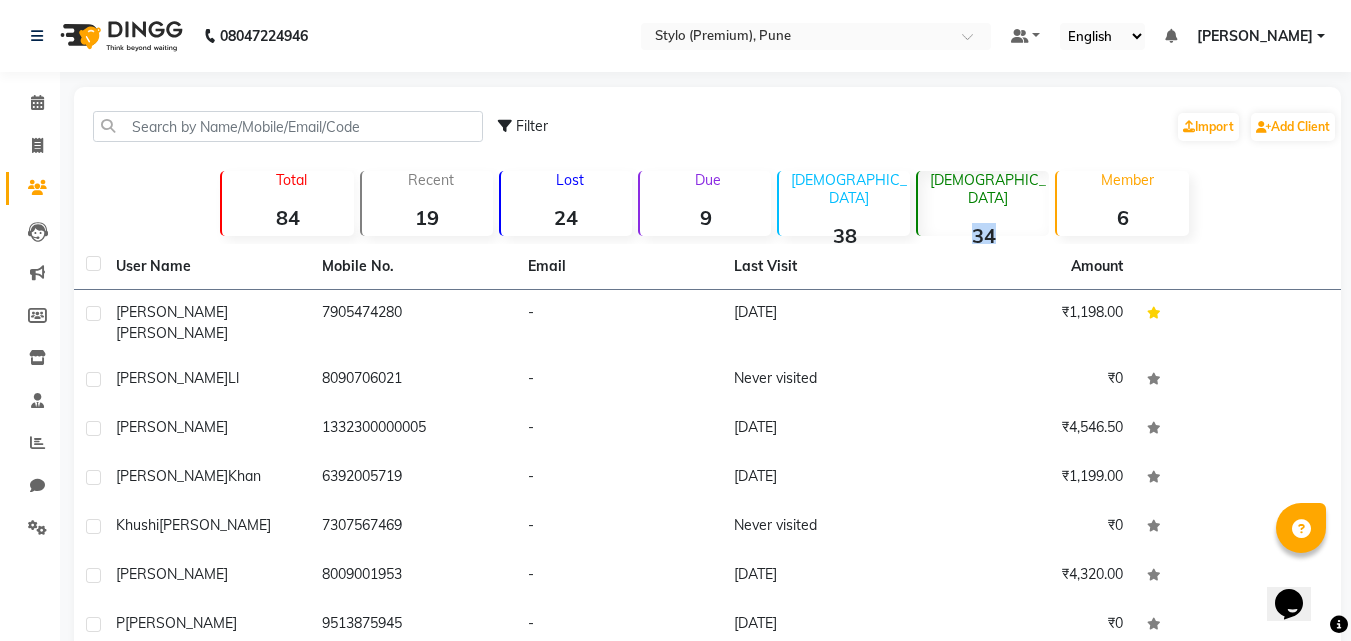 drag, startPoint x: 1001, startPoint y: 221, endPoint x: 966, endPoint y: 224, distance: 35.128338 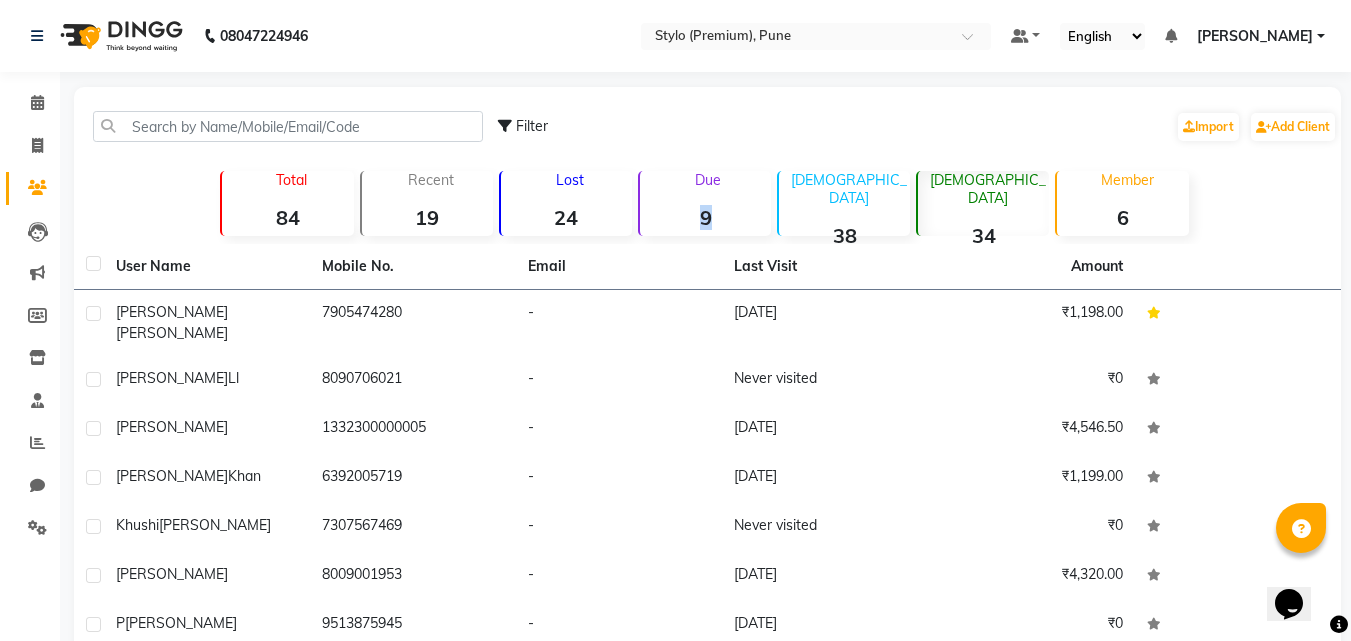 drag, startPoint x: 723, startPoint y: 221, endPoint x: 701, endPoint y: 220, distance: 22.022715 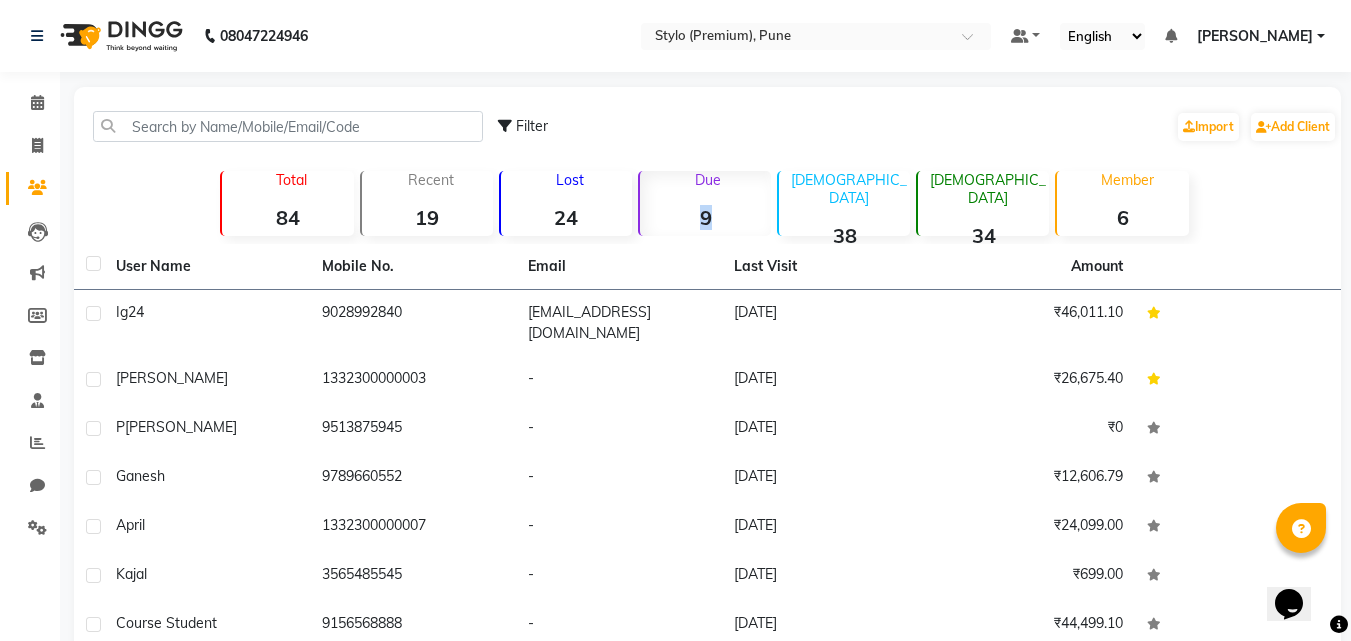 click on "9" 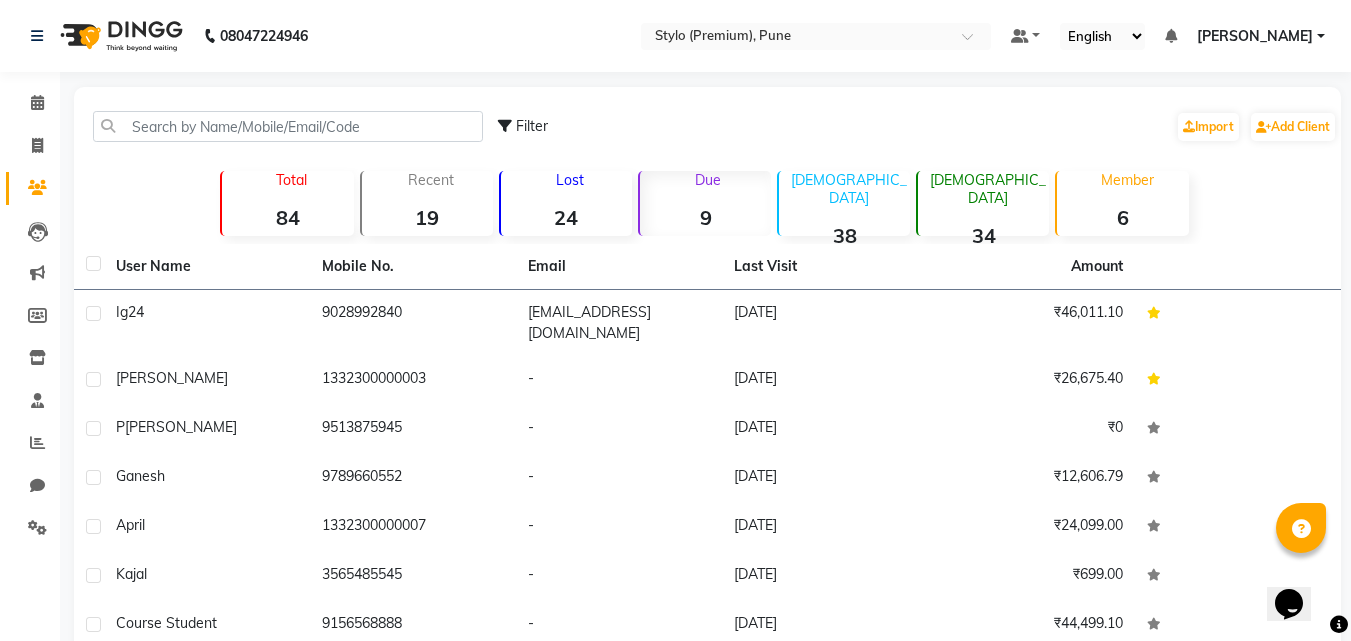 click on "9" 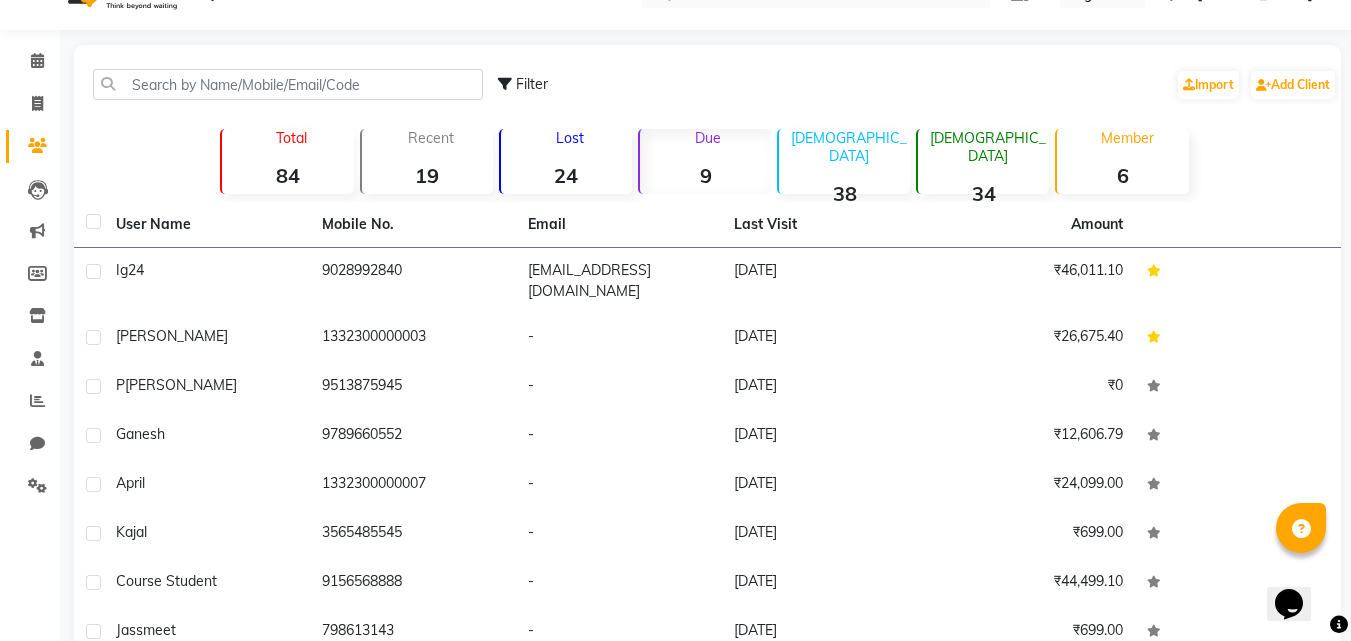 scroll, scrollTop: 0, scrollLeft: 0, axis: both 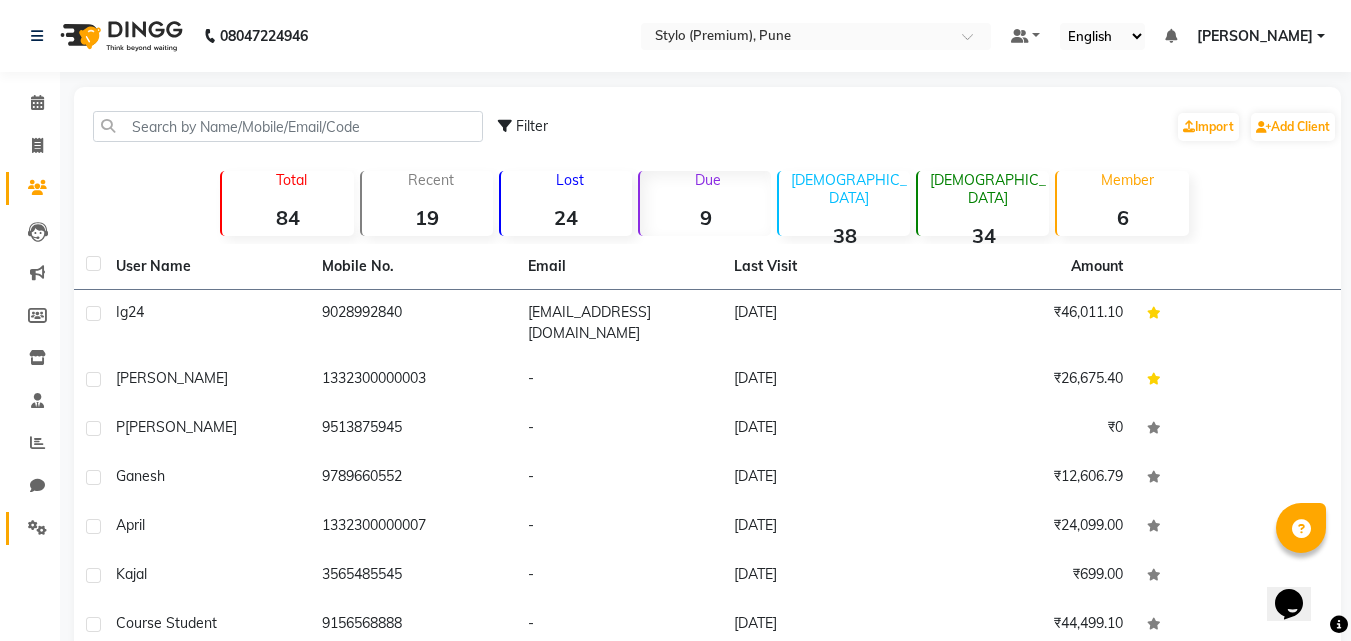 click on "Settings" 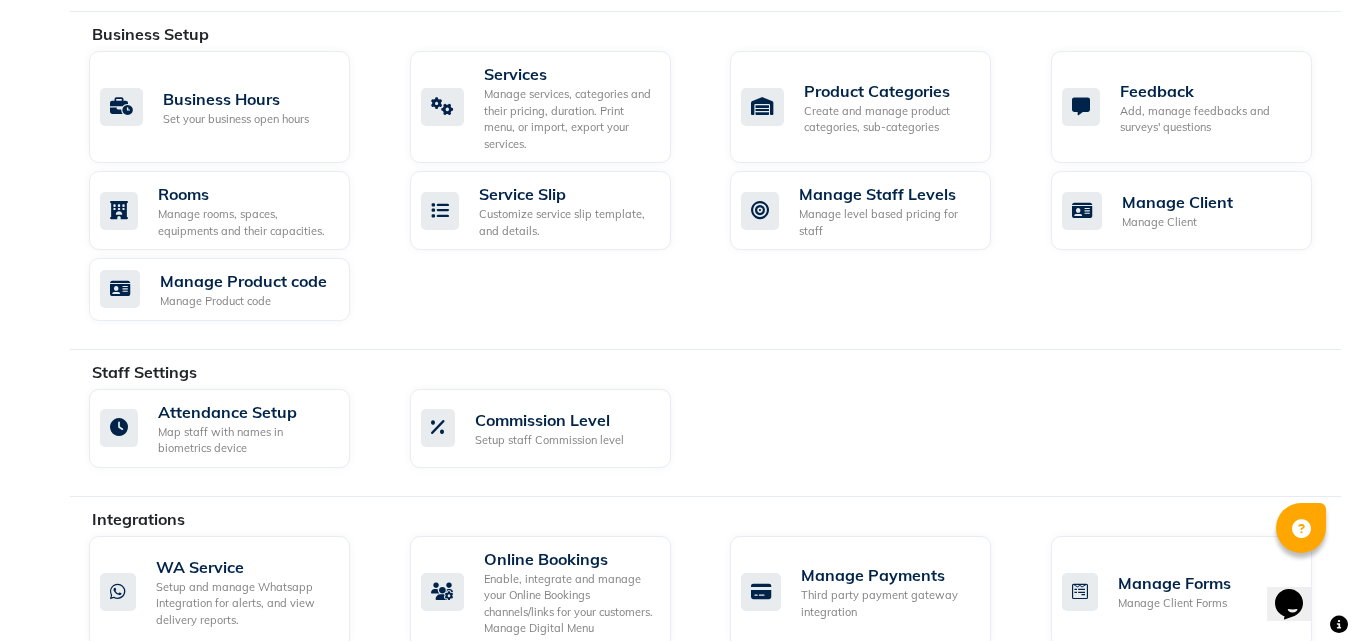 scroll, scrollTop: 779, scrollLeft: 0, axis: vertical 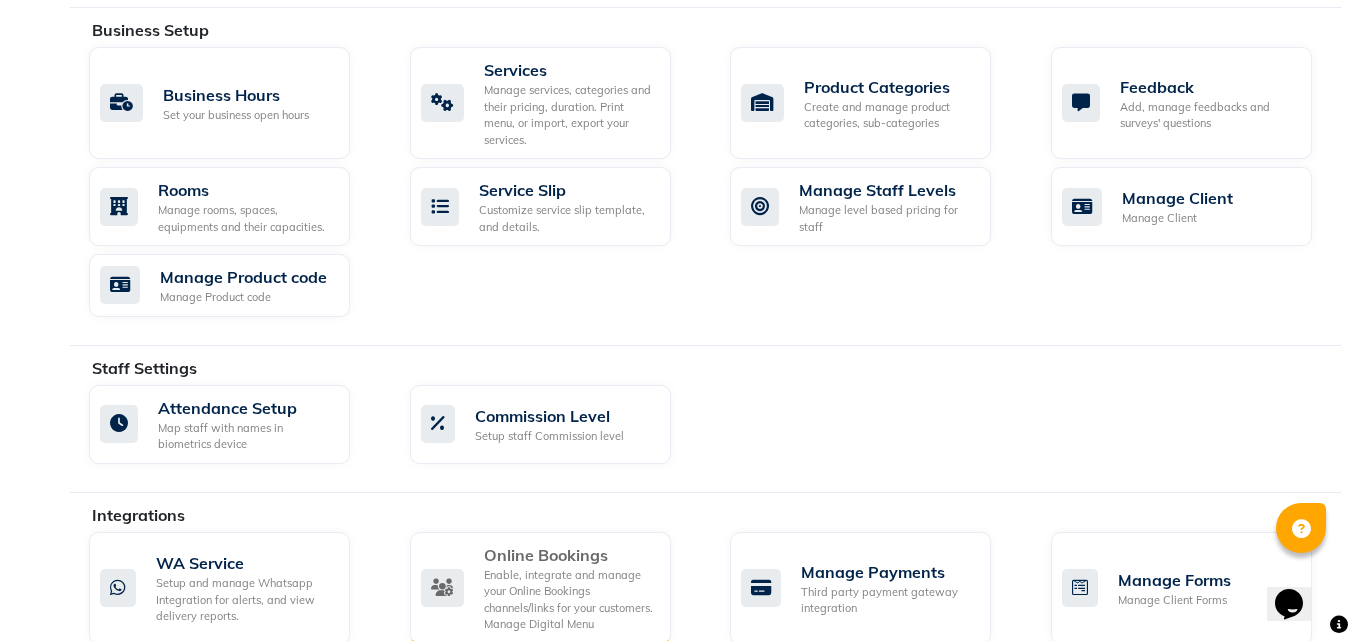 click on "Online Bookings" 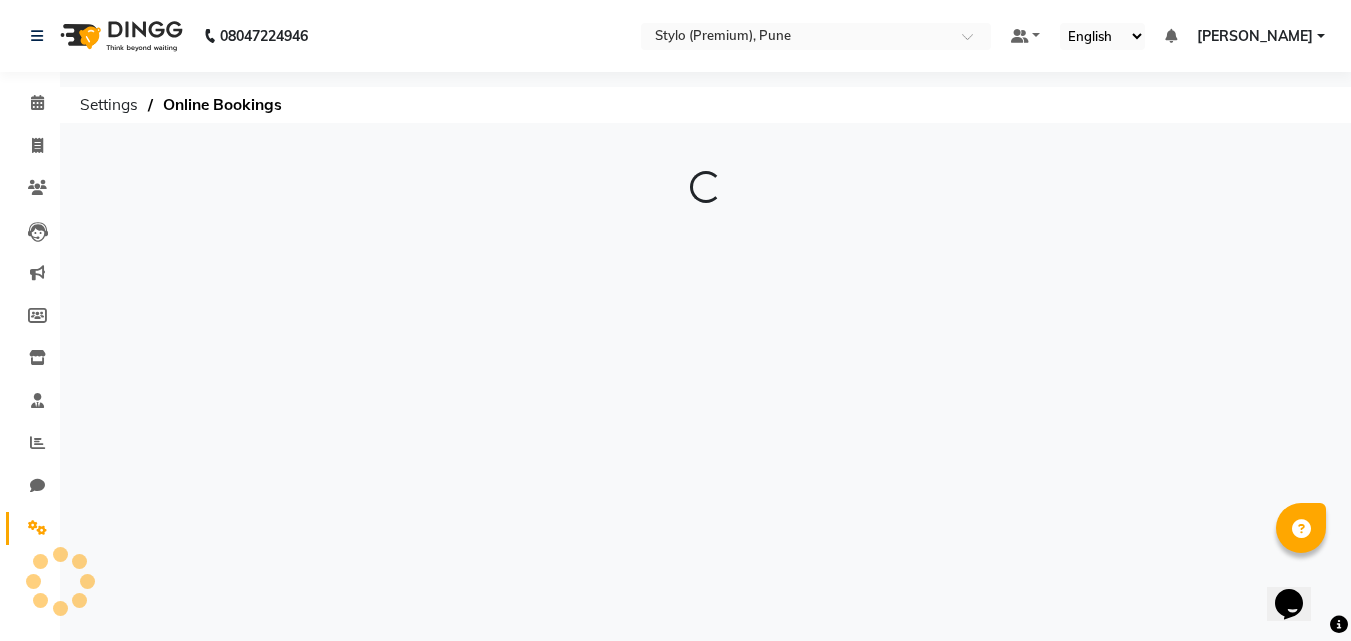 scroll, scrollTop: 0, scrollLeft: 0, axis: both 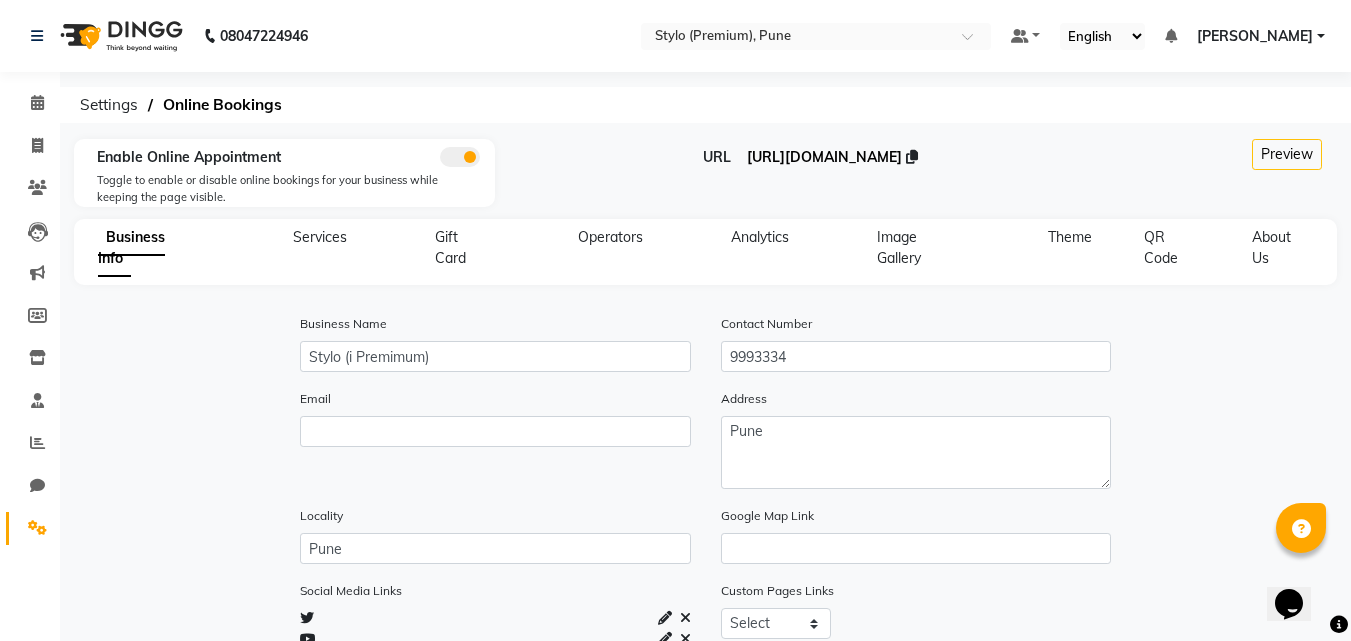 click on "https://dingg.app/booking/stylo-i-premimum-pune" 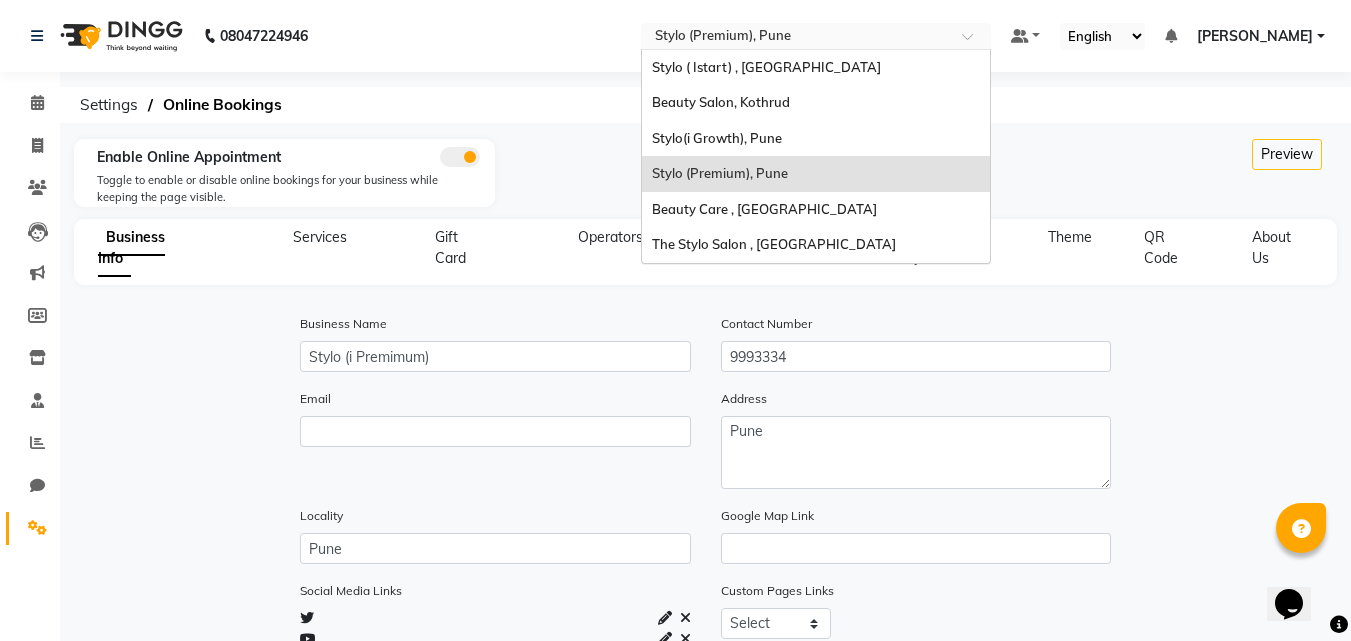 click at bounding box center (796, 38) 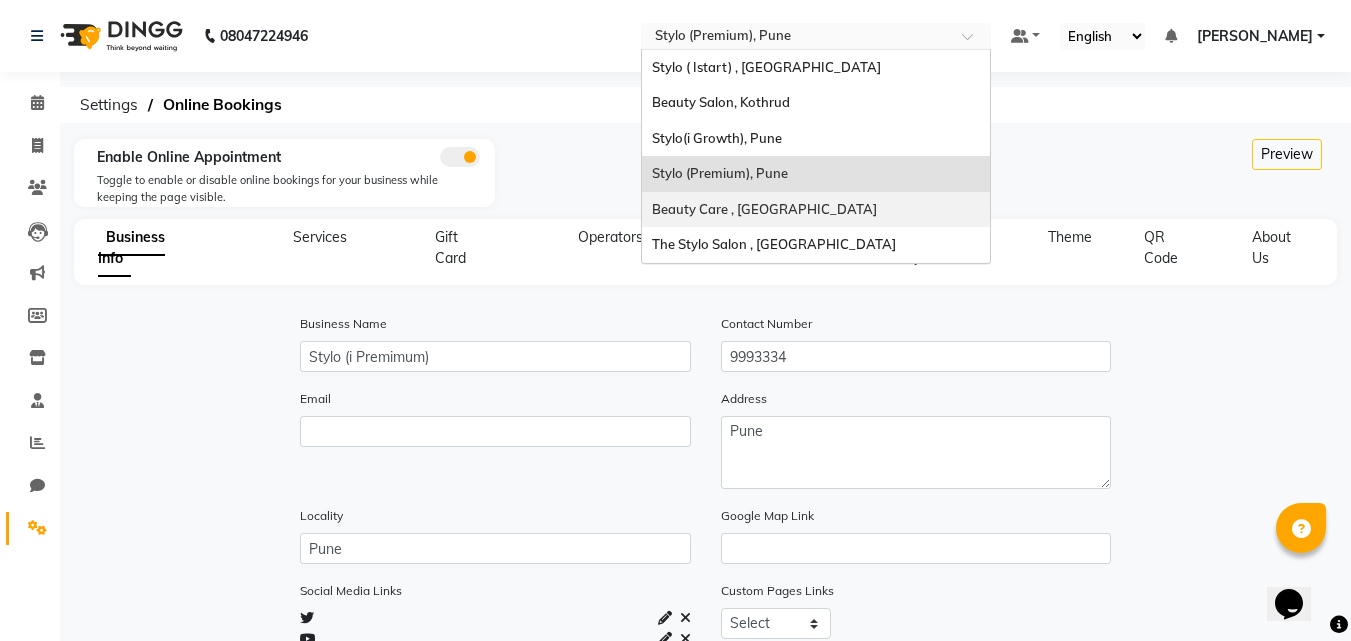click on "Beauty Care , [GEOGRAPHIC_DATA]" at bounding box center (764, 209) 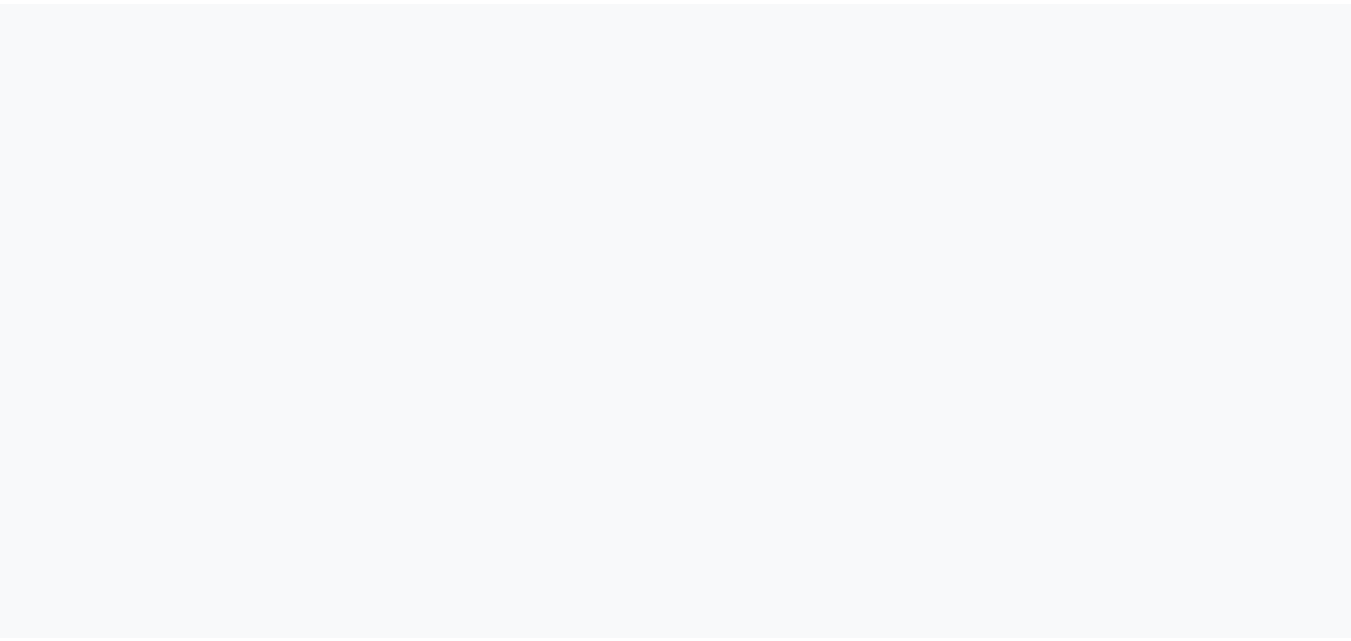 scroll, scrollTop: 0, scrollLeft: 0, axis: both 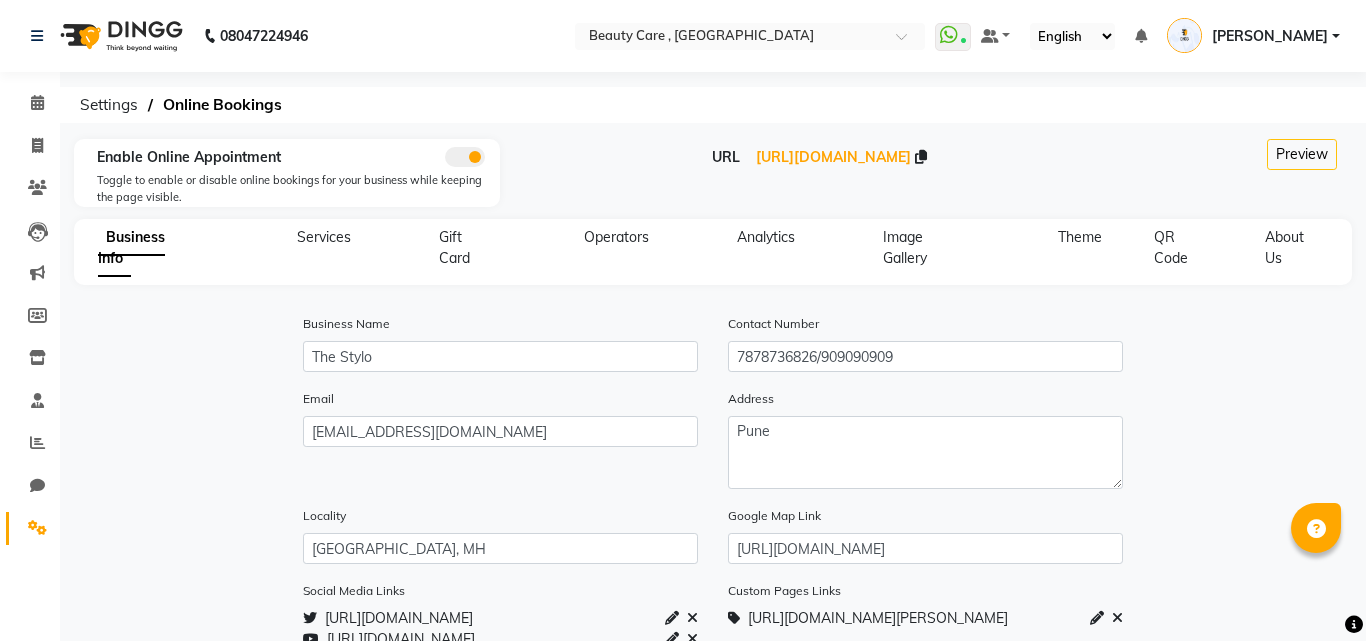 select on "en" 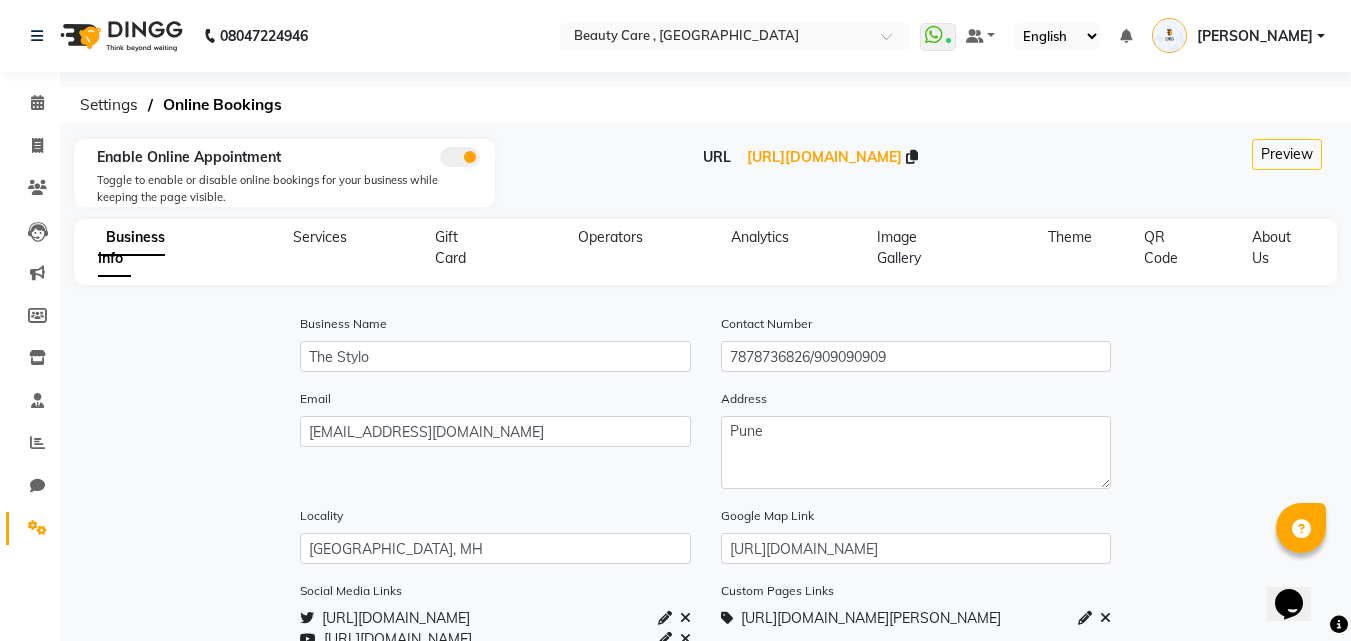 scroll, scrollTop: 0, scrollLeft: 0, axis: both 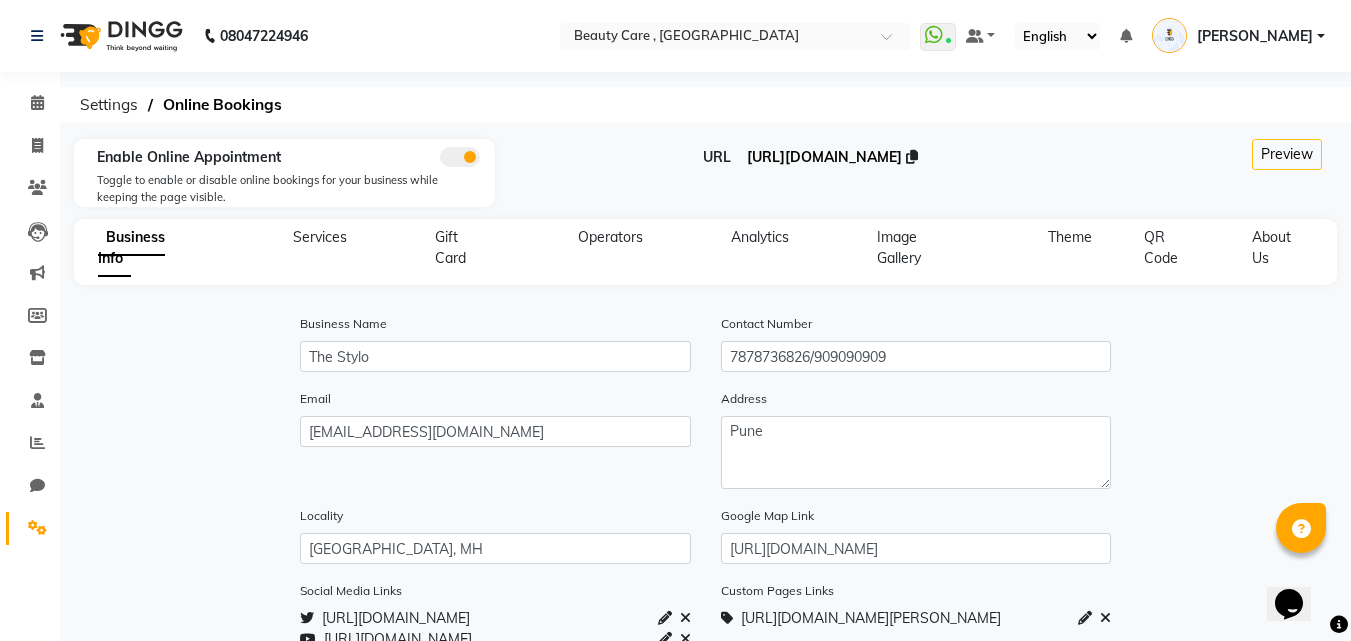 click on "https://dingg.app/booking/the-stylo-park-street" 